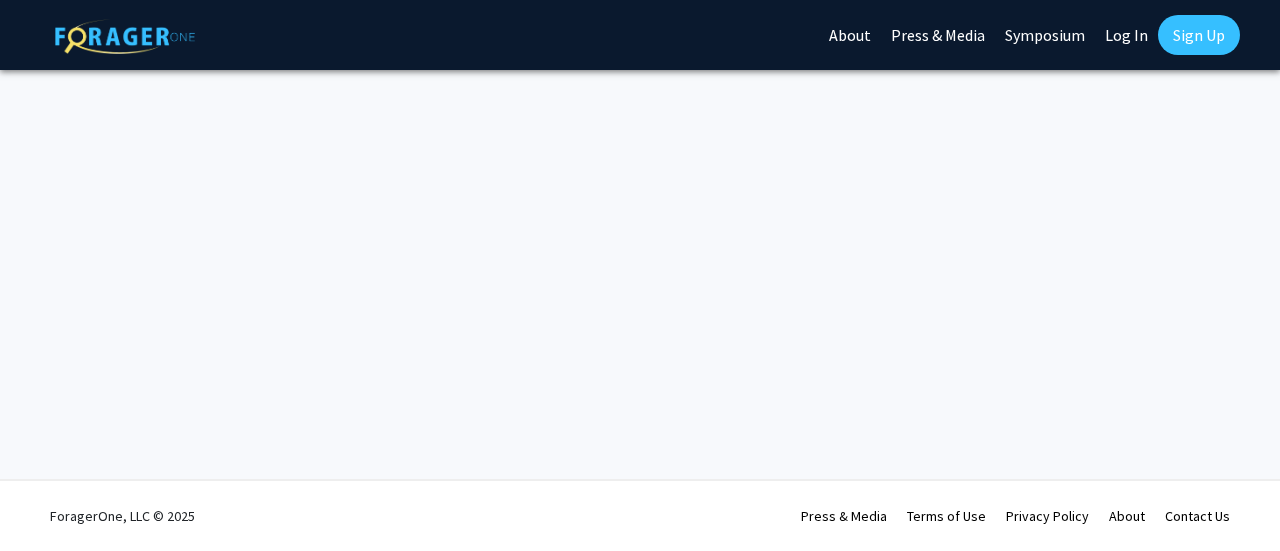 scroll, scrollTop: 0, scrollLeft: 0, axis: both 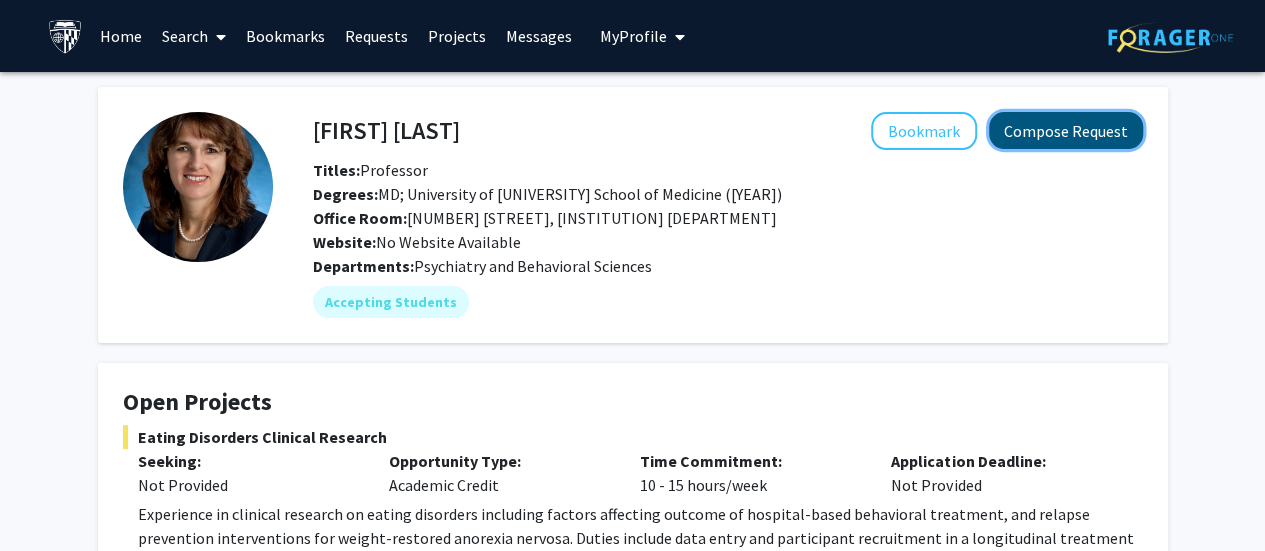 click on "Compose Request" 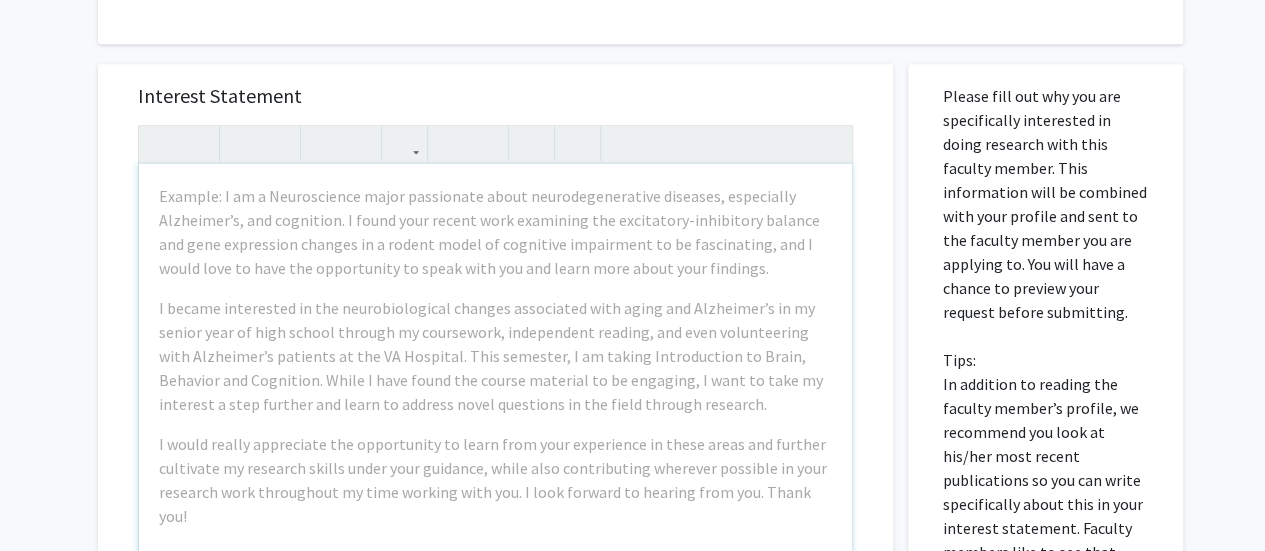 scroll, scrollTop: 800, scrollLeft: 0, axis: vertical 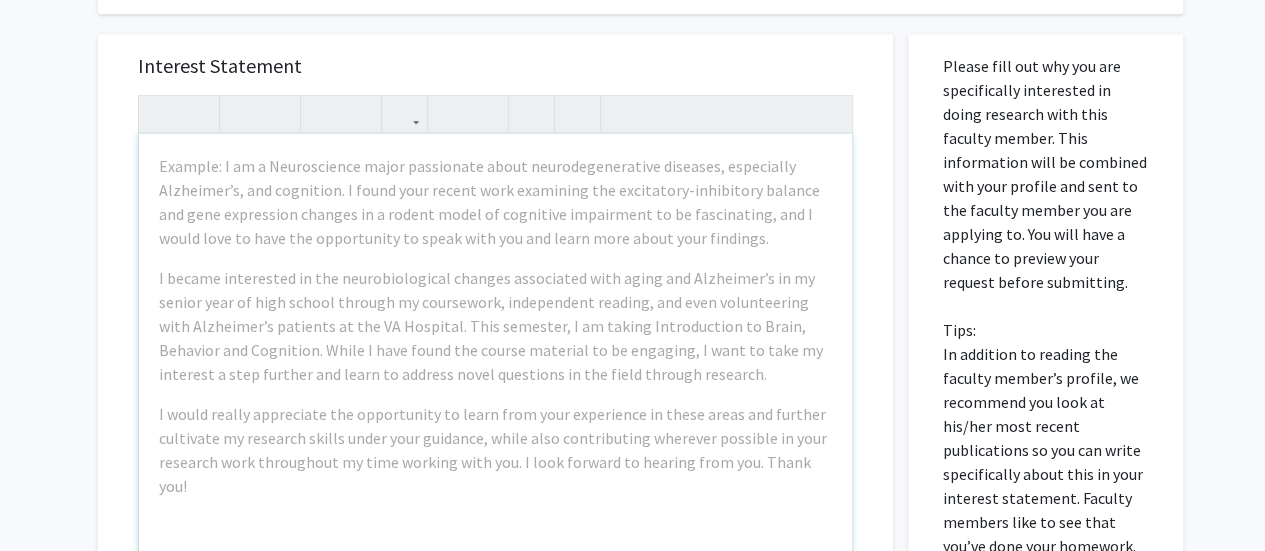 drag, startPoint x: 520, startPoint y: 189, endPoint x: 519, endPoint y: 171, distance: 18.027756 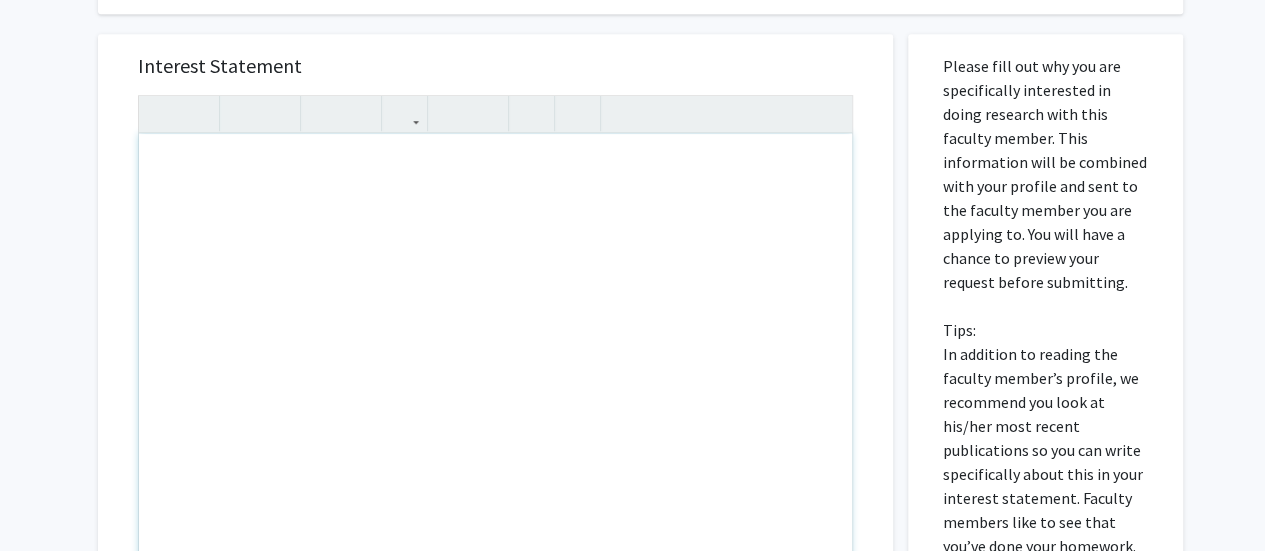 click at bounding box center (495, 363) 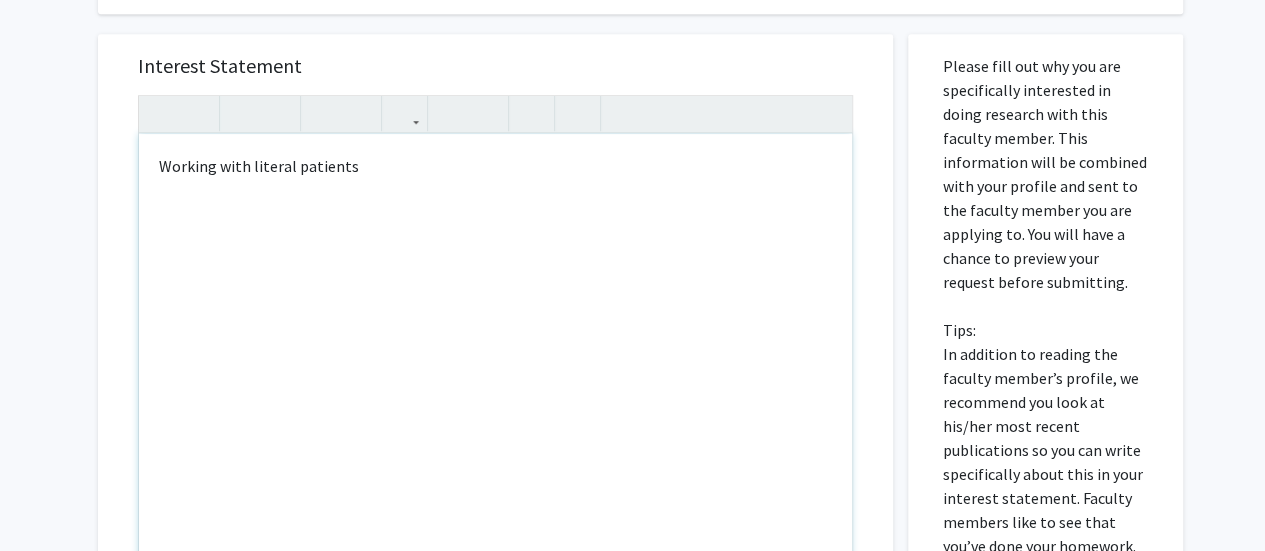 click on "Working with literal patients" at bounding box center (495, 363) 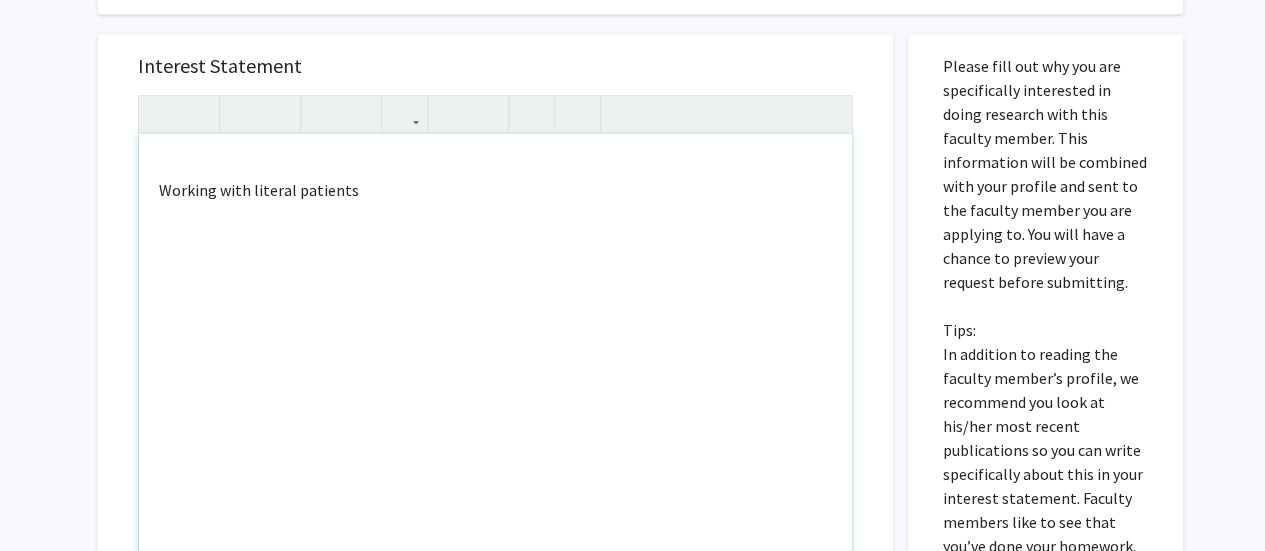 click on "Working with literal patients" at bounding box center (495, 363) 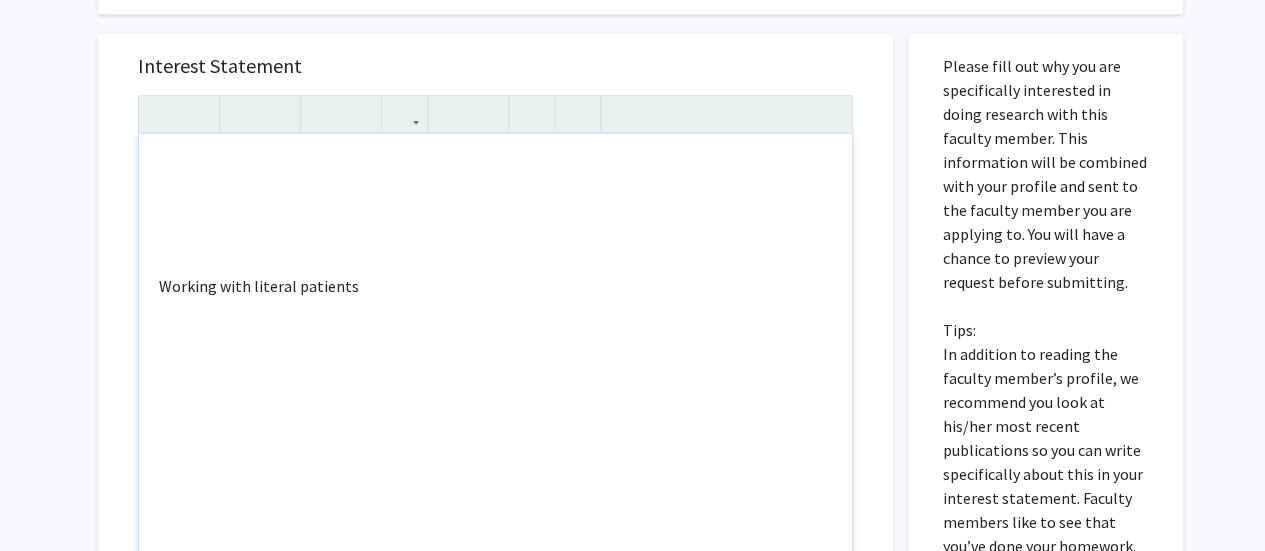 type on "<br><br><br><br><br><br><p>Working with literal patients</p><br><br><br><br>" 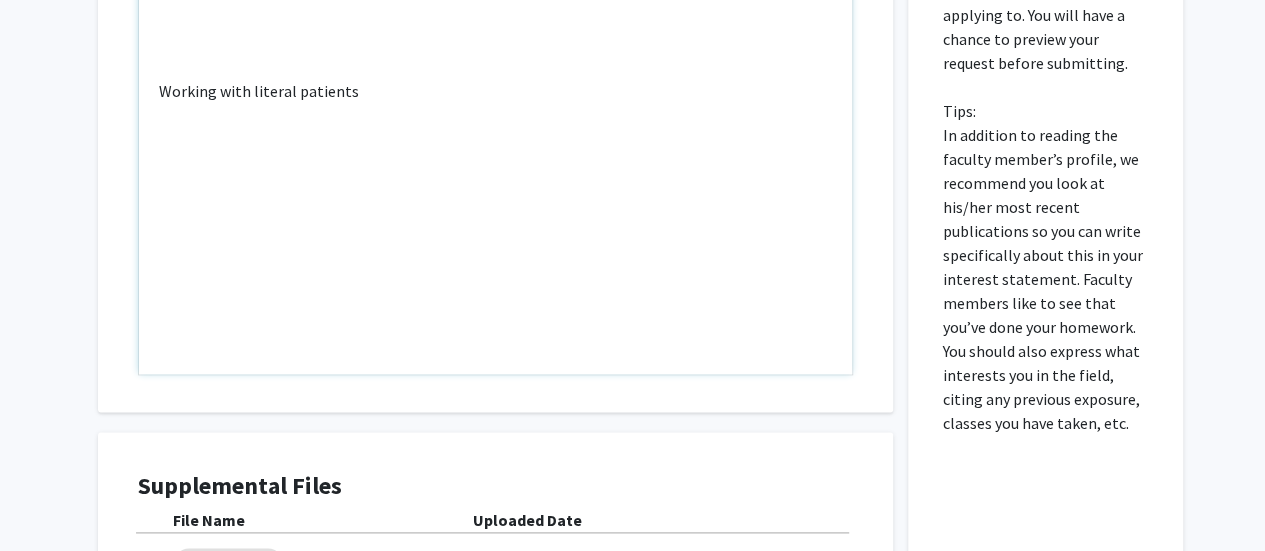 scroll, scrollTop: 1000, scrollLeft: 0, axis: vertical 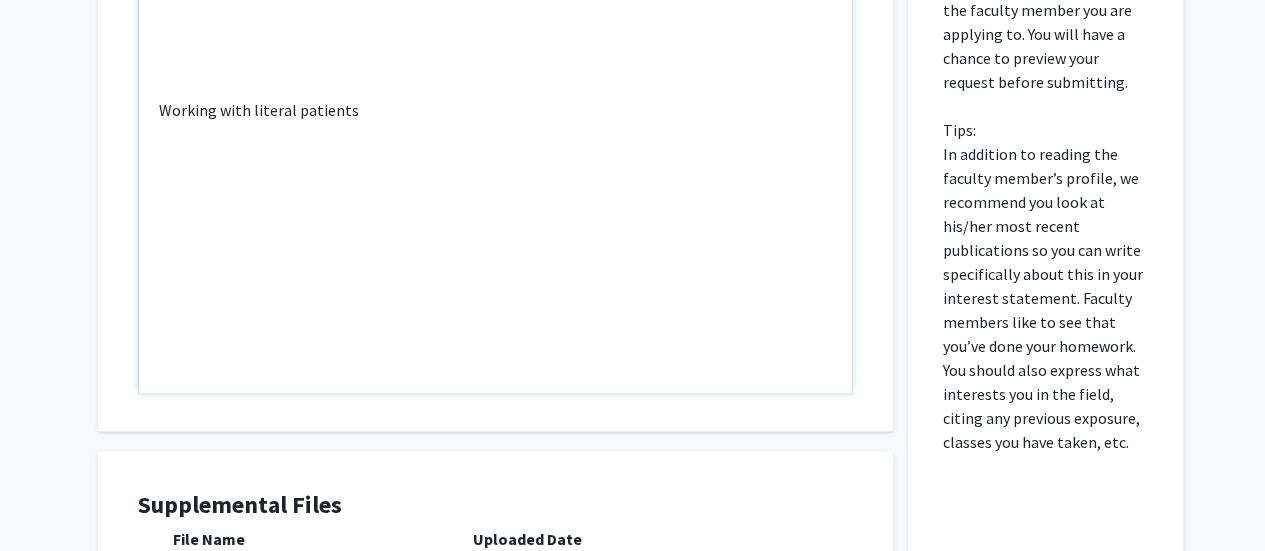 click on "Working with literal patients" at bounding box center [495, 163] 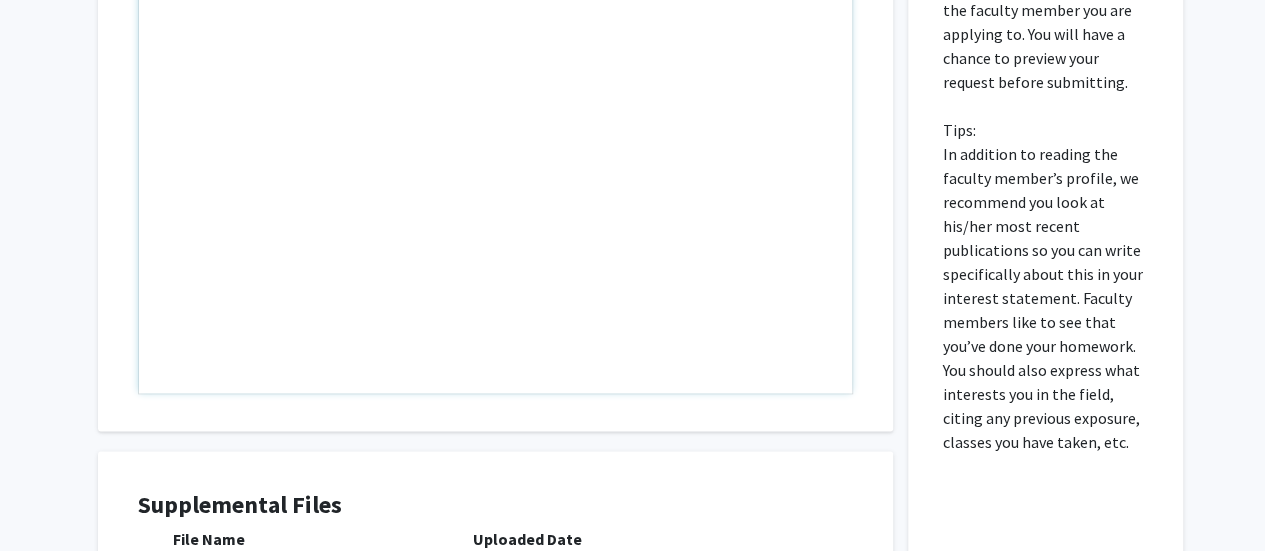 scroll, scrollTop: 954, scrollLeft: 0, axis: vertical 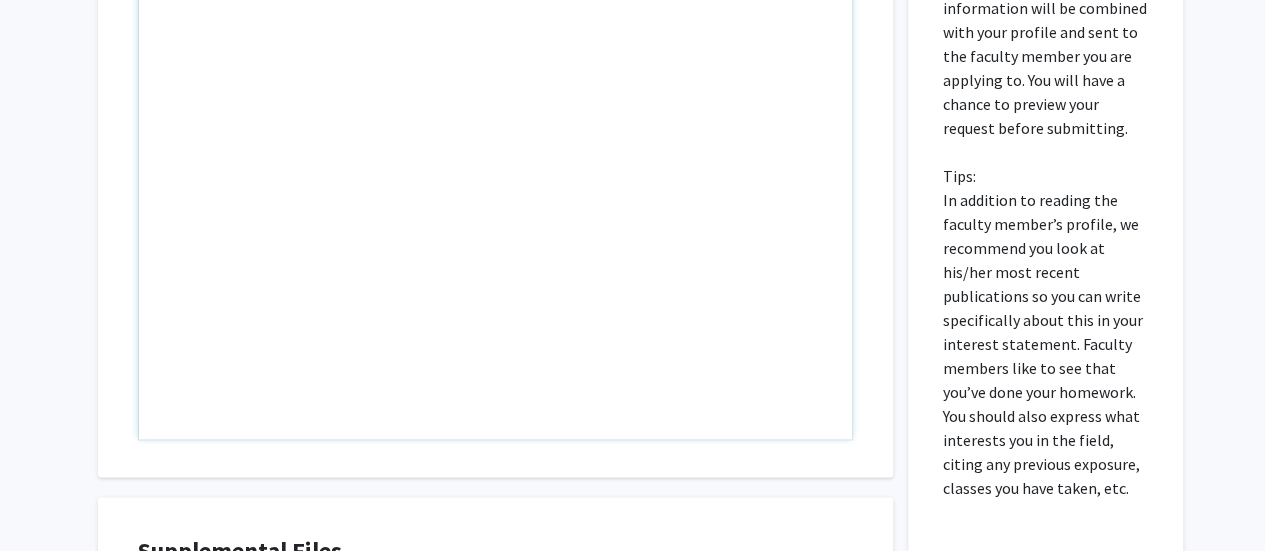 type 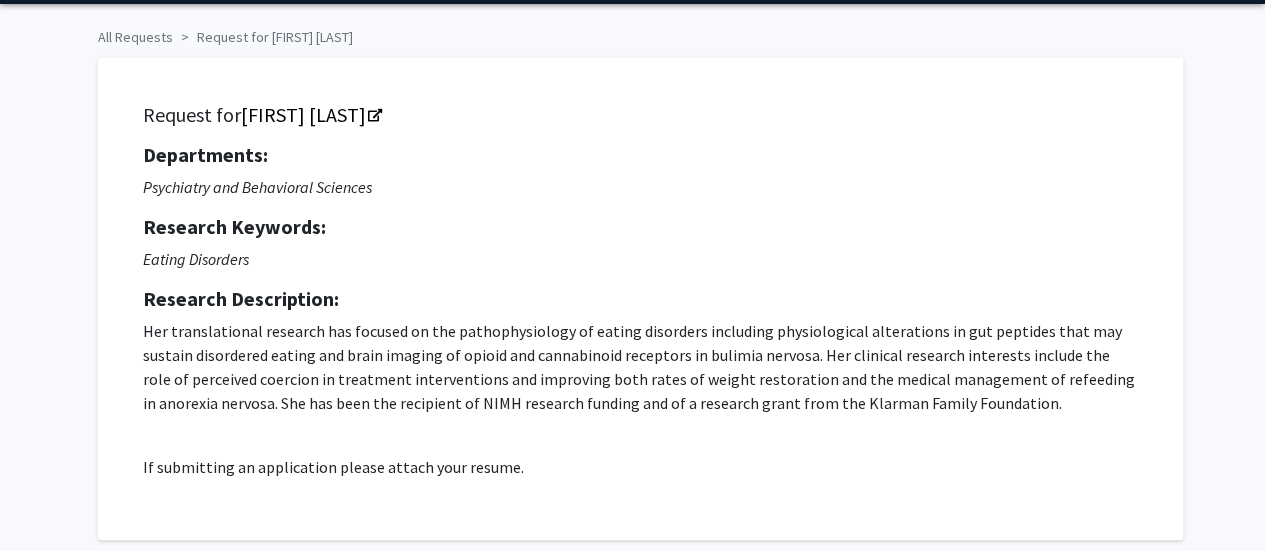 scroll, scrollTop: 100, scrollLeft: 0, axis: vertical 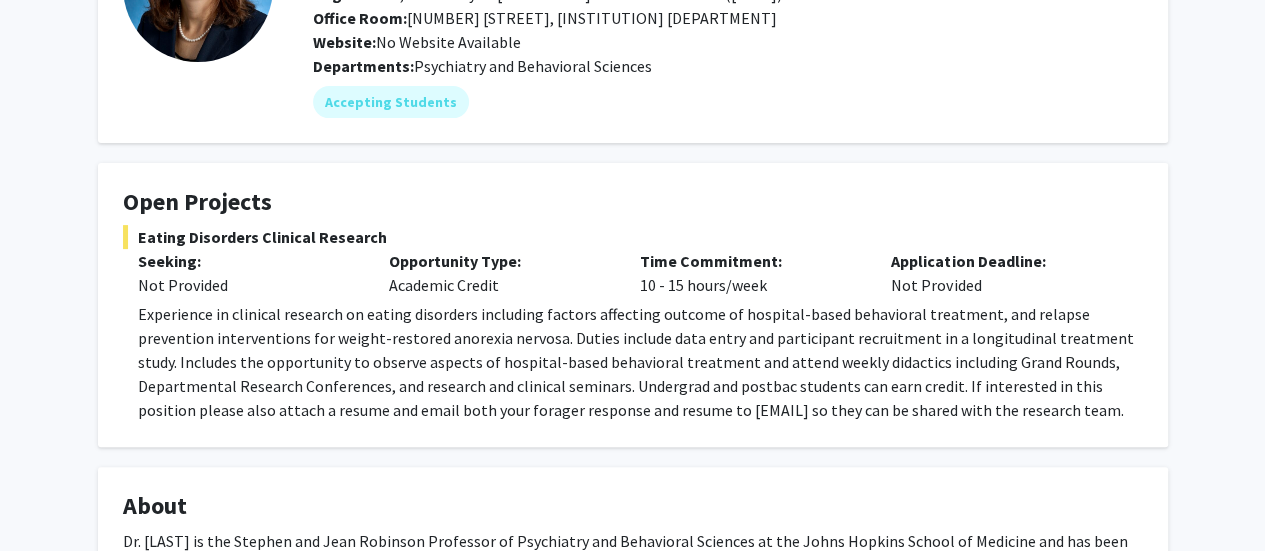 drag, startPoint x: 138, startPoint y: 240, endPoint x: 377, endPoint y: 239, distance: 239.00209 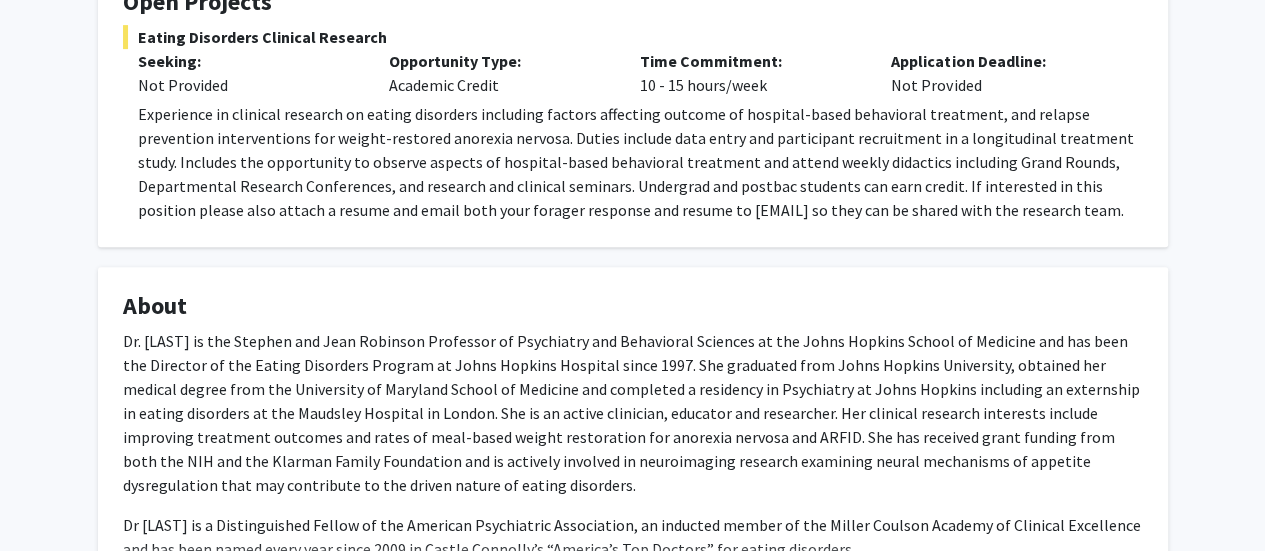 scroll, scrollTop: 500, scrollLeft: 0, axis: vertical 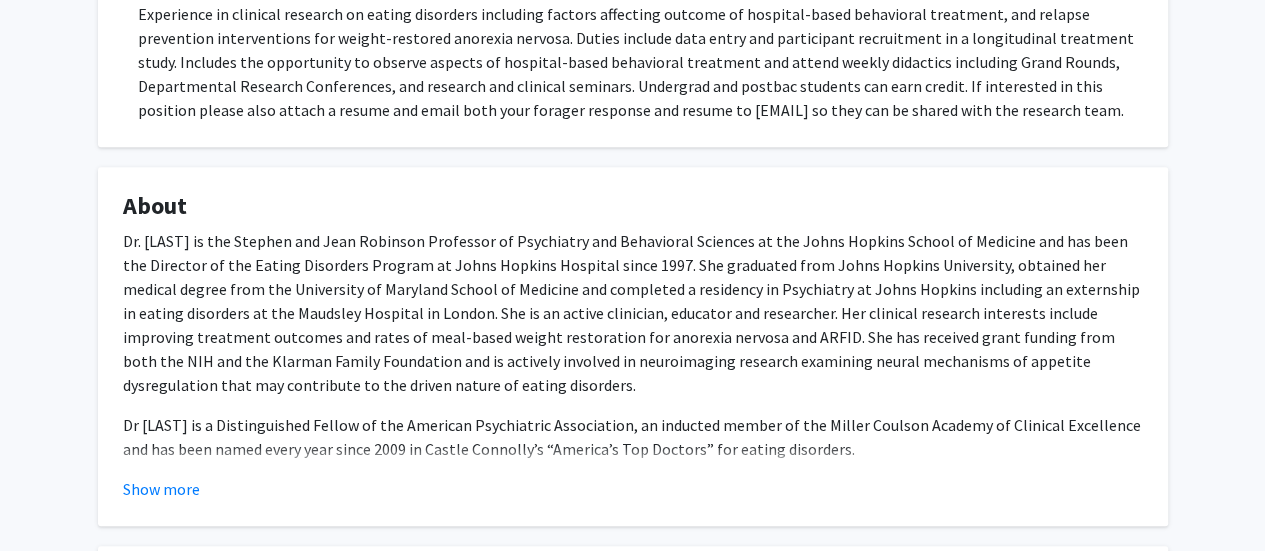 click on "Dr. [LAST] is the Stephen and Jean Robinson Professor of Psychiatry and Behavioral Sciences at the Johns Hopkins School of Medicine and has been the Director of the Eating Disorders Program at Johns Hopkins Hospital since 1997. She graduated from Johns Hopkins University, obtained her medical degree from the University of Maryland School of Medicine and completed a residency in Psychiatry at Johns Hopkins including an externship in eating disorders at the Maudsley Hospital in London. She is an active clinician, educator and researcher. Her clinical research interests include improving treatment outcomes and rates of meal-based weight restoration for anorexia nervosa and ARFID. She has received grant funding from both the NIH and the Klarman Family Foundation and is actively involved in neuroimaging research examining neural mechanisms of appetite dysregulation that may contribute to the driven nature of eating disorders." 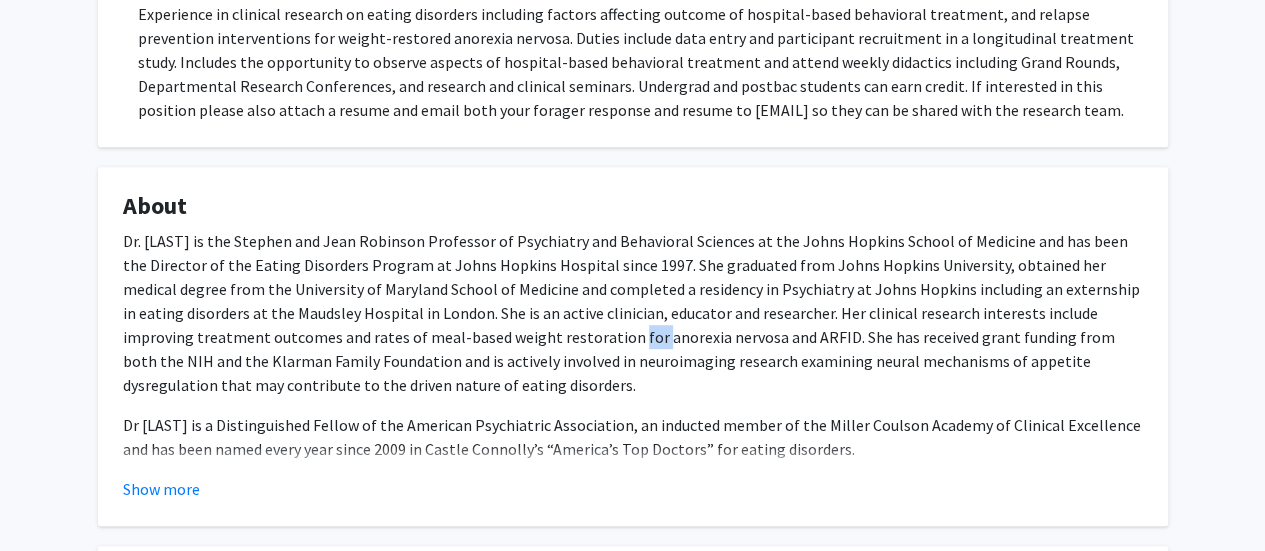 click on "Dr. [LAST] is the Stephen and Jean Robinson Professor of Psychiatry and Behavioral Sciences at the Johns Hopkins School of Medicine and has been the Director of the Eating Disorders Program at Johns Hopkins Hospital since 1997. She graduated from Johns Hopkins University, obtained her medical degree from the University of Maryland School of Medicine and completed a residency in Psychiatry at Johns Hopkins including an externship in eating disorders at the Maudsley Hospital in London. She is an active clinician, educator and researcher. Her clinical research interests include improving treatment outcomes and rates of meal-based weight restoration for anorexia nervosa and ARFID. She has received grant funding from both the NIH and the Klarman Family Foundation and is actively involved in neuroimaging research examining neural mechanisms of appetite dysregulation that may contribute to the driven nature of eating disorders." 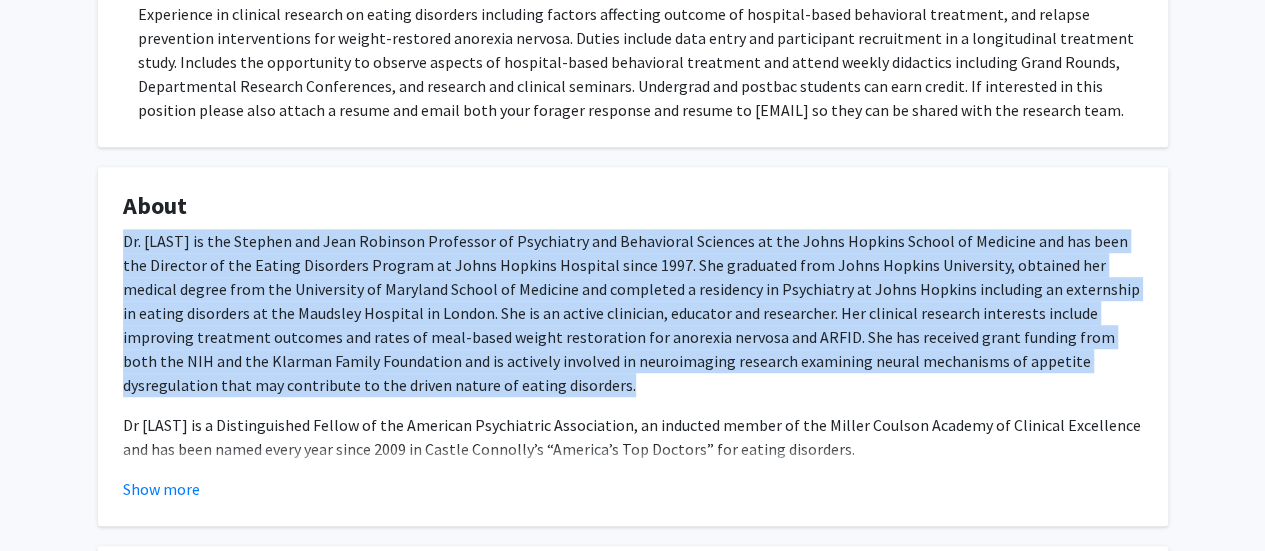 click on "Dr. [LAST] is the Stephen and Jean Robinson Professor of Psychiatry and Behavioral Sciences at the Johns Hopkins School of Medicine and has been the Director of the Eating Disorders Program at Johns Hopkins Hospital since 1997. She graduated from Johns Hopkins University, obtained her medical degree from the University of Maryland School of Medicine and completed a residency in Psychiatry at Johns Hopkins including an externship in eating disorders at the Maudsley Hospital in London. She is an active clinician, educator and researcher. Her clinical research interests include improving treatment outcomes and rates of meal-based weight restoration for anorexia nervosa and ARFID. She has received grant funding from both the NIH and the Klarman Family Foundation and is actively involved in neuroimaging research examining neural mechanisms of appetite dysregulation that may contribute to the driven nature of eating disorders." 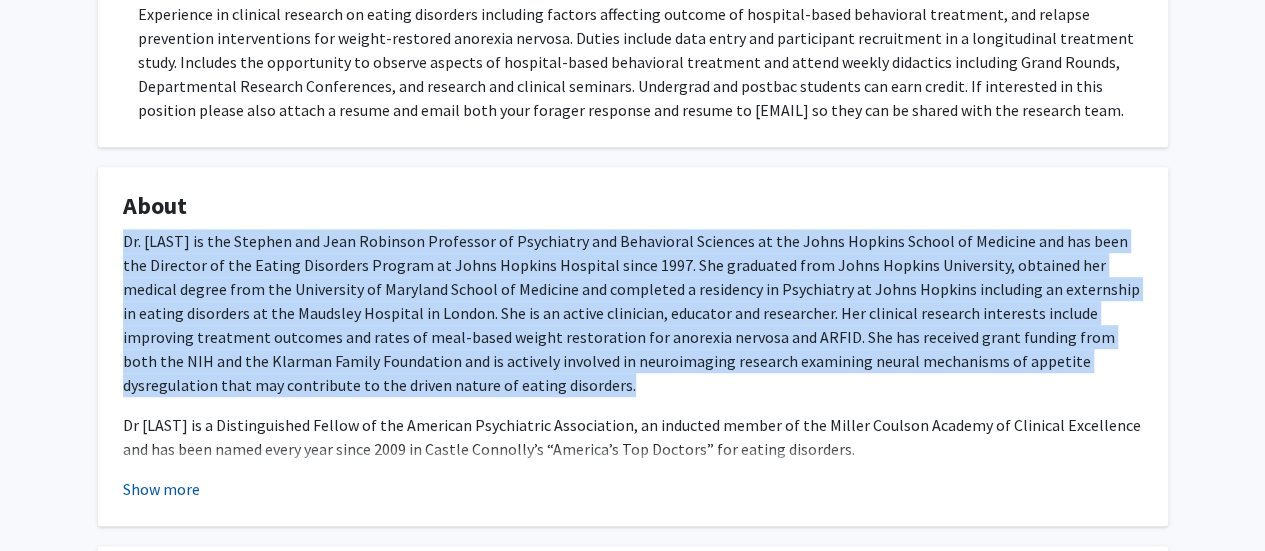 click on "Show more" 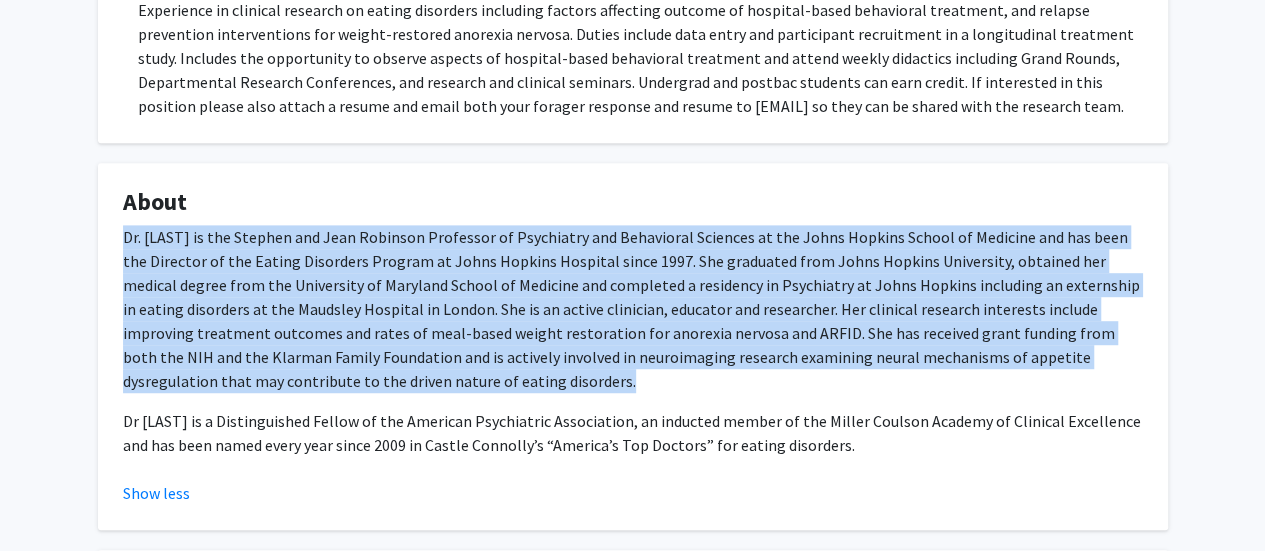 scroll, scrollTop: 500, scrollLeft: 0, axis: vertical 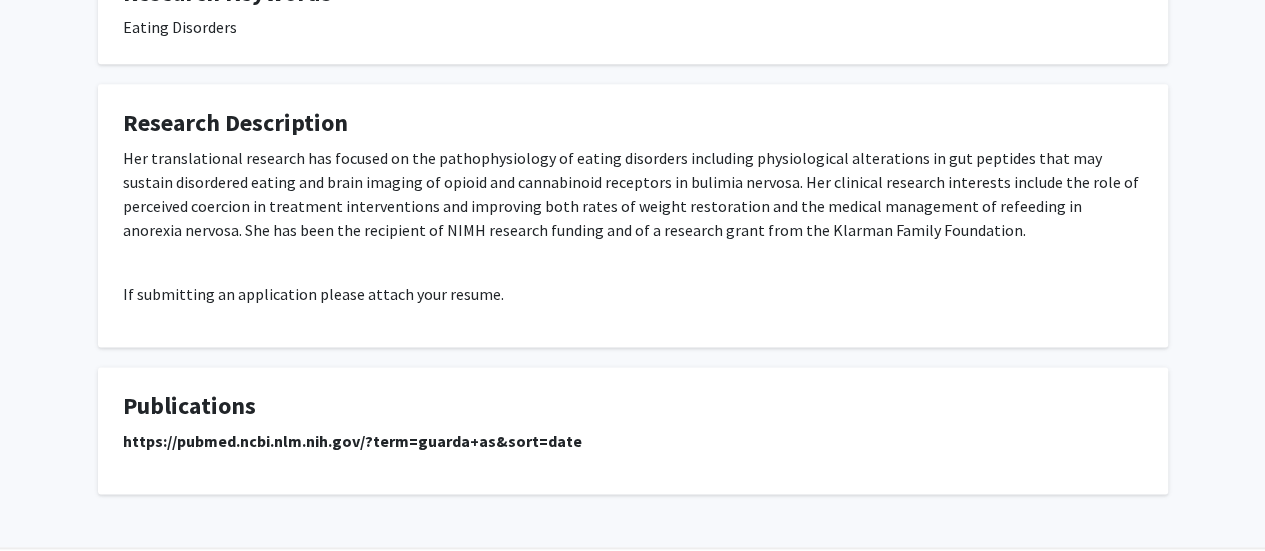 click on "Her translational research has focused on the pathophysiology of eating disorders including physiological alterations in gut peptides that may sustain disordered eating and brain imaging of opioid and cannabinoid receptors in bulimia nervosa. Her clinical research interests include the role of perceived coercion in treatment interventions and improving both rates of weight restoration and the medical management of refeeding in anorexia nervosa. She has been the recipient of NIMH research funding and of a research grant from the Klarman Family Foundation." 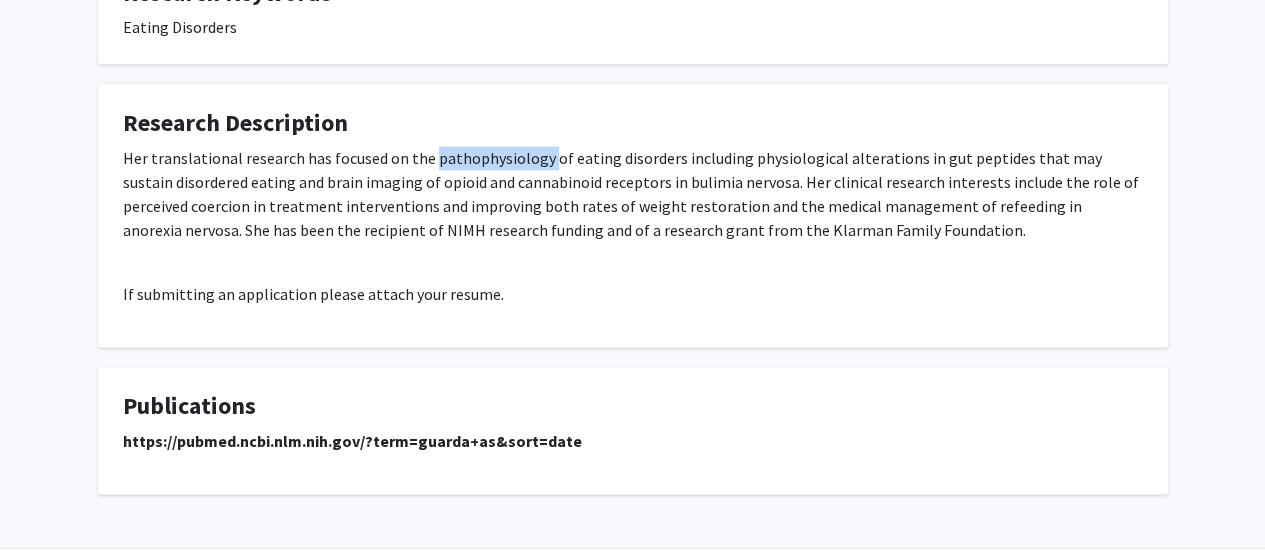 click on "Her translational research has focused on the pathophysiology of eating disorders including physiological alterations in gut peptides that may sustain disordered eating and brain imaging of opioid and cannabinoid receptors in bulimia nervosa. Her clinical research interests include the role of perceived coercion in treatment interventions and improving both rates of weight restoration and the medical management of refeeding in anorexia nervosa. She has been the recipient of NIMH research funding and of a research grant from the Klarman Family Foundation." 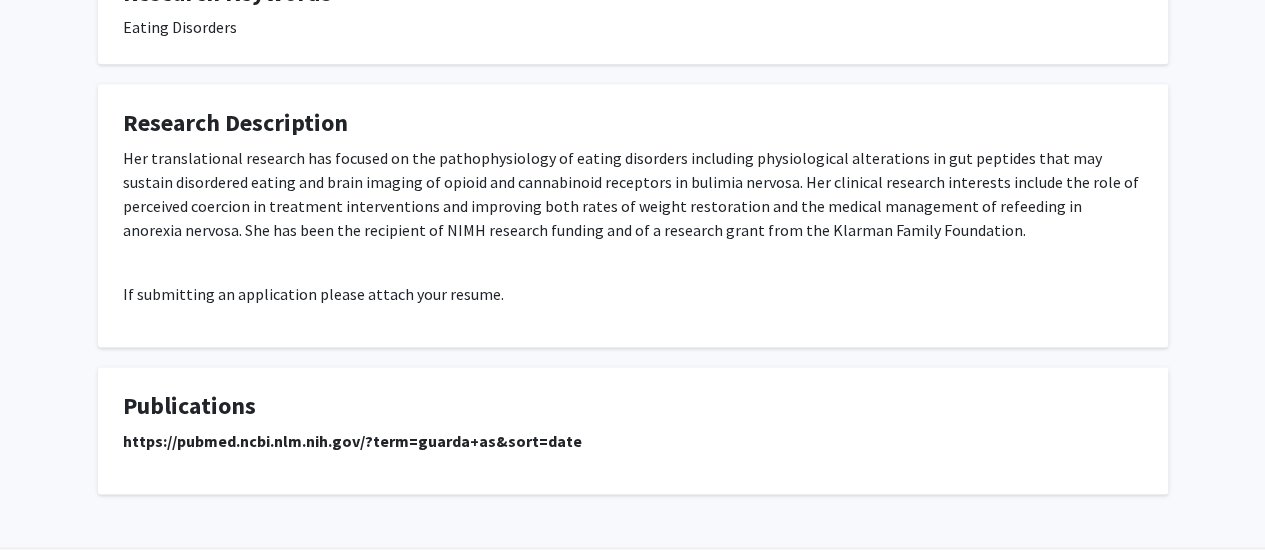 click on "Her translational research has focused on the pathophysiology of eating disorders including physiological alterations in gut peptides that may sustain disordered eating and brain imaging of opioid and cannabinoid receptors in bulimia nervosa. Her clinical research interests include the role of perceived coercion in treatment interventions and improving both rates of weight restoration and the medical management of refeeding in anorexia nervosa. She has been the recipient of NIMH research funding and of a research grant from the Klarman Family Foundation." 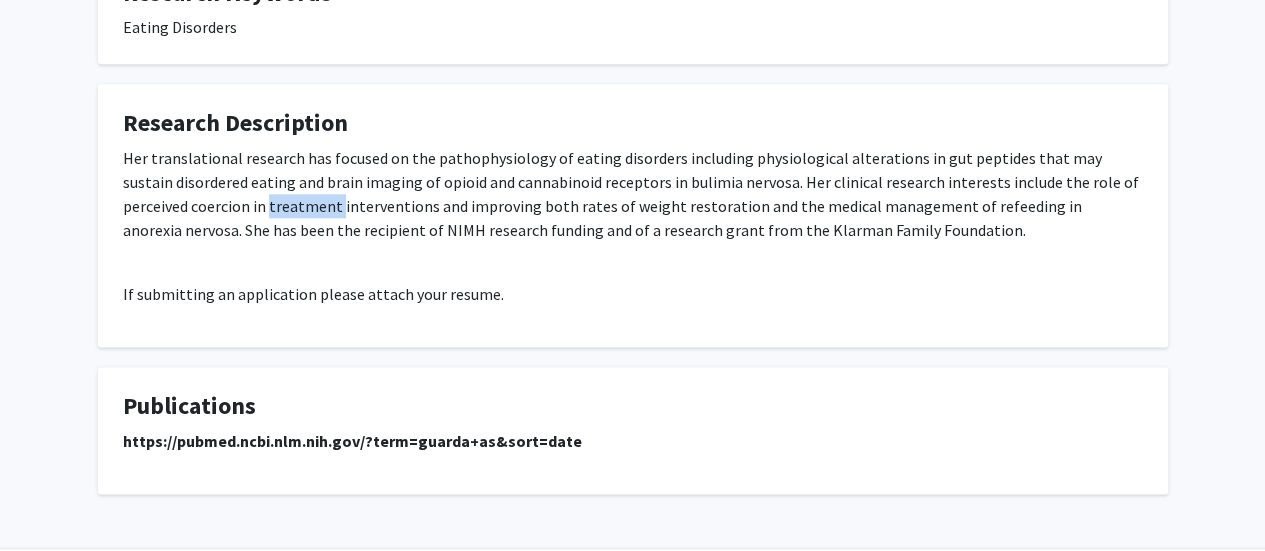 click on "Her translational research has focused on the pathophysiology of eating disorders including physiological alterations in gut peptides that may sustain disordered eating and brain imaging of opioid and cannabinoid receptors in bulimia nervosa. Her clinical research interests include the role of perceived coercion in treatment interventions and improving both rates of weight restoration and the medical management of refeeding in anorexia nervosa. She has been the recipient of NIMH research funding and of a research grant from the Klarman Family Foundation." 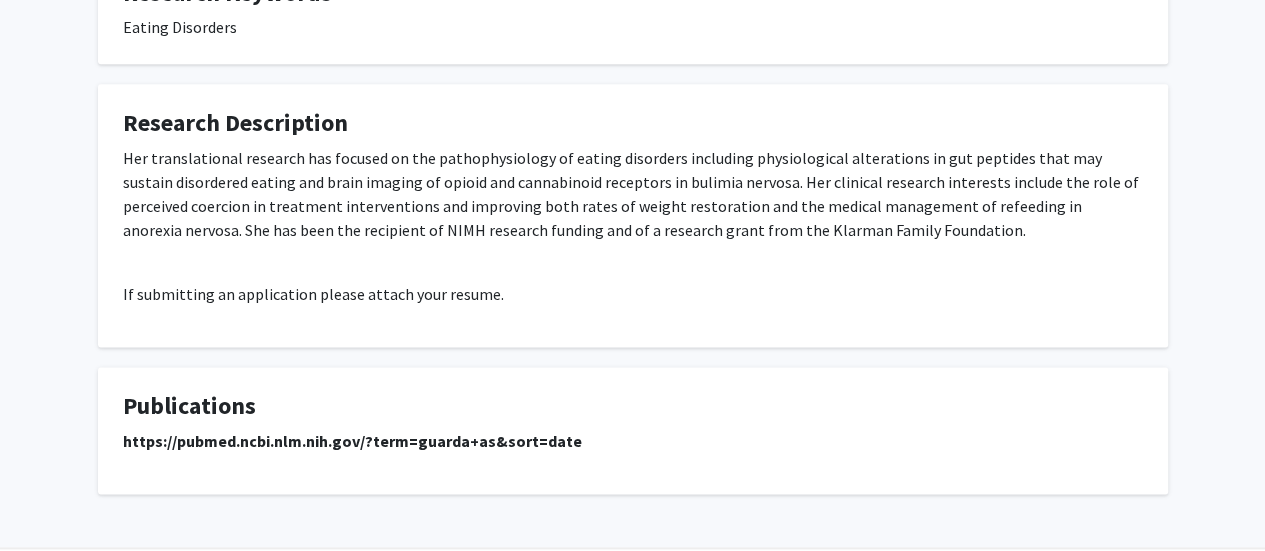 click on "Her translational research has focused on the pathophysiology of eating disorders including physiological alterations in gut peptides that may sustain disordered eating and brain imaging of opioid and cannabinoid receptors in bulimia nervosa. Her clinical research interests include the role of perceived coercion in treatment interventions and improving both rates of weight restoration and the medical management of refeeding in anorexia nervosa. She has been the recipient of NIMH research funding and of a research grant from the Klarman Family Foundation." 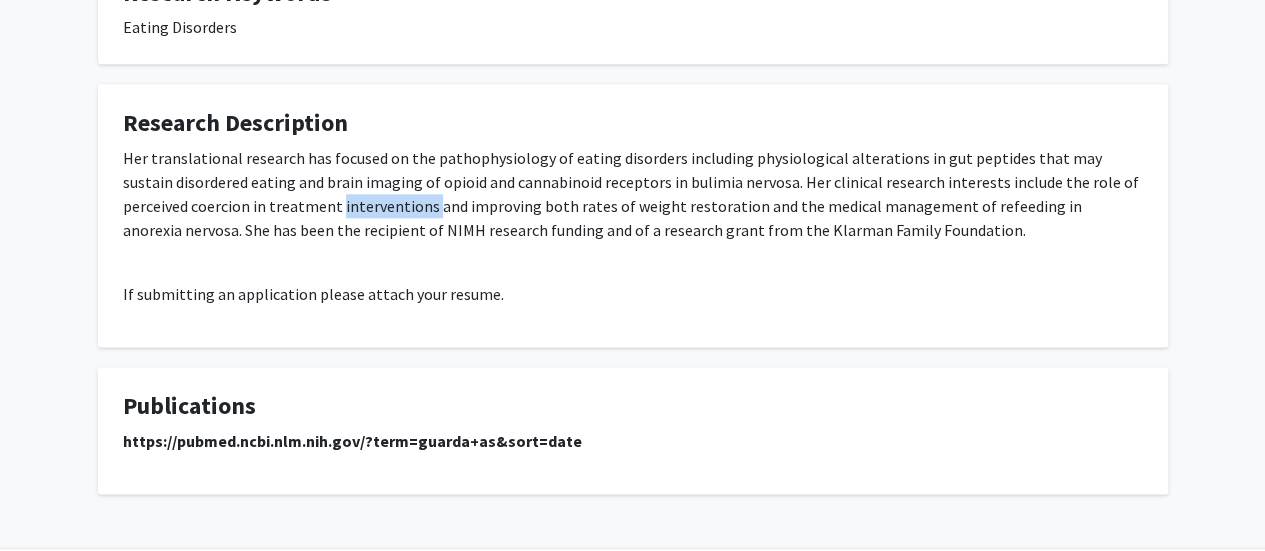 click on "Her translational research has focused on the pathophysiology of eating disorders including physiological alterations in gut peptides that may sustain disordered eating and brain imaging of opioid and cannabinoid receptors in bulimia nervosa. Her clinical research interests include the role of perceived coercion in treatment interventions and improving both rates of weight restoration and the medical management of refeeding in anorexia nervosa. She has been the recipient of NIMH research funding and of a research grant from the Klarman Family Foundation." 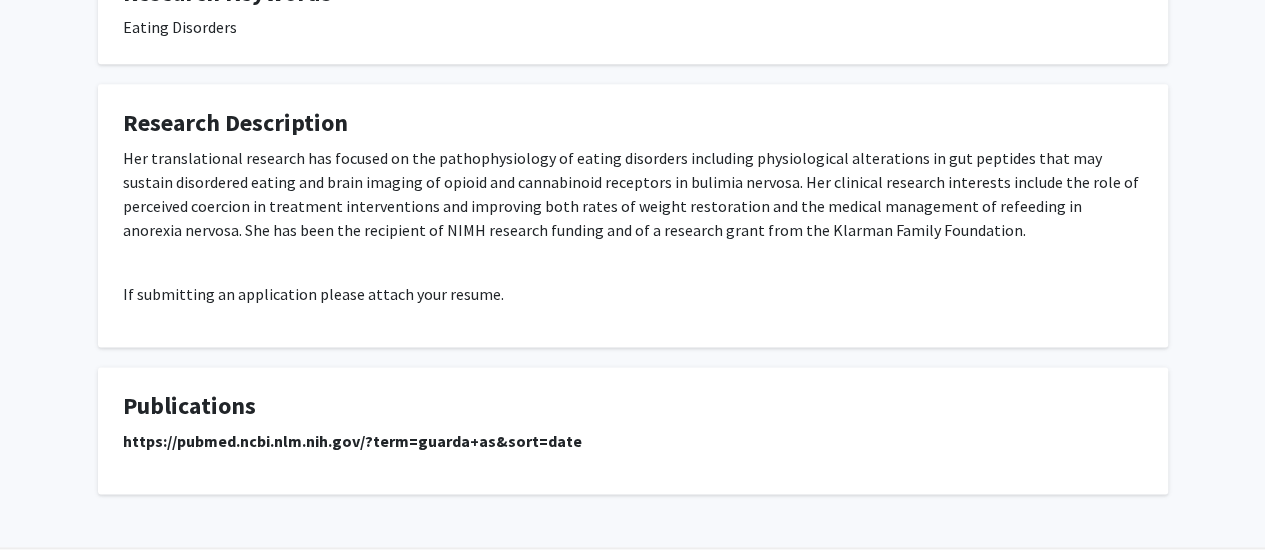 click on "Her translational research has focused on the pathophysiology of eating disorders including physiological alterations in gut peptides that may sustain disordered eating and brain imaging of opioid and cannabinoid receptors in bulimia nervosa. Her clinical research interests include the role of perceived coercion in treatment interventions and improving both rates of weight restoration and the medical management of refeeding in anorexia nervosa. She has been the recipient of NIMH research funding and of a research grant from the Klarman Family Foundation." 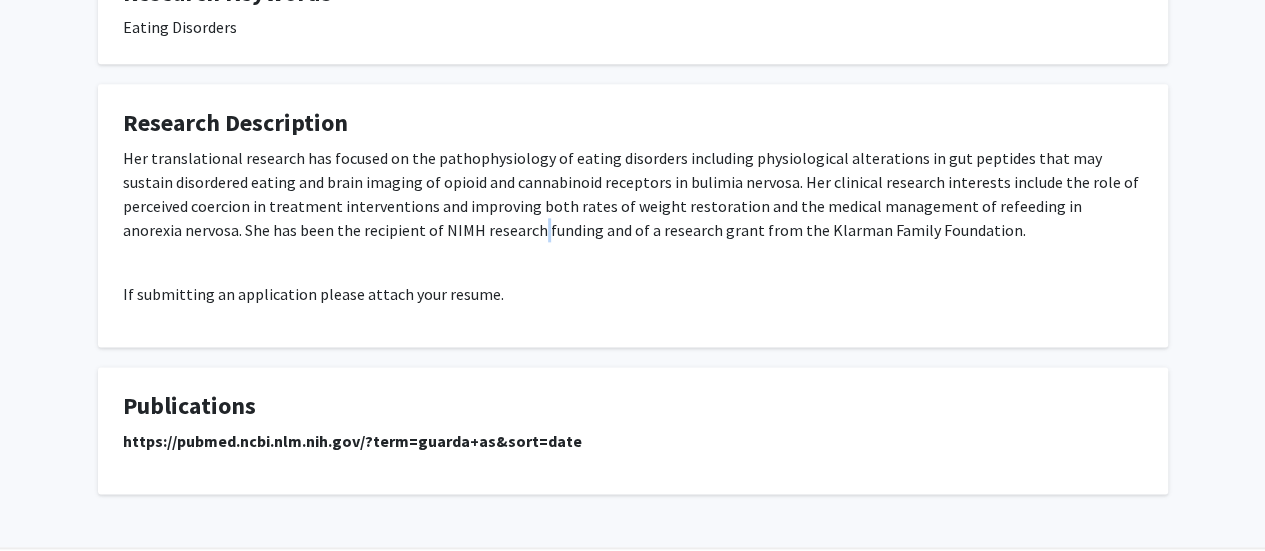click on "Her translational research has focused on the pathophysiology of eating disorders including physiological alterations in gut peptides that may sustain disordered eating and brain imaging of opioid and cannabinoid receptors in bulimia nervosa. Her clinical research interests include the role of perceived coercion in treatment interventions and improving both rates of weight restoration and the medical management of refeeding in anorexia nervosa. She has been the recipient of NIMH research funding and of a research grant from the Klarman Family Foundation." 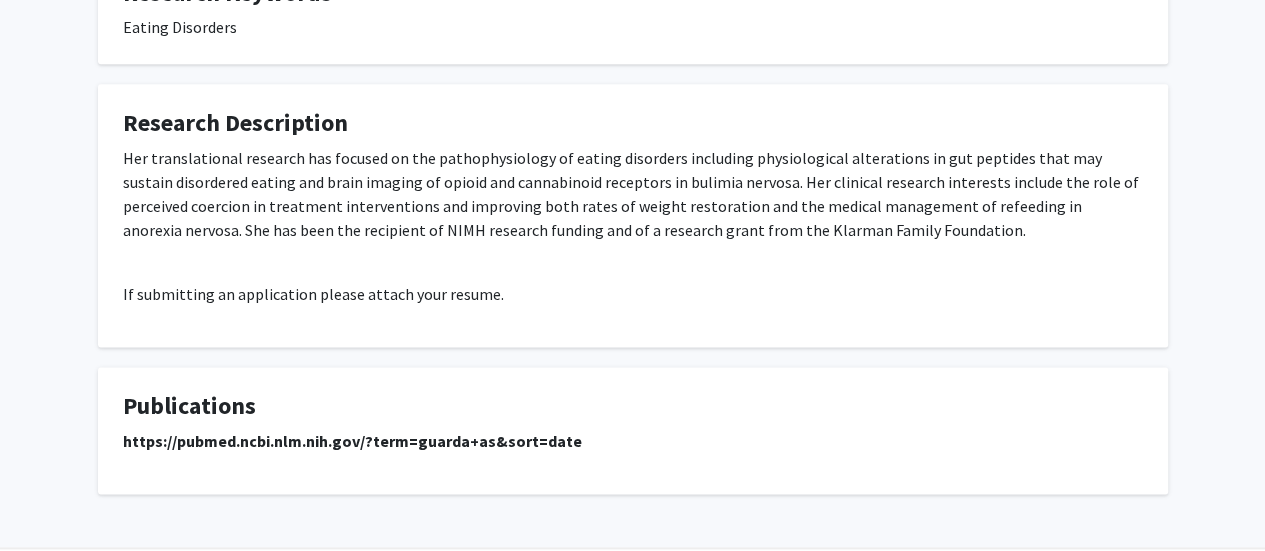 click on "Her translational research has focused on the pathophysiology of eating disorders including physiological alterations in gut peptides that may sustain disordered eating and brain imaging of opioid and cannabinoid receptors in bulimia nervosa. Her clinical research interests include the role of perceived coercion in treatment interventions and improving both rates of weight restoration and the medical management of refeeding in anorexia nervosa. She has been the recipient of NIMH research funding and of a research grant from the Klarman Family Foundation." 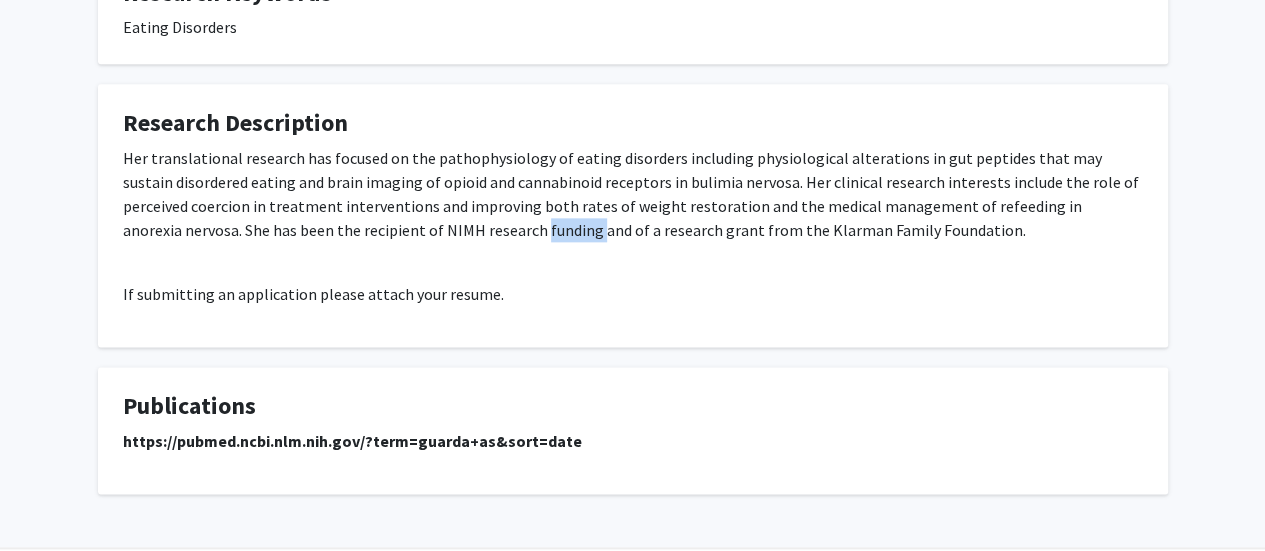 click on "Her translational research has focused on the pathophysiology of eating disorders including physiological alterations in gut peptides that may sustain disordered eating and brain imaging of opioid and cannabinoid receptors in bulimia nervosa. Her clinical research interests include the role of perceived coercion in treatment interventions and improving both rates of weight restoration and the medical management of refeeding in anorexia nervosa. She has been the recipient of NIMH research funding and of a research grant from the Klarman Family Foundation." 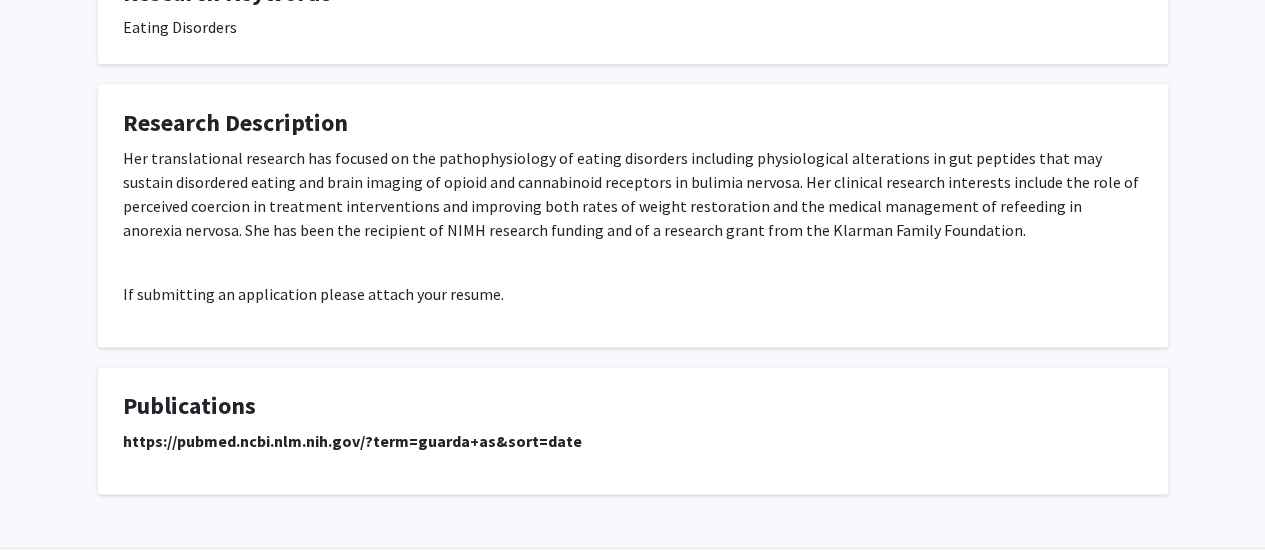 click on "Her translational research has focused on the pathophysiology of eating disorders including physiological alterations in gut peptides that may sustain disordered eating and brain imaging of opioid and cannabinoid receptors in bulimia nervosa. Her clinical research interests include the role of perceived coercion in treatment interventions and improving both rates of weight restoration and the medical management of refeeding in anorexia nervosa. She has been the recipient of NIMH research funding and of a research grant from the Klarman Family Foundation." 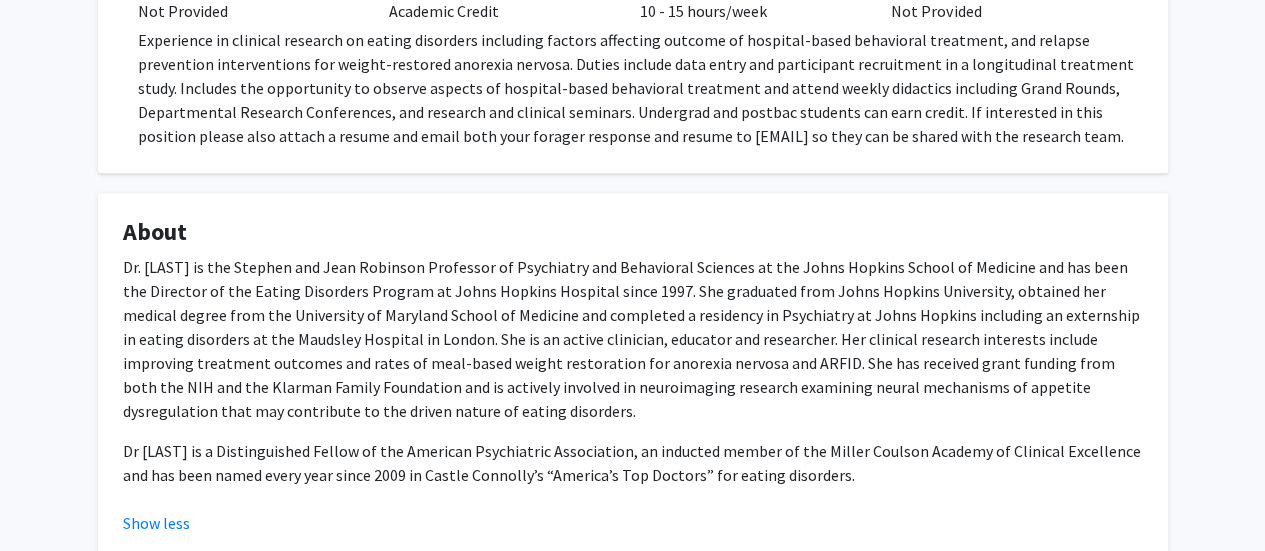 scroll, scrollTop: 467, scrollLeft: 0, axis: vertical 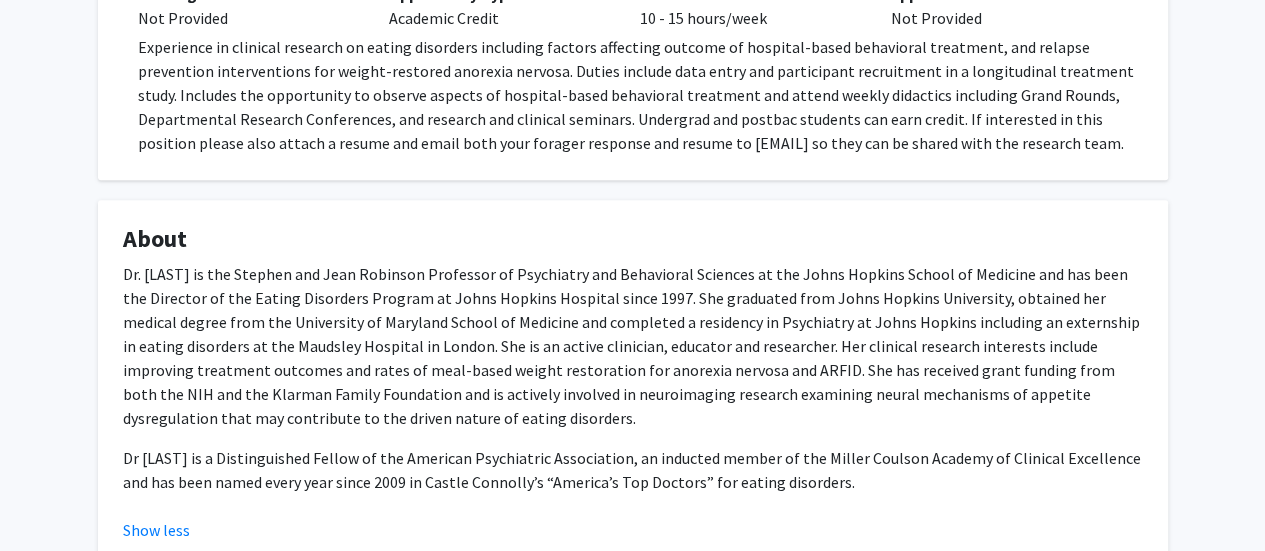 click on "Dr. [LAST] is the Stephen and Jean Robinson Professor of Psychiatry and Behavioral Sciences at the Johns Hopkins School of Medicine and has been the Director of the Eating Disorders Program at Johns Hopkins Hospital since 1997. She graduated from Johns Hopkins University, obtained her medical degree from the University of Maryland School of Medicine and completed a residency in Psychiatry at Johns Hopkins including an externship in eating disorders at the Maudsley Hospital in London. She is an active clinician, educator and researcher. Her clinical research interests include improving treatment outcomes and rates of meal-based weight restoration for anorexia nervosa and ARFID. She has received grant funding from both the NIH and the Klarman Family Foundation and is actively involved in neuroimaging research examining neural mechanisms of appetite dysregulation that may contribute to the driven nature of eating disorders." 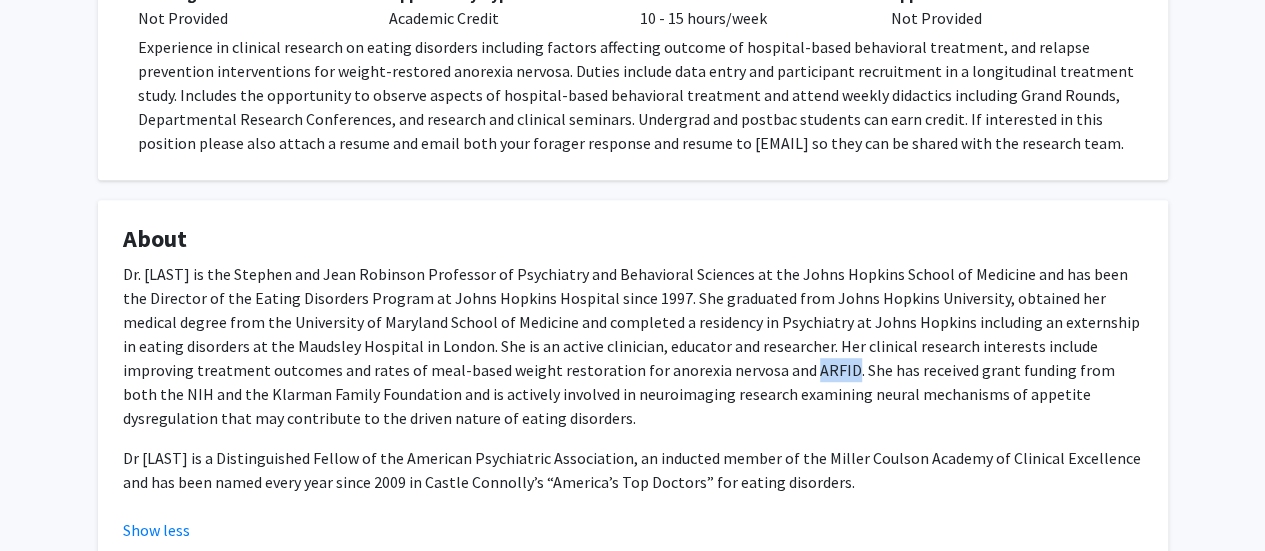click on "Dr. [LAST] is the Stephen and Jean Robinson Professor of Psychiatry and Behavioral Sciences at the Johns Hopkins School of Medicine and has been the Director of the Eating Disorders Program at Johns Hopkins Hospital since 1997. She graduated from Johns Hopkins University, obtained her medical degree from the University of Maryland School of Medicine and completed a residency in Psychiatry at Johns Hopkins including an externship in eating disorders at the Maudsley Hospital in London. She is an active clinician, educator and researcher. Her clinical research interests include improving treatment outcomes and rates of meal-based weight restoration for anorexia nervosa and ARFID. She has received grant funding from both the NIH and the Klarman Family Foundation and is actively involved in neuroimaging research examining neural mechanisms of appetite dysregulation that may contribute to the driven nature of eating disorders." 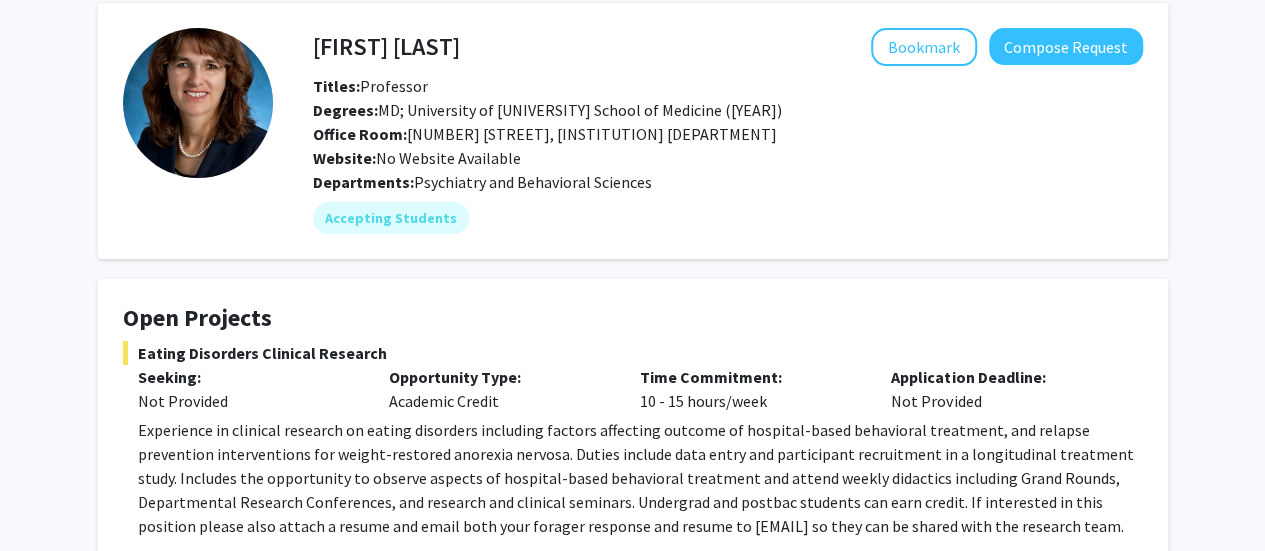 scroll, scrollTop: 0, scrollLeft: 0, axis: both 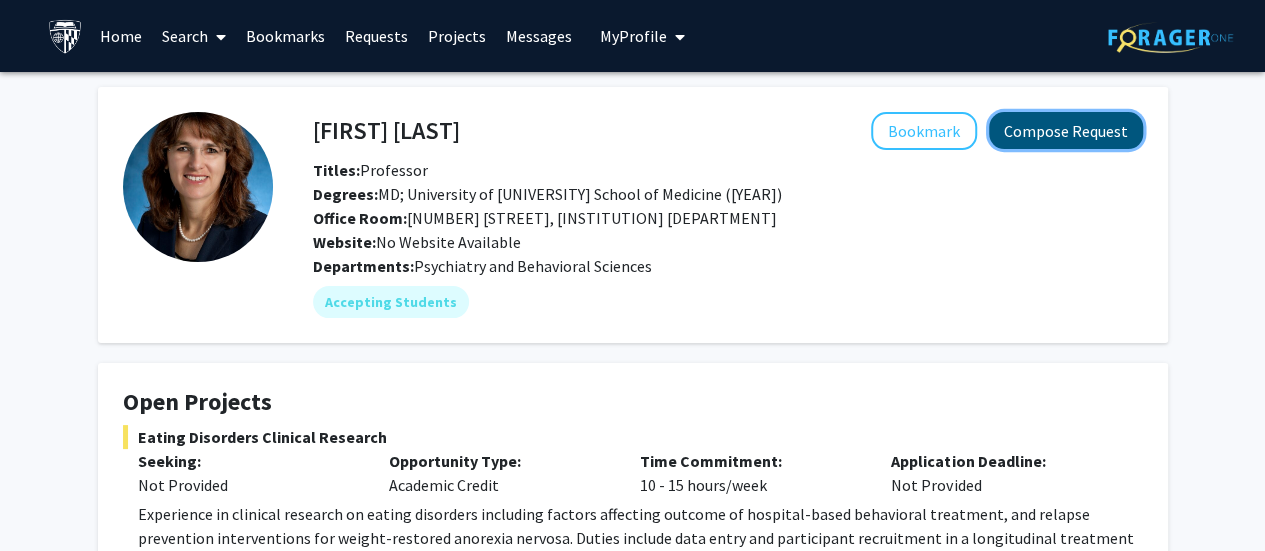 click on "Compose Request" 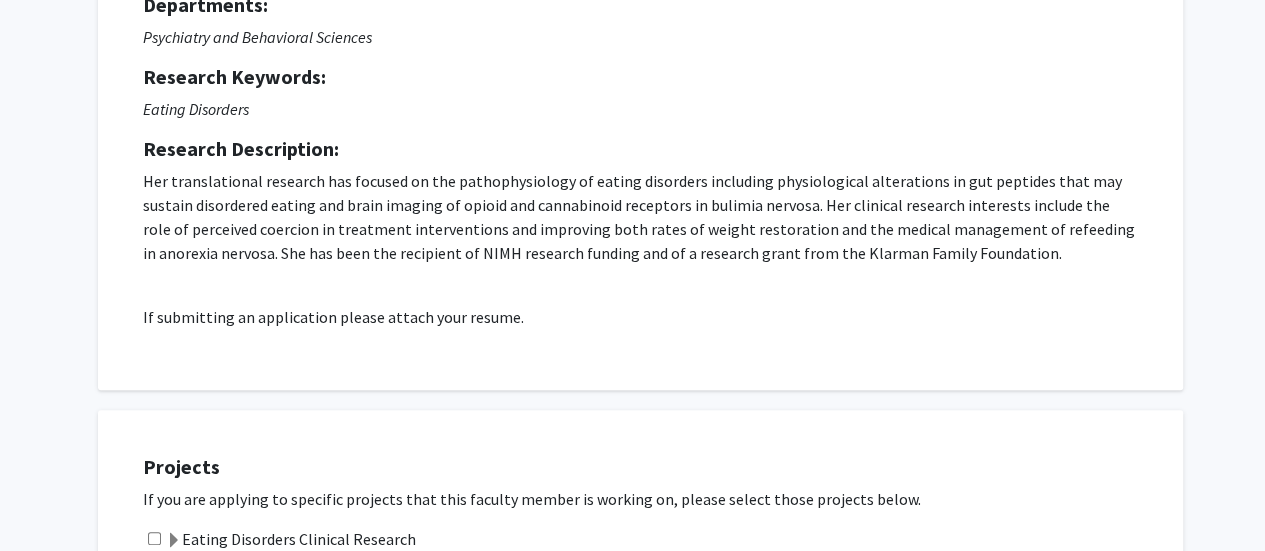 scroll, scrollTop: 600, scrollLeft: 0, axis: vertical 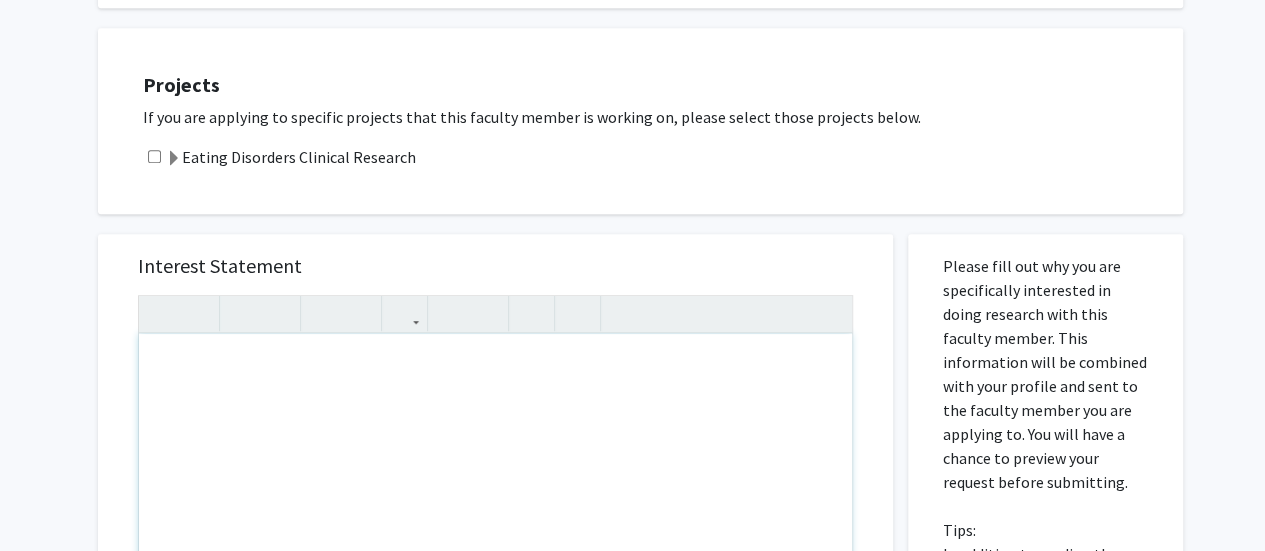 paste 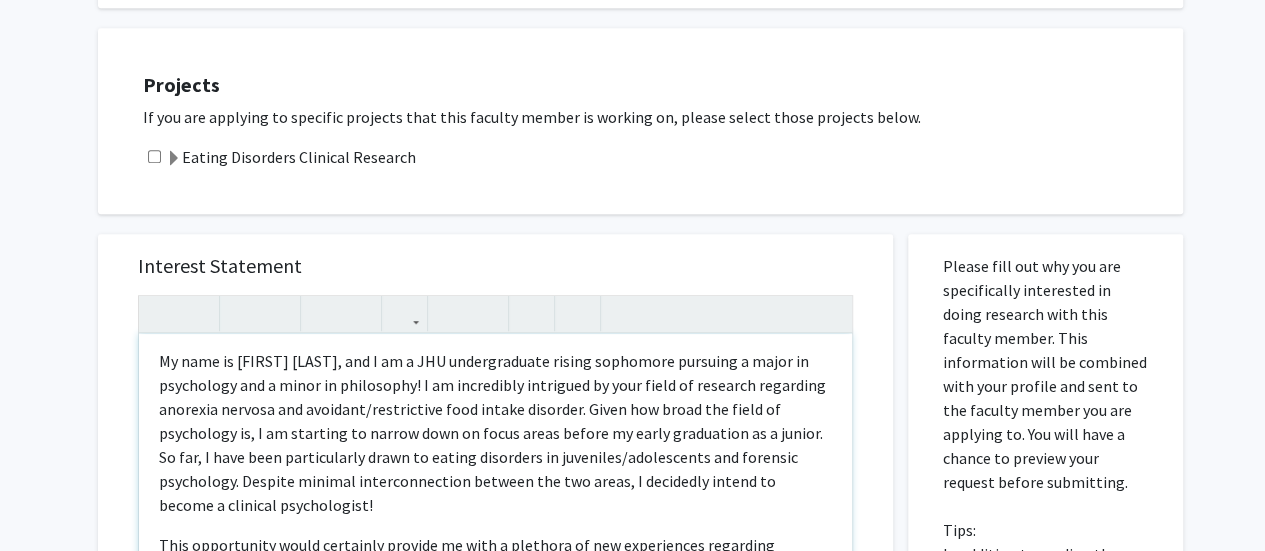 scroll, scrollTop: 0, scrollLeft: 0, axis: both 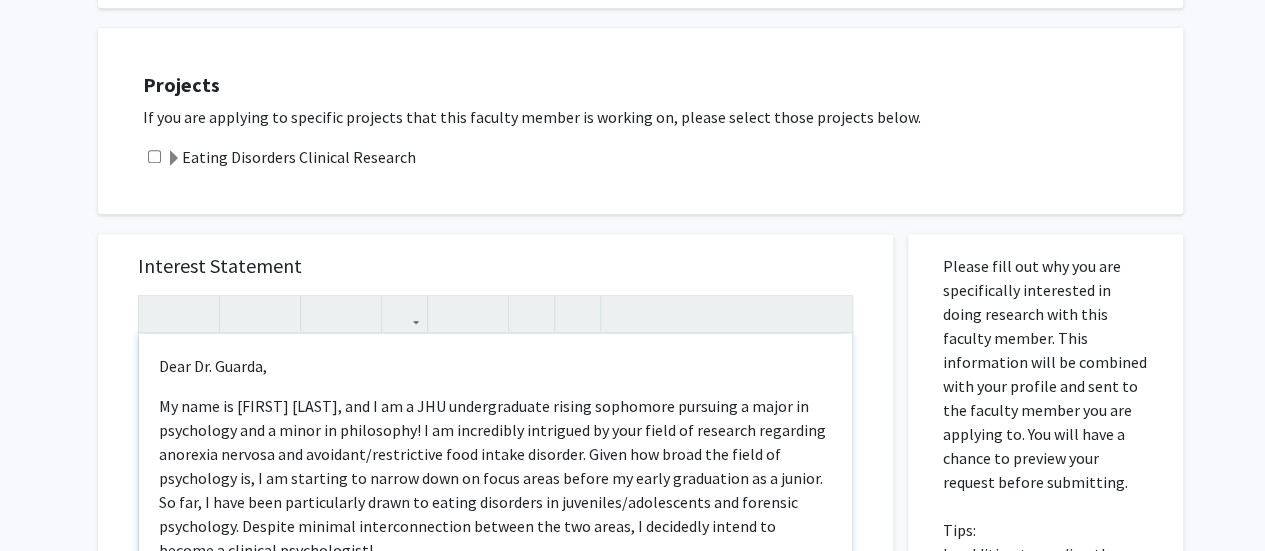 click on "My name is [FIRST] [LAST], and I am a JHU undergraduate rising sophomore pursuing a major in psychology and a minor in philosophy! I am incredibly intrigued by your field of research regarding anorexia nervosa and avoidant/restrictive food intake disorder. Given how broad the field of psychology is, I am starting to narrow down on focus areas before my early graduation as a junior. So far, I have been particularly drawn to eating disorders in juveniles/adolescents and forensic psychology. Despite minimal interconnection between the two areas, I decidedly intend to become a clinical psychologist!" at bounding box center (495, 478) 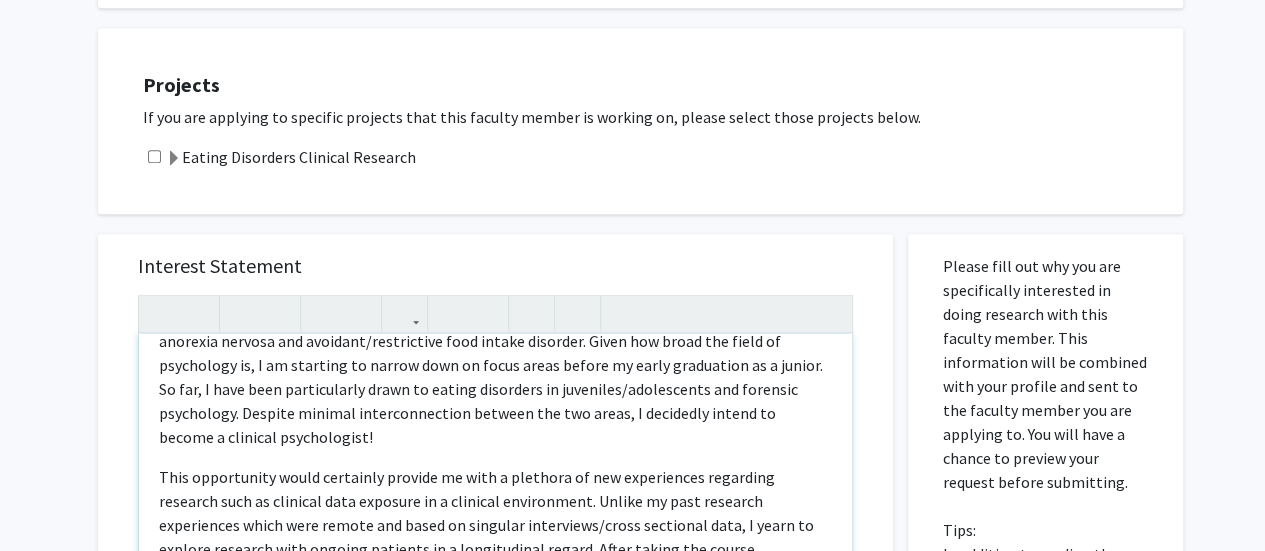 scroll, scrollTop: 0, scrollLeft: 0, axis: both 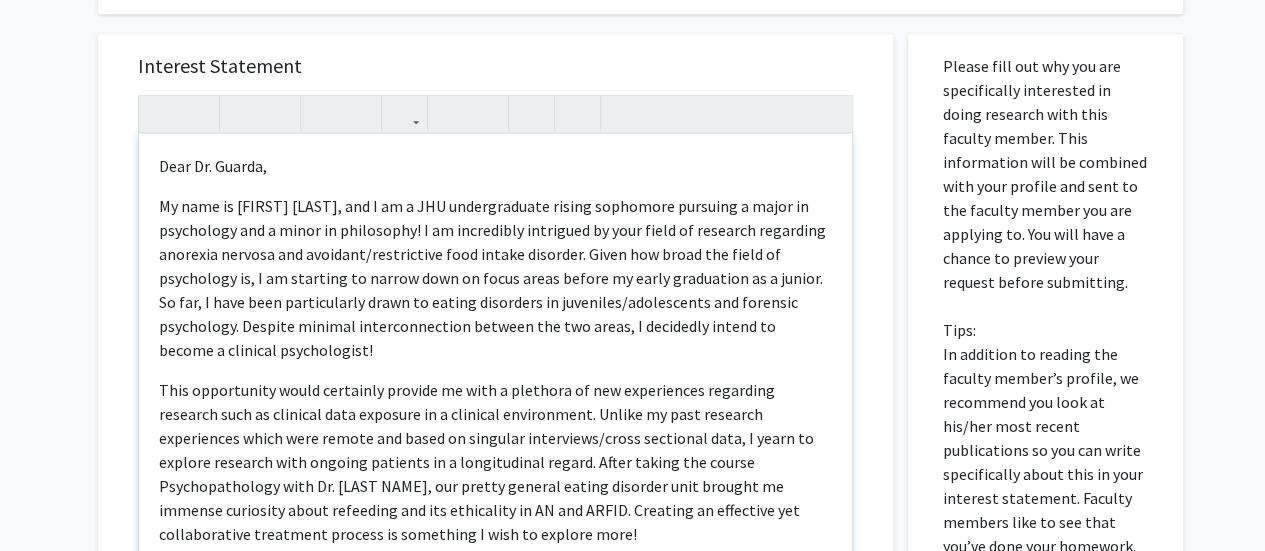 click on "My name is [FIRST] [LAST], and I am a JHU undergraduate rising sophomore pursuing a major in psychology and a minor in philosophy! I am incredibly intrigued by your field of research regarding anorexia nervosa and avoidant/restrictive food intake disorder. Given how broad the field of psychology is, I am starting to narrow down on focus areas before my early graduation as a junior. So far, I have been particularly drawn to eating disorders in juveniles/adolescents and forensic psychology. Despite minimal interconnection between the two areas, I decidedly intend to become a clinical psychologist!" at bounding box center (495, 278) 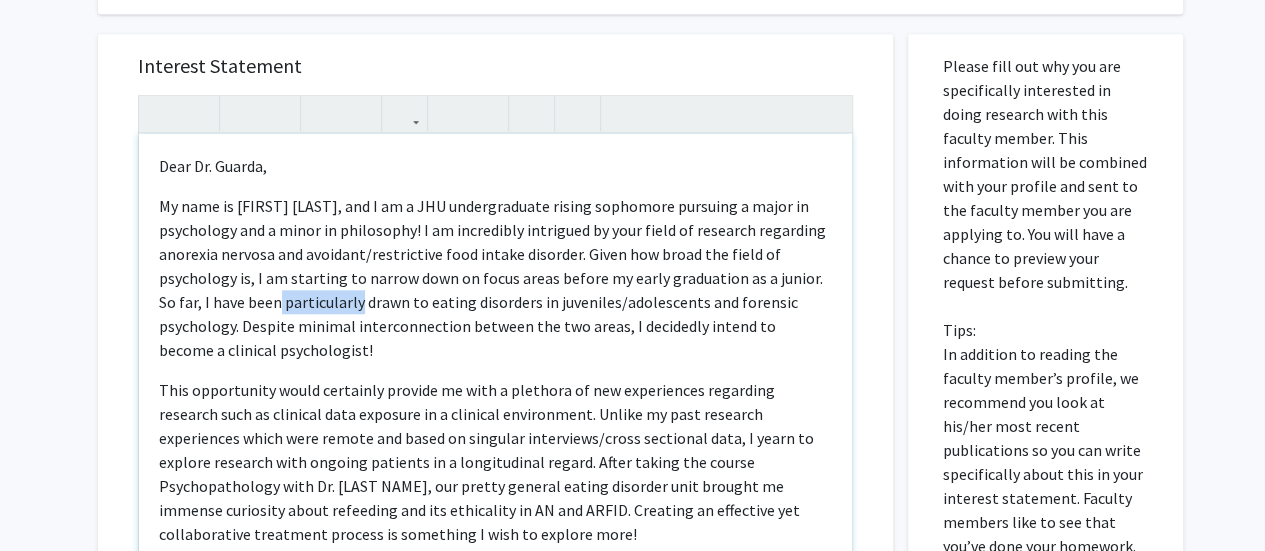 click on "My name is [FIRST] [LAST], and I am a JHU undergraduate rising sophomore pursuing a major in psychology and a minor in philosophy! I am incredibly intrigued by your field of research regarding anorexia nervosa and avoidant/restrictive food intake disorder. Given how broad the field of psychology is, I am starting to narrow down on focus areas before my early graduation as a junior. So far, I have been particularly drawn to eating disorders in juveniles/adolescents and forensic psychology. Despite minimal interconnection between the two areas, I decidedly intend to become a clinical psychologist!" at bounding box center [495, 278] 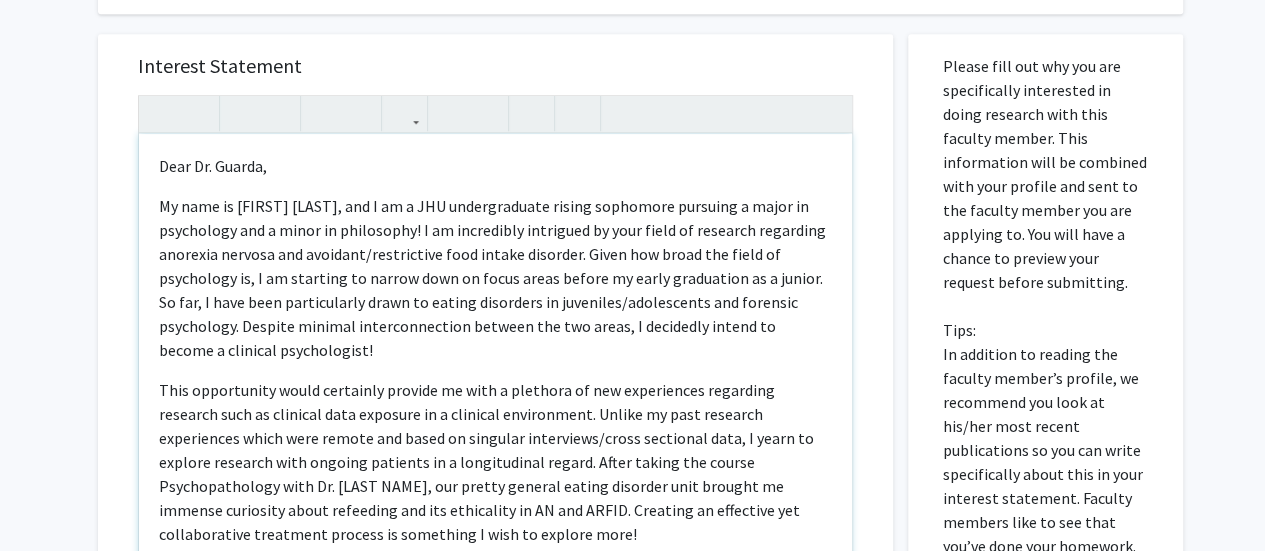 click on "My name is [FIRST] [LAST], and I am a JHU undergraduate rising sophomore pursuing a major in psychology and a minor in philosophy! I am incredibly intrigued by your field of research regarding anorexia nervosa and avoidant/restrictive food intake disorder. Given how broad the field of psychology is, I am starting to narrow down on focus areas before my early graduation as a junior. So far, I have been particularly drawn to eating disorders in juveniles/adolescents and forensic psychology. Despite minimal interconnection between the two areas, I decidedly intend to become a clinical psychologist!" at bounding box center (495, 278) 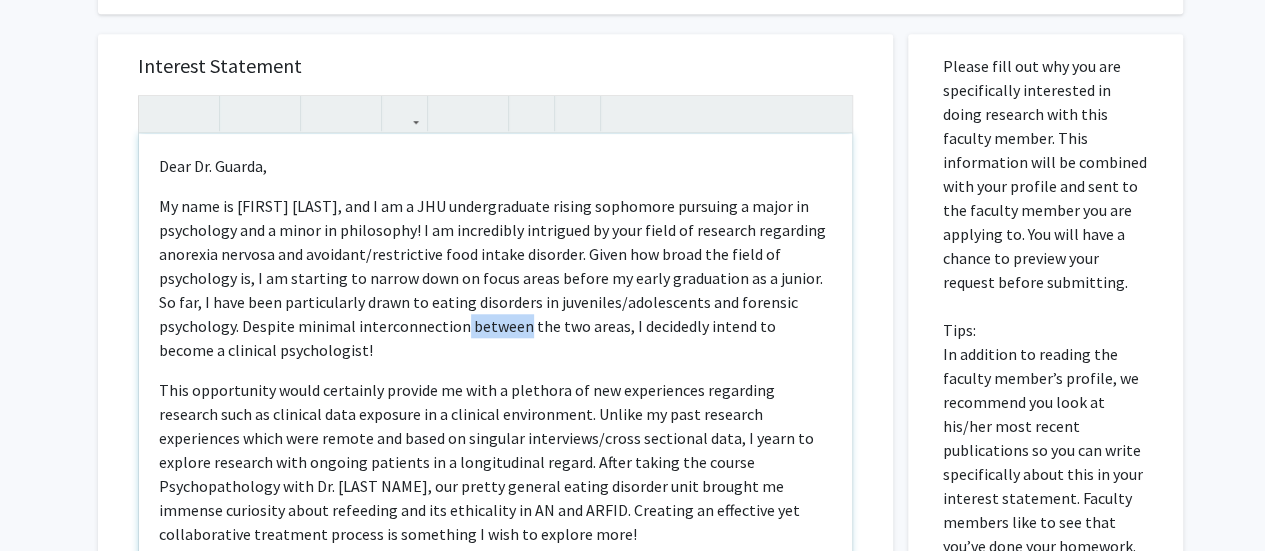 click on "My name is [FIRST] [LAST], and I am a JHU undergraduate rising sophomore pursuing a major in psychology and a minor in philosophy! I am incredibly intrigued by your field of research regarding anorexia nervosa and avoidant/restrictive food intake disorder. Given how broad the field of psychology is, I am starting to narrow down on focus areas before my early graduation as a junior. So far, I have been particularly drawn to eating disorders in juveniles/adolescents and forensic psychology. Despite minimal interconnection between the two areas, I decidedly intend to become a clinical psychologist!" at bounding box center (495, 278) 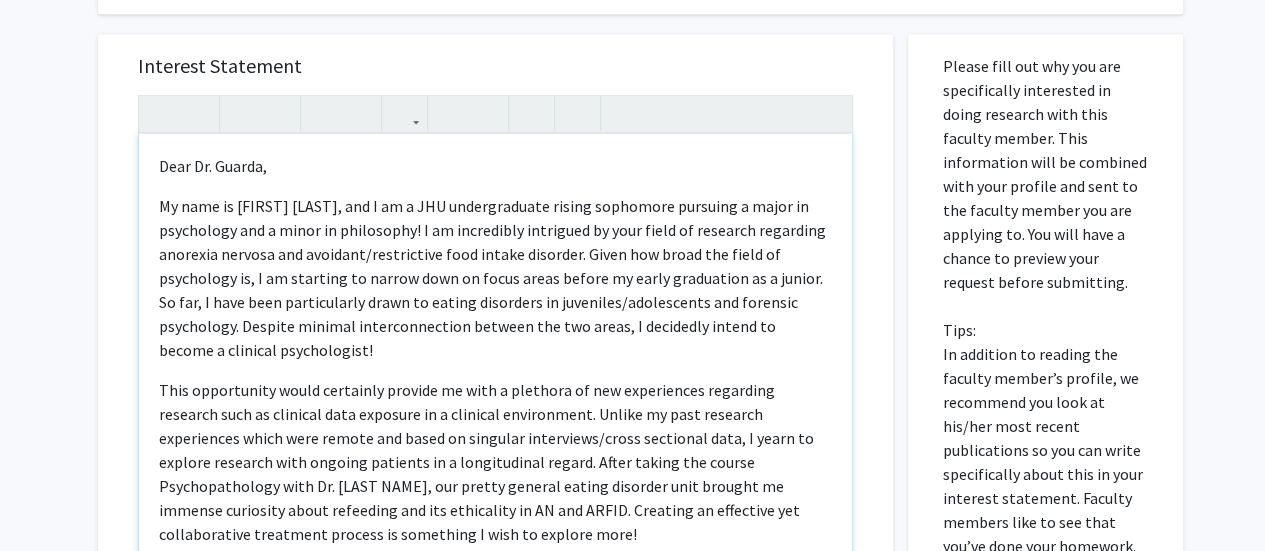 click on "My name is [FIRST] [LAST], and I am a JHU undergraduate rising sophomore pursuing a major in psychology and a minor in philosophy! I am incredibly intrigued by your field of research regarding anorexia nervosa and avoidant/restrictive food intake disorder. Given how broad the field of psychology is, I am starting to narrow down on focus areas before my early graduation as a junior. So far, I have been particularly drawn to eating disorders in juveniles/adolescents and forensic psychology. Despite minimal interconnection between the two areas, I decidedly intend to become a clinical psychologist!" at bounding box center [495, 278] 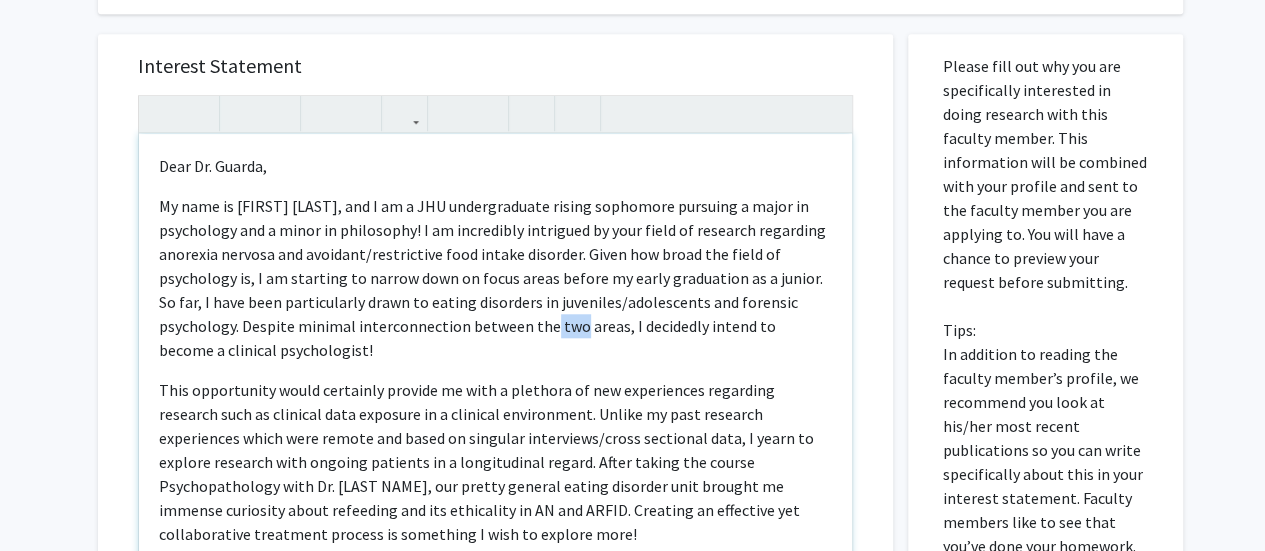 click on "My name is [FIRST] [LAST], and I am a JHU undergraduate rising sophomore pursuing a major in psychology and a minor in philosophy! I am incredibly intrigued by your field of research regarding anorexia nervosa and avoidant/restrictive food intake disorder. Given how broad the field of psychology is, I am starting to narrow down on focus areas before my early graduation as a junior. So far, I have been particularly drawn to eating disorders in juveniles/adolescents and forensic psychology. Despite minimal interconnection between the two areas, I decidedly intend to become a clinical psychologist!" at bounding box center [495, 278] 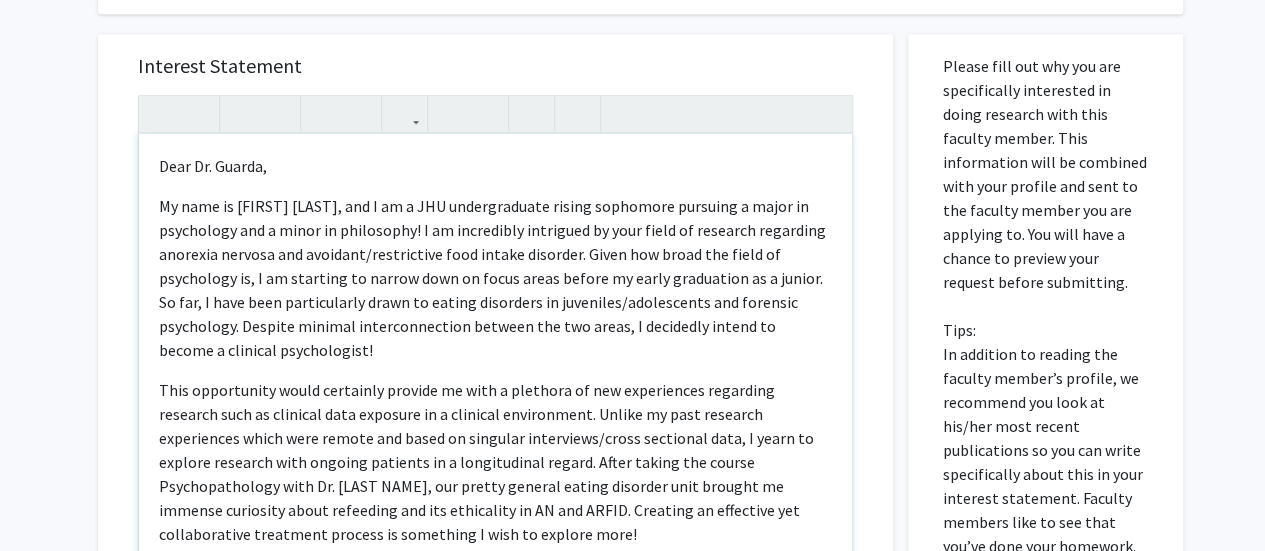 click on "My name is [FIRST] [LAST], and I am a JHU undergraduate rising sophomore pursuing a major in psychology and a minor in philosophy! I am incredibly intrigued by your field of research regarding anorexia nervosa and avoidant/restrictive food intake disorder. Given how broad the field of psychology is, I am starting to narrow down on focus areas before my early graduation as a junior. So far, I have been particularly drawn to eating disorders in juveniles/adolescents and forensic psychology. Despite minimal interconnection between the two areas, I decidedly intend to become a clinical psychologist!" at bounding box center [495, 278] 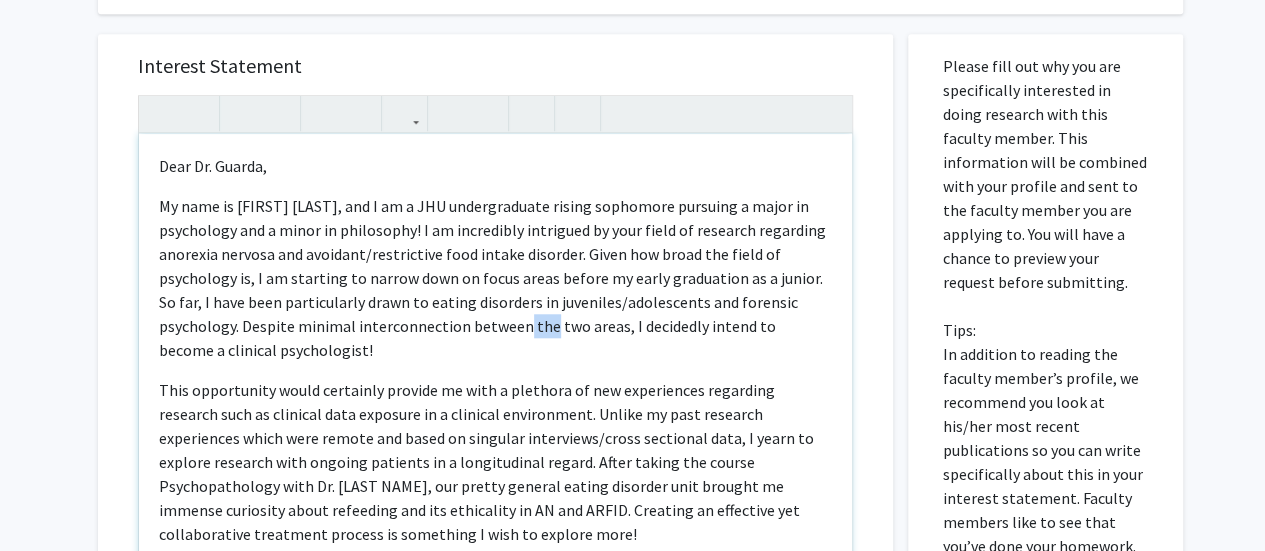 click on "My name is [FIRST] [LAST], and I am a JHU undergraduate rising sophomore pursuing a major in psychology and a minor in philosophy! I am incredibly intrigued by your field of research regarding anorexia nervosa and avoidant/restrictive food intake disorder. Given how broad the field of psychology is, I am starting to narrow down on focus areas before my early graduation as a junior. So far, I have been particularly drawn to eating disorders in juveniles/adolescents and forensic psychology. Despite minimal interconnection between the two areas, I decidedly intend to become a clinical psychologist!" at bounding box center [495, 278] 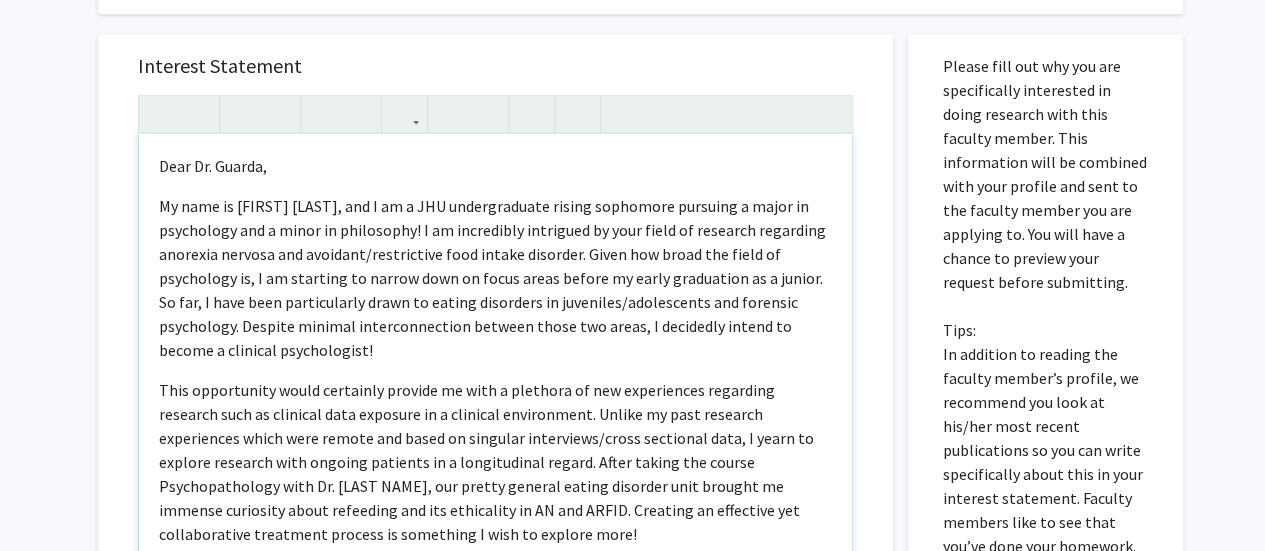 scroll, scrollTop: 100, scrollLeft: 0, axis: vertical 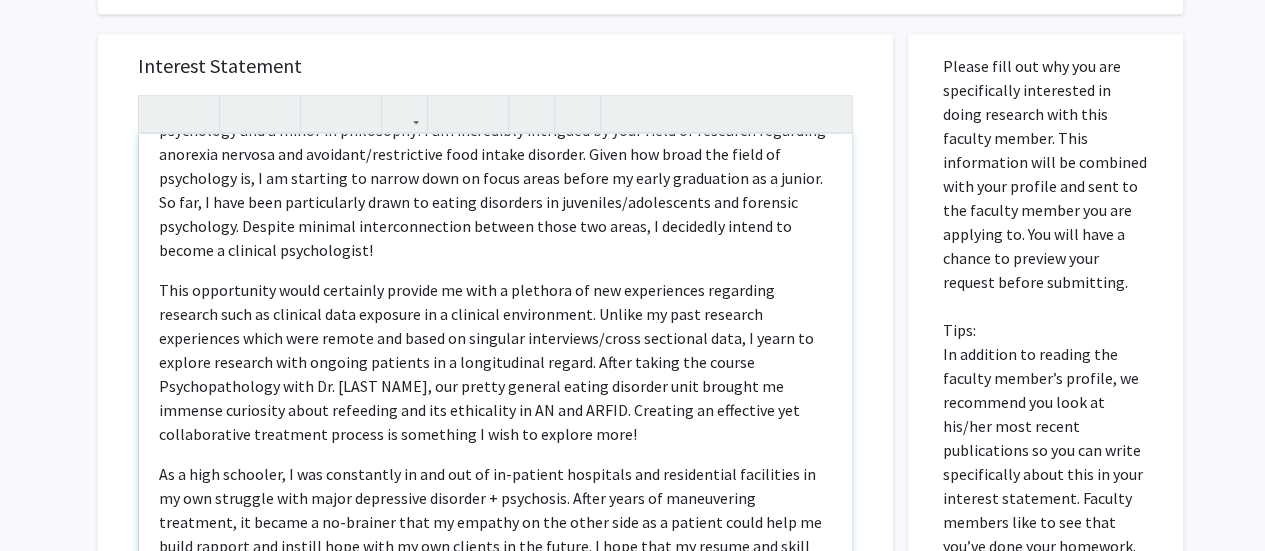 click on "This opportunity would certainly provide me with a plethora of new experiences regarding research such as clinical data exposure in a clinical environment. Unlike my past research experiences which were remote and based on singular interviews/cross sectional data, I yearn to explore research with ongoing patients in a longitudinal regard. After taking the course Psychopathology with Dr. [LAST NAME], our pretty general eating disorder unit brought me immense curiosity about refeeding and its ethicality in AN and ARFID. Creating an effective yet collaborative treatment process is something I wish to explore more!" at bounding box center [495, 362] 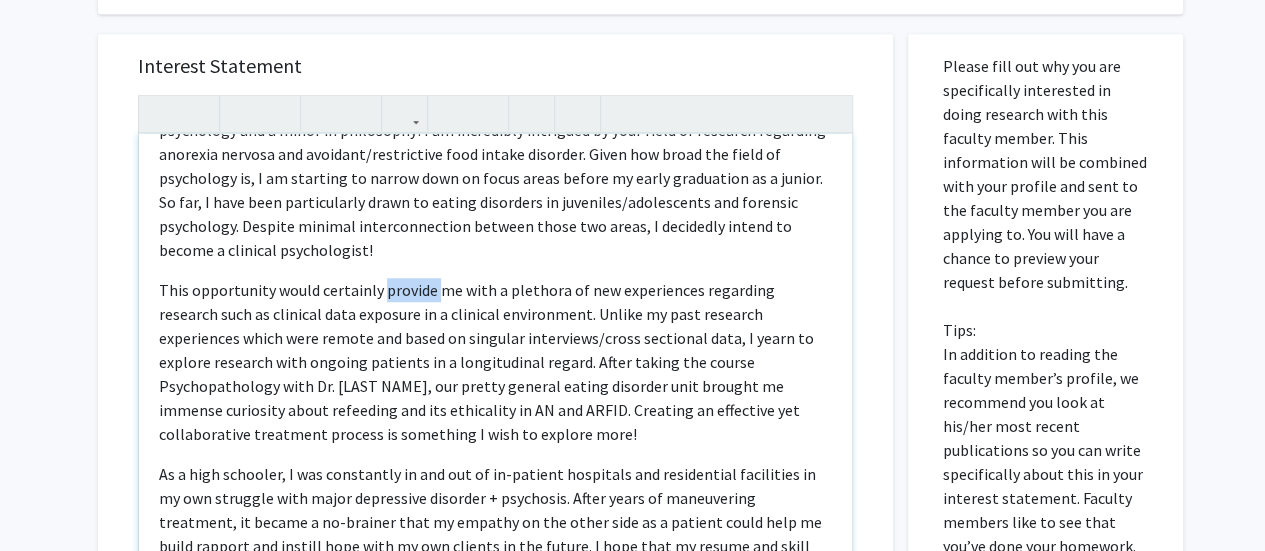 click on "This opportunity would certainly provide me with a plethora of new experiences regarding research such as clinical data exposure in a clinical environment. Unlike my past research experiences which were remote and based on singular interviews/cross sectional data, I yearn to explore research with ongoing patients in a longitudinal regard. After taking the course Psychopathology with Dr. [LAST NAME], our pretty general eating disorder unit brought me immense curiosity about refeeding and its ethicality in AN and ARFID. Creating an effective yet collaborative treatment process is something I wish to explore more!" at bounding box center [495, 362] 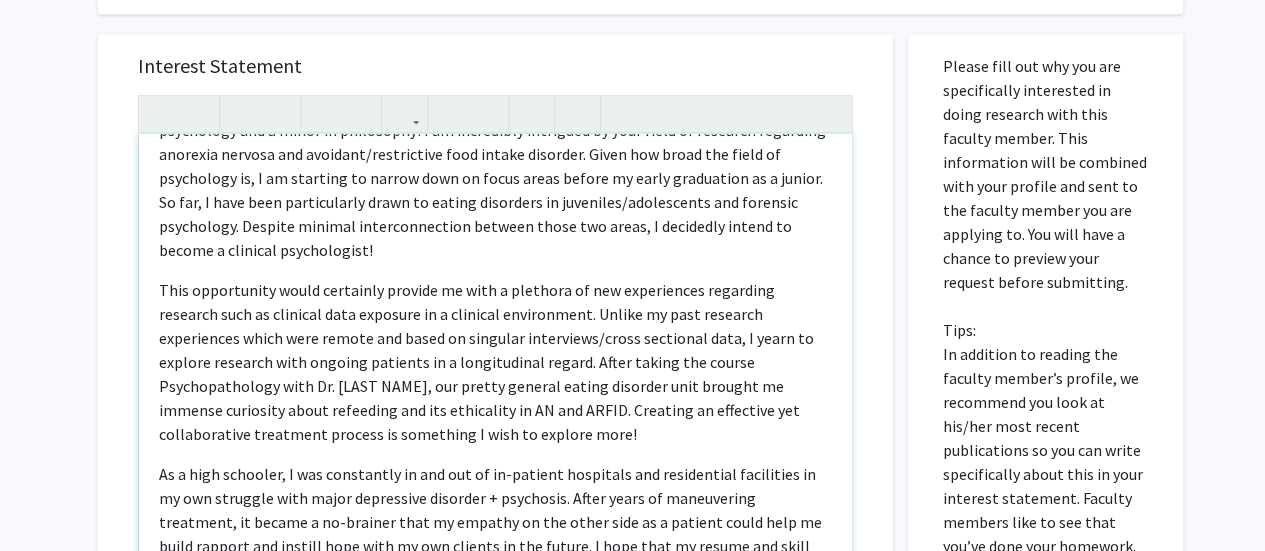 click on "This opportunity would certainly provide me with a plethora of new experiences regarding research such as clinical data exposure in a clinical environment. Unlike my past research experiences which were remote and based on singular interviews/cross sectional data, I yearn to explore research with ongoing patients in a longitudinal regard. After taking the course Psychopathology with Dr. [LAST NAME], our pretty general eating disorder unit brought me immense curiosity about refeeding and its ethicality in AN and ARFID. Creating an effective yet collaborative treatment process is something I wish to explore more!" at bounding box center (495, 362) 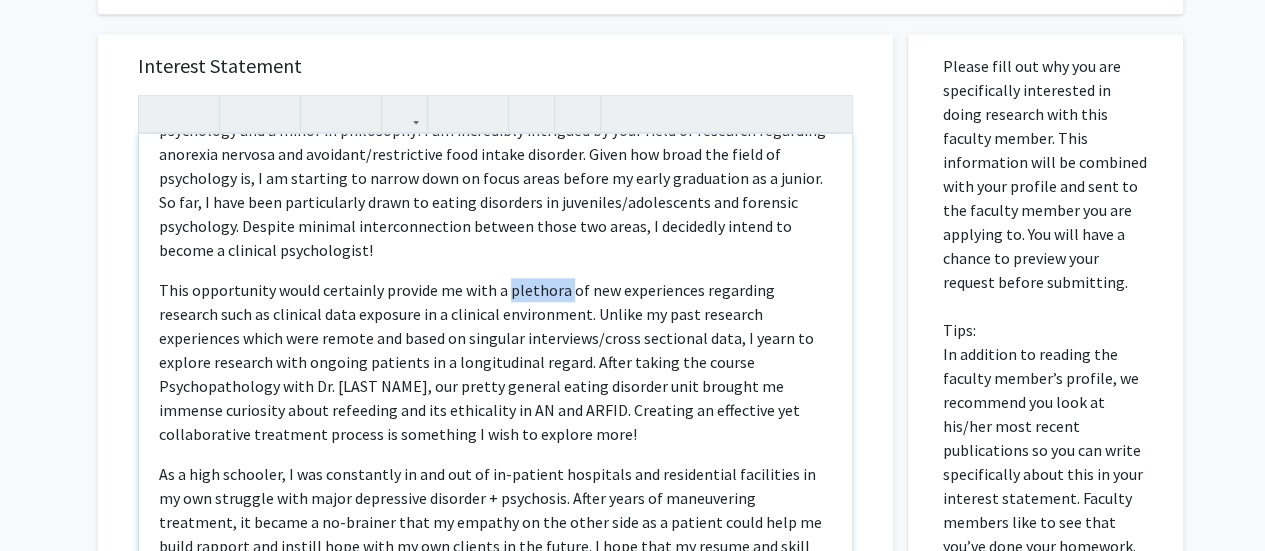 click on "This opportunity would certainly provide me with a plethora of new experiences regarding research such as clinical data exposure in a clinical environment. Unlike my past research experiences which were remote and based on singular interviews/cross sectional data, I yearn to explore research with ongoing patients in a longitudinal regard. After taking the course Psychopathology with Dr. [LAST NAME], our pretty general eating disorder unit brought me immense curiosity about refeeding and its ethicality in AN and ARFID. Creating an effective yet collaborative treatment process is something I wish to explore more!" at bounding box center [495, 362] 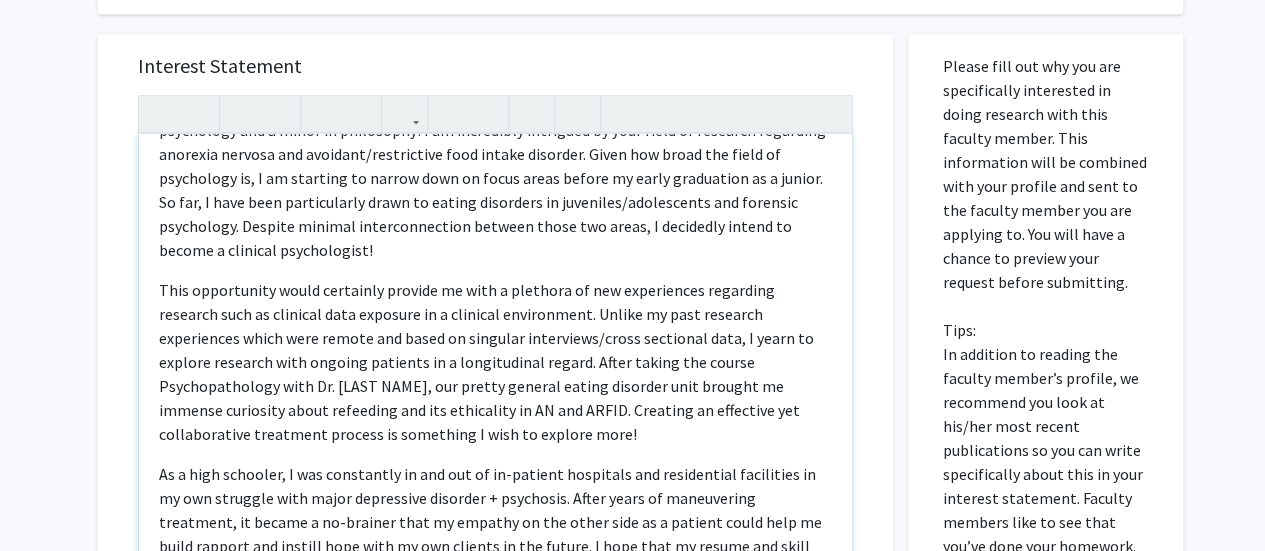 click on "This opportunity would certainly provide me with a plethora of new experiences regarding research such as clinical data exposure in a clinical environment. Unlike my past research experiences which were remote and based on singular interviews/cross sectional data, I yearn to explore research with ongoing patients in a longitudinal regard. After taking the course Psychopathology with Dr. [LAST NAME], our pretty general eating disorder unit brought me immense curiosity about refeeding and its ethicality in AN and ARFID. Creating an effective yet collaborative treatment process is something I wish to explore more!" at bounding box center (495, 362) 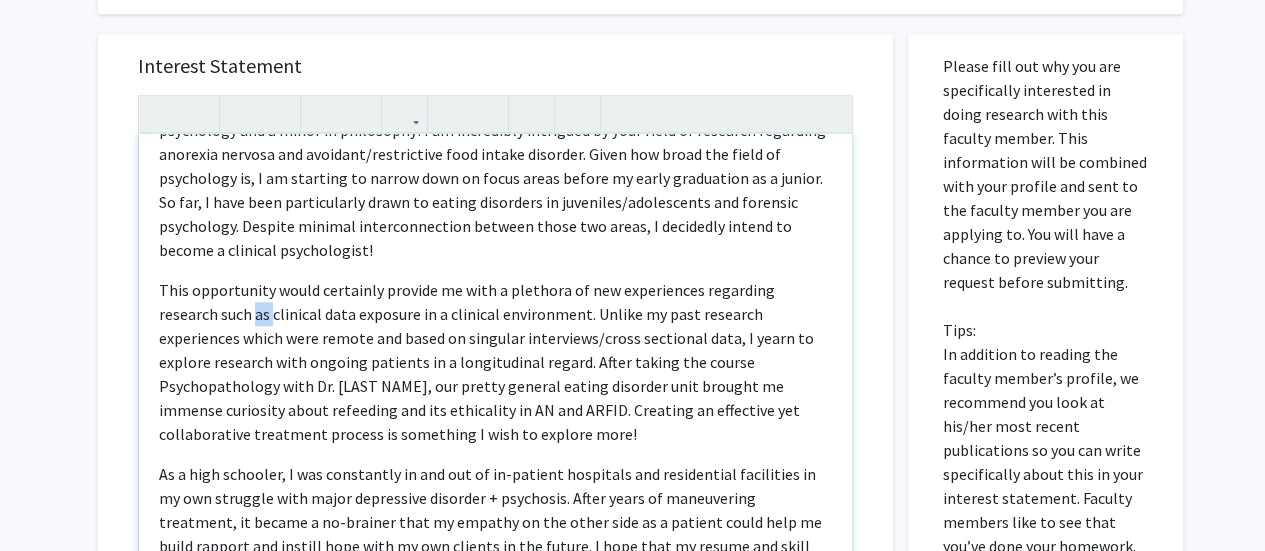 click on "This opportunity would certainly provide me with a plethora of new experiences regarding research such as clinical data exposure in a clinical environment. Unlike my past research experiences which were remote and based on singular interviews/cross sectional data, I yearn to explore research with ongoing patients in a longitudinal regard. After taking the course Psychopathology with Dr. [LAST NAME], our pretty general eating disorder unit brought me immense curiosity about refeeding and its ethicality in AN and ARFID. Creating an effective yet collaborative treatment process is something I wish to explore more!" at bounding box center (495, 362) 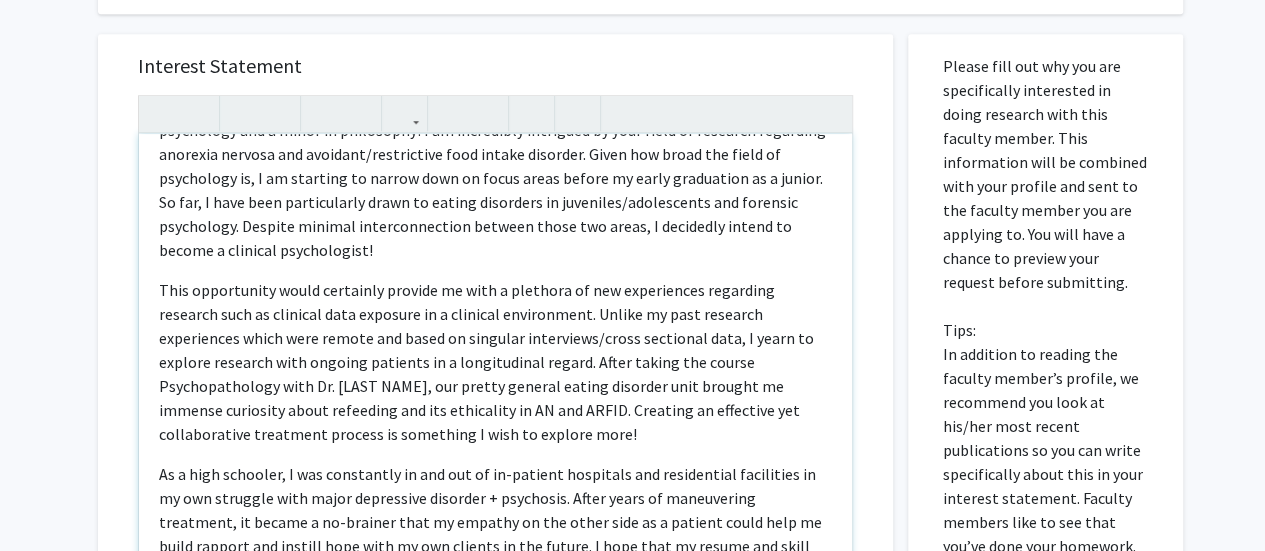 click on "This opportunity would certainly provide me with a plethora of new experiences regarding research such as clinical data exposure in a clinical environment. Unlike my past research experiences which were remote and based on singular interviews/cross sectional data, I yearn to explore research with ongoing patients in a longitudinal regard. After taking the course Psychopathology with Dr. [LAST NAME], our pretty general eating disorder unit brought me immense curiosity about refeeding and its ethicality in AN and ARFID. Creating an effective yet collaborative treatment process is something I wish to explore more!" at bounding box center [495, 362] 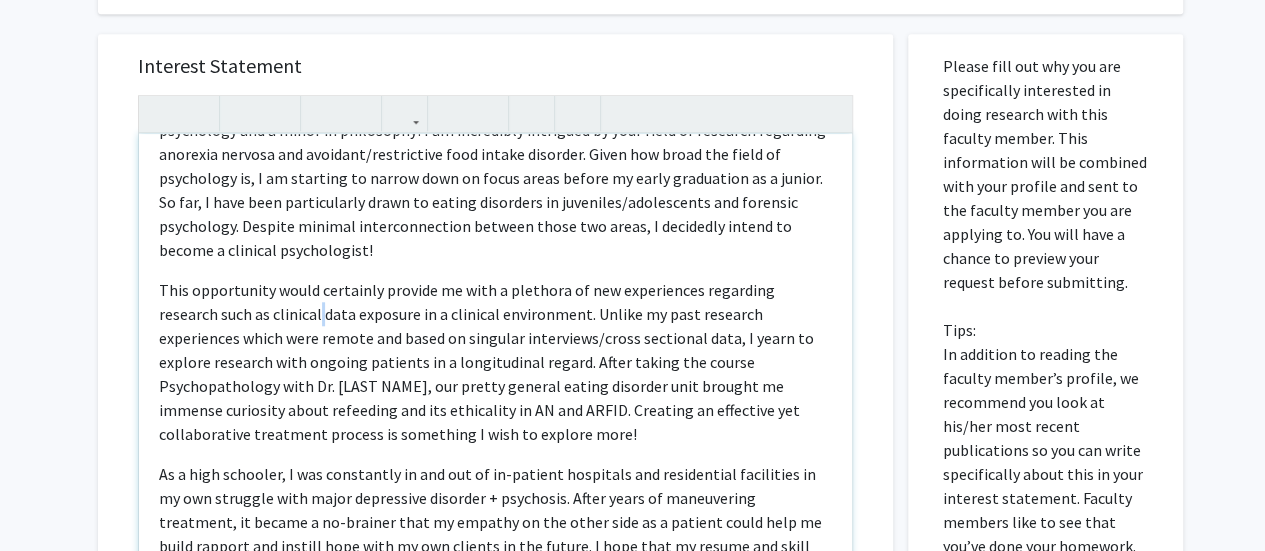 click on "This opportunity would certainly provide me with a plethora of new experiences regarding research such as clinical data exposure in a clinical environment. Unlike my past research experiences which were remote and based on singular interviews/cross sectional data, I yearn to explore research with ongoing patients in a longitudinal regard. After taking the course Psychopathology with Dr. [LAST NAME], our pretty general eating disorder unit brought me immense curiosity about refeeding and its ethicality in AN and ARFID. Creating an effective yet collaborative treatment process is something I wish to explore more!" at bounding box center (495, 362) 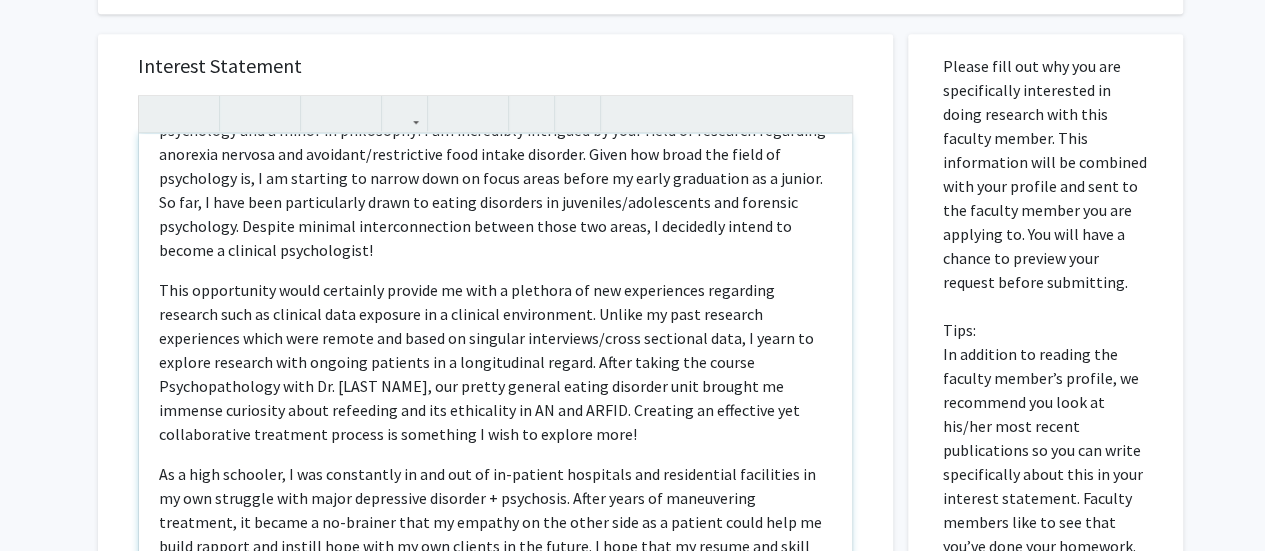click on "This opportunity would certainly provide me with a plethora of new experiences regarding research such as clinical data exposure in a clinical environment. Unlike my past research experiences which were remote and based on singular interviews/cross sectional data, I yearn to explore research with ongoing patients in a longitudinal regard. After taking the course Psychopathology with Dr. [LAST NAME], our pretty general eating disorder unit brought me immense curiosity about refeeding and its ethicality in AN and ARFID. Creating an effective yet collaborative treatment process is something I wish to explore more!" at bounding box center [495, 362] 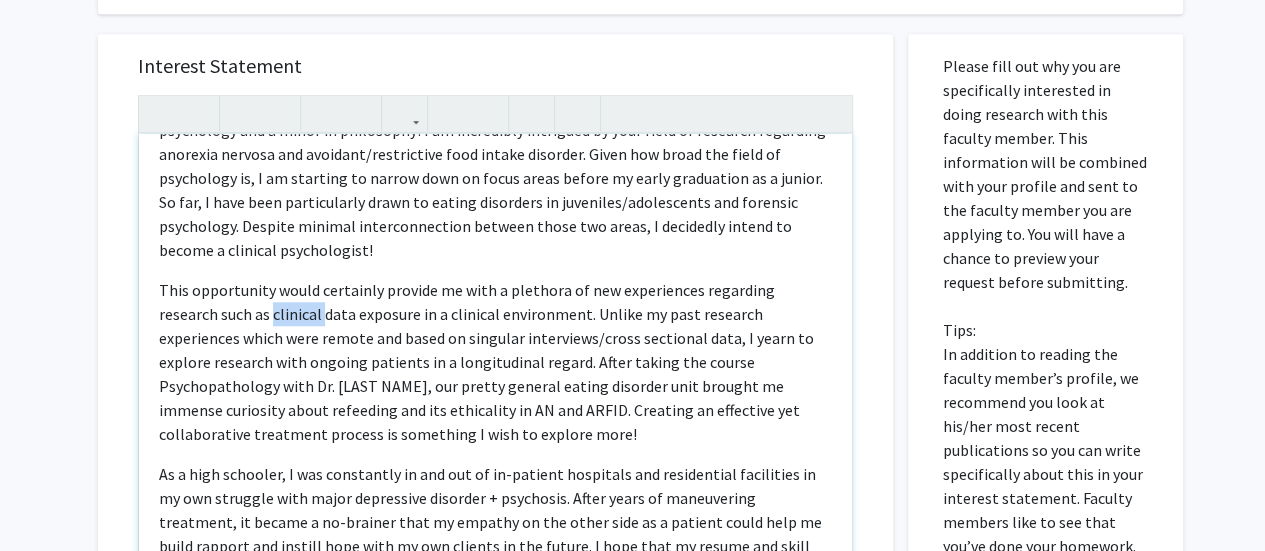 click on "This opportunity would certainly provide me with a plethora of new experiences regarding research such as clinical data exposure in a clinical environment. Unlike my past research experiences which were remote and based on singular interviews/cross sectional data, I yearn to explore research with ongoing patients in a longitudinal regard. After taking the course Psychopathology with Dr. [LAST NAME], our pretty general eating disorder unit brought me immense curiosity about refeeding and its ethicality in AN and ARFID. Creating an effective yet collaborative treatment process is something I wish to explore more!" at bounding box center (495, 362) 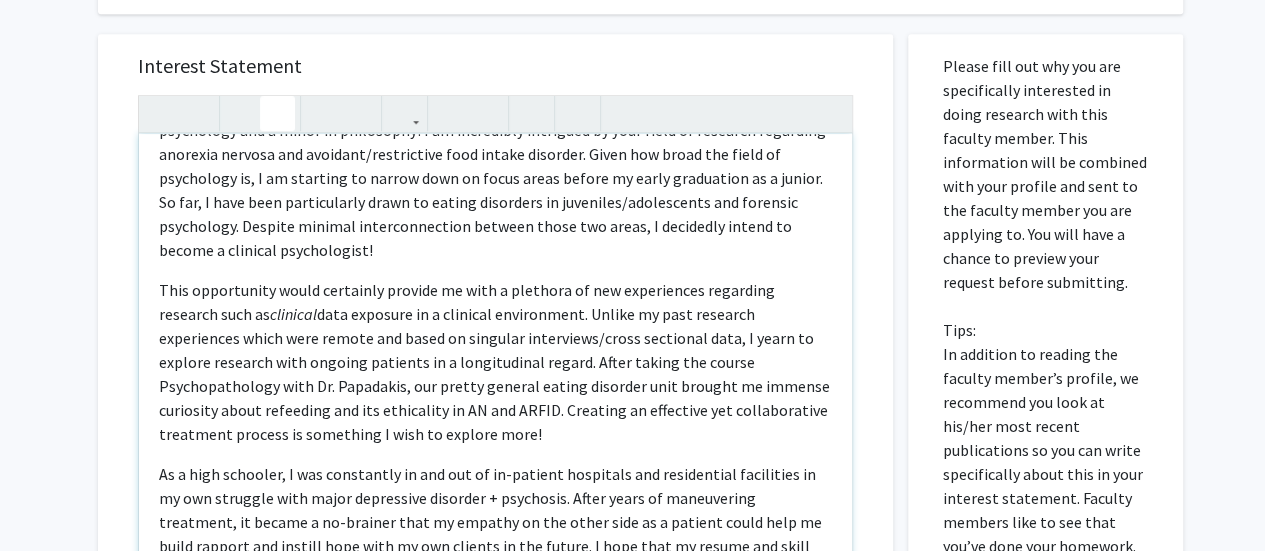 click on "This opportunity would certainly provide me with a plethora of new experiences regarding research such as  clinical  data exposure in a clinical environment. Unlike my past research experiences which were remote and based on singular interviews/cross sectional data, I yearn to explore research with ongoing patients in a longitudinal regard. After taking the course Psychopathology with Dr. [LAST NAME], our pretty general eating disorder unit brought me immense curiosity about refeeding and its ethicality in AN and ARFID. Creating an effective yet collaborative treatment process is something I wish to explore more!" at bounding box center [495, 362] 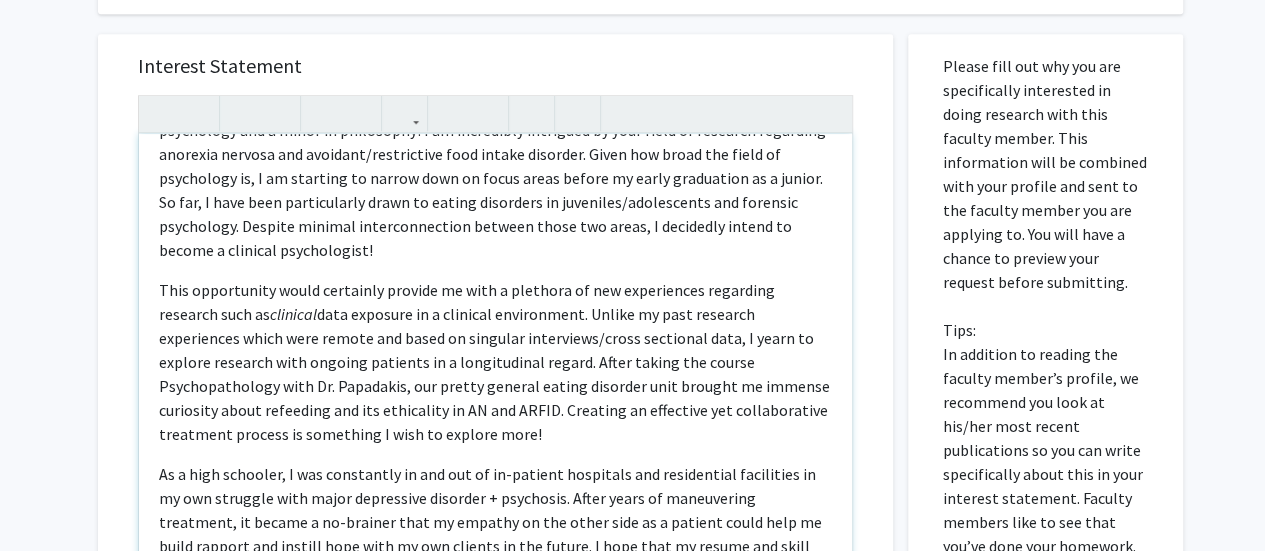 click on "This opportunity would certainly provide me with a plethora of new experiences regarding research such as  clinical  data exposure in a clinical environment. Unlike my past research experiences which were remote and based on singular interviews/cross sectional data, I yearn to explore research with ongoing patients in a longitudinal regard. After taking the course Psychopathology with Dr. [LAST NAME], our pretty general eating disorder unit brought me immense curiosity about refeeding and its ethicality in AN and ARFID. Creating an effective yet collaborative treatment process is something I wish to explore more!" at bounding box center (495, 362) 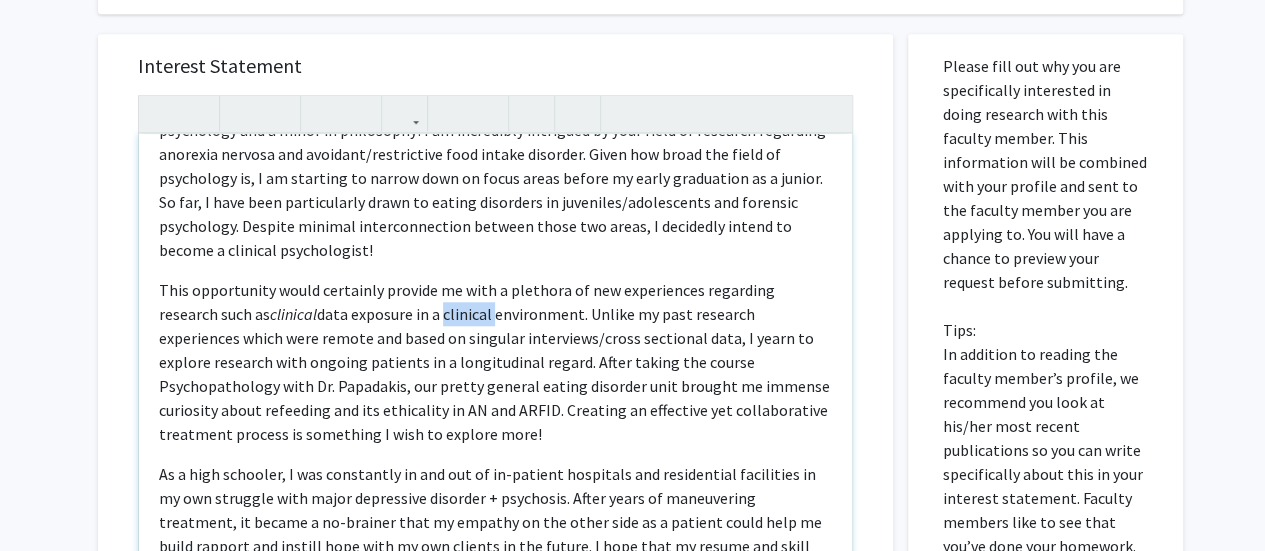 click on "This opportunity would certainly provide me with a plethora of new experiences regarding research such as  clinical  data exposure in a clinical environment. Unlike my past research experiences which were remote and based on singular interviews/cross sectional data, I yearn to explore research with ongoing patients in a longitudinal regard. After taking the course Psychopathology with Dr. [LAST NAME], our pretty general eating disorder unit brought me immense curiosity about refeeding and its ethicality in AN and ARFID. Creating an effective yet collaborative treatment process is something I wish to explore more!" at bounding box center (495, 362) 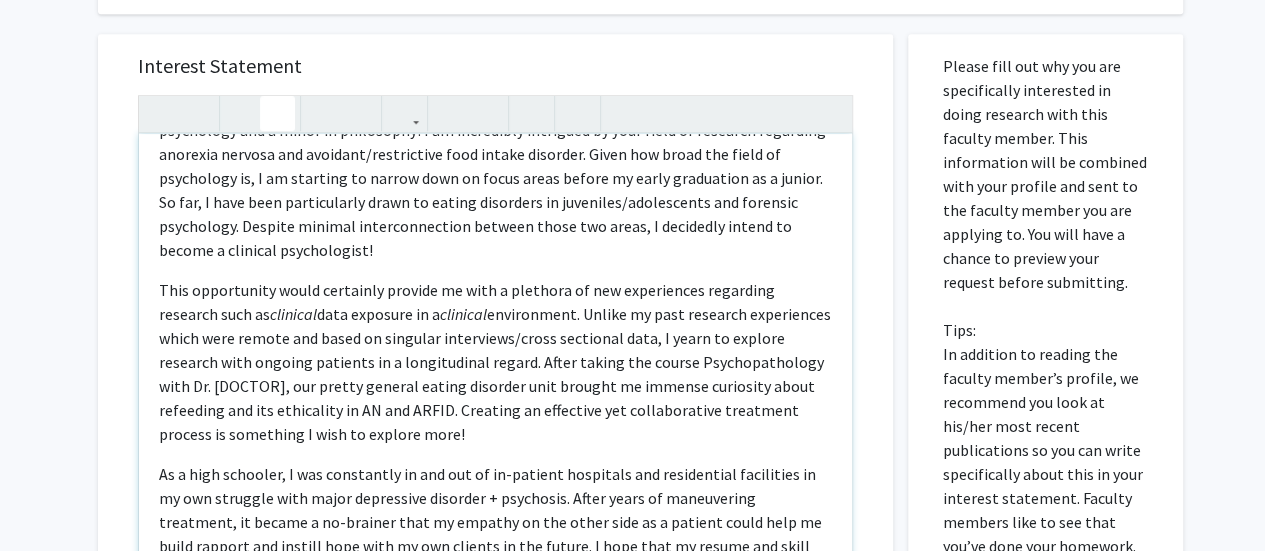click on "This opportunity would certainly provide me with a plethora of new experiences regarding research such as  clinical  data exposure in a  clinical  environment. Unlike my past research experiences which were remote and based on singular interviews/cross sectional data, I yearn to explore research with ongoing patients in a longitudinal regard. After taking the course Psychopathology with Dr. [DOCTOR], our pretty general eating disorder unit brought me immense curiosity about refeeding and its ethicality in AN and ARFID. Creating an effective yet collaborative treatment process is something I wish to explore more!" at bounding box center (495, 362) 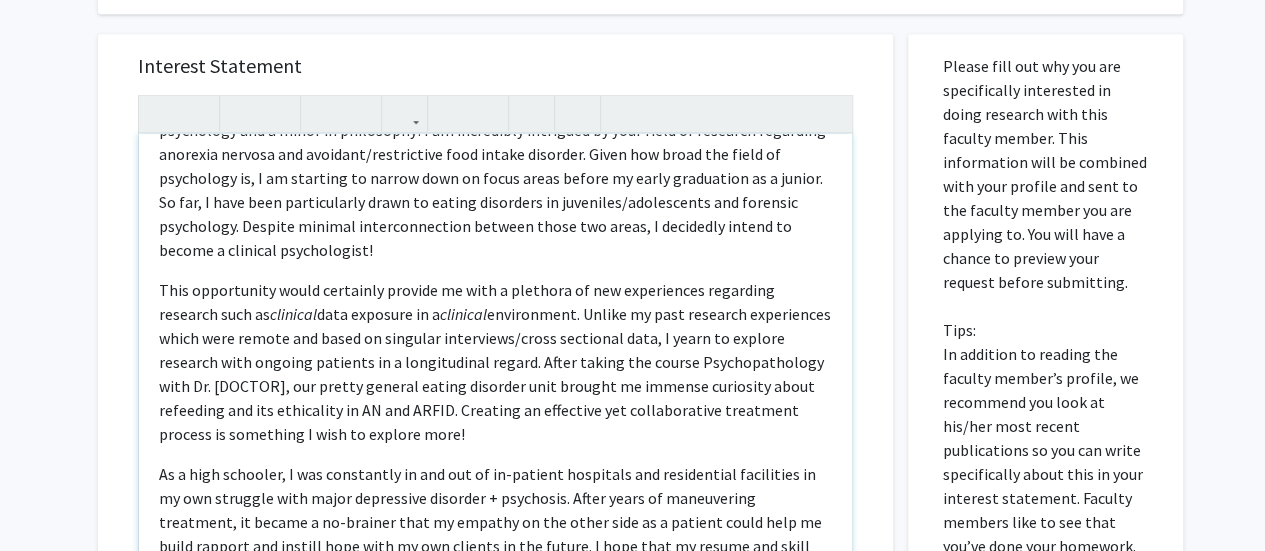click on "This opportunity would certainly provide me with a plethora of new experiences regarding research such as  clinical  data exposure in a  clinical  environment. Unlike my past research experiences which were remote and based on singular interviews/cross sectional data, I yearn to explore research with ongoing patients in a longitudinal regard. After taking the course Psychopathology with Dr. [DOCTOR], our pretty general eating disorder unit brought me immense curiosity about refeeding and its ethicality in AN and ARFID. Creating an effective yet collaborative treatment process is something I wish to explore more!" at bounding box center [495, 362] 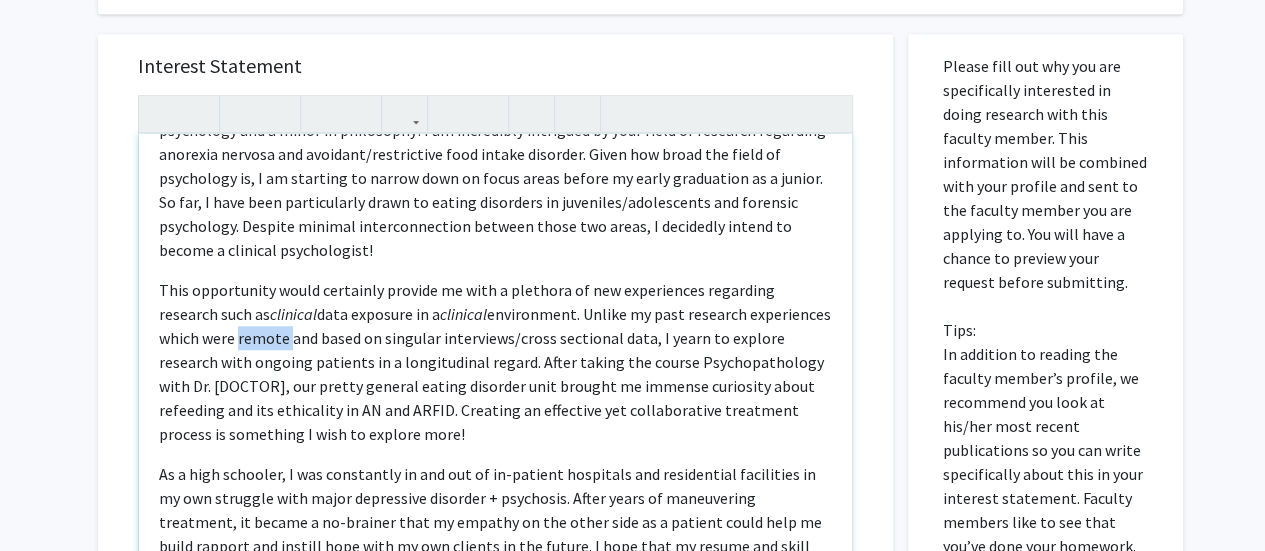 click on "This opportunity would certainly provide me with a plethora of new experiences regarding research such as  clinical  data exposure in a  clinical  environment. Unlike my past research experiences which were remote and based on singular interviews/cross sectional data, I yearn to explore research with ongoing patients in a longitudinal regard. After taking the course Psychopathology with Dr. [DOCTOR], our pretty general eating disorder unit brought me immense curiosity about refeeding and its ethicality in AN and ARFID. Creating an effective yet collaborative treatment process is something I wish to explore more!" at bounding box center (495, 362) 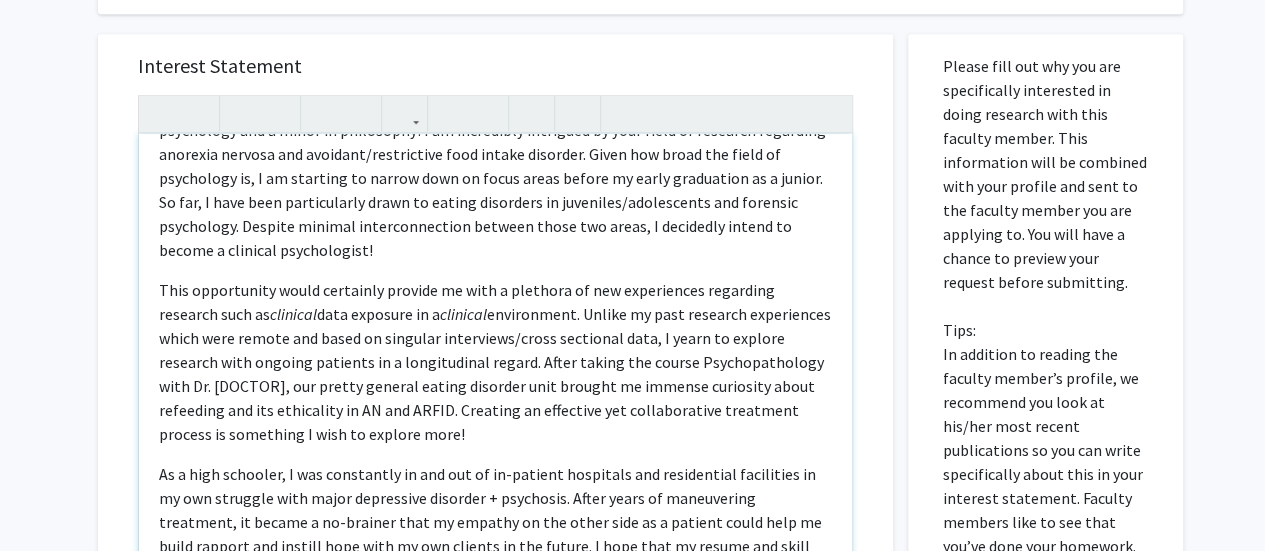 click on "This opportunity would certainly provide me with a plethora of new experiences regarding research such as  clinical  data exposure in a  clinical  environment. Unlike my past research experiences which were remote and based on singular interviews/cross sectional data, I yearn to explore research with ongoing patients in a longitudinal regard. After taking the course Psychopathology with Dr. [DOCTOR], our pretty general eating disorder unit brought me immense curiosity about refeeding and its ethicality in AN and ARFID. Creating an effective yet collaborative treatment process is something I wish to explore more!" at bounding box center (495, 362) 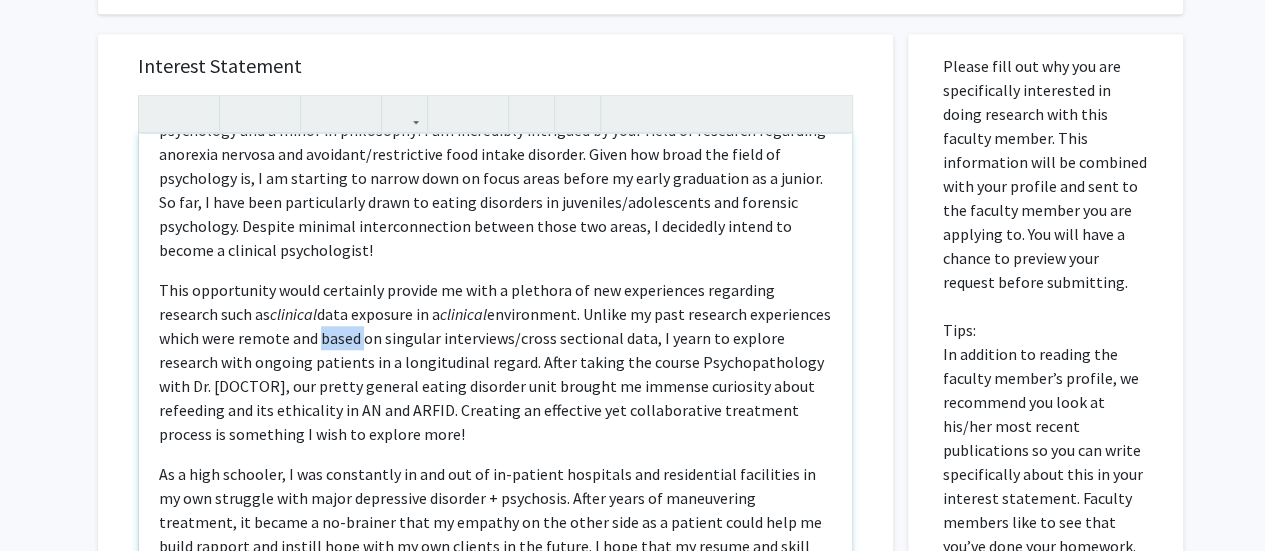 click on "This opportunity would certainly provide me with a plethora of new experiences regarding research such as  clinical  data exposure in a  clinical  environment. Unlike my past research experiences which were remote and based on singular interviews/cross sectional data, I yearn to explore research with ongoing patients in a longitudinal regard. After taking the course Psychopathology with Dr. [DOCTOR], our pretty general eating disorder unit brought me immense curiosity about refeeding and its ethicality in AN and ARFID. Creating an effective yet collaborative treatment process is something I wish to explore more!" at bounding box center (495, 362) 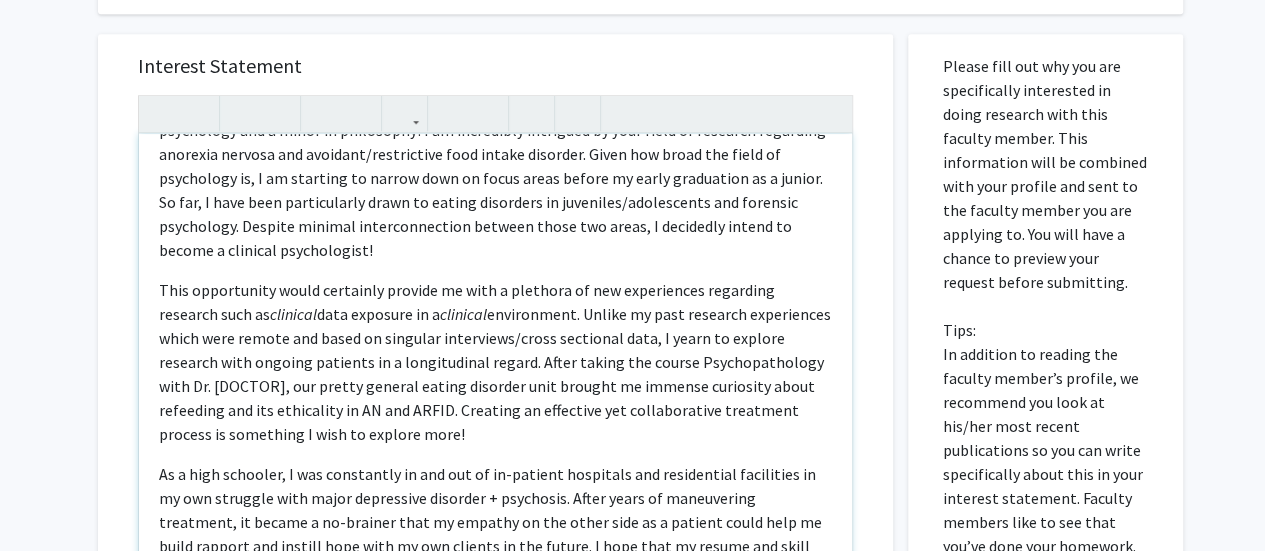 click on "This opportunity would certainly provide me with a plethora of new experiences regarding research such as  clinical  data exposure in a  clinical  environment. Unlike my past research experiences which were remote and based on singular interviews/cross sectional data, I yearn to explore research with ongoing patients in a longitudinal regard. After taking the course Psychopathology with Dr. [DOCTOR], our pretty general eating disorder unit brought me immense curiosity about refeeding and its ethicality in AN and ARFID. Creating an effective yet collaborative treatment process is something I wish to explore more!" at bounding box center (495, 362) 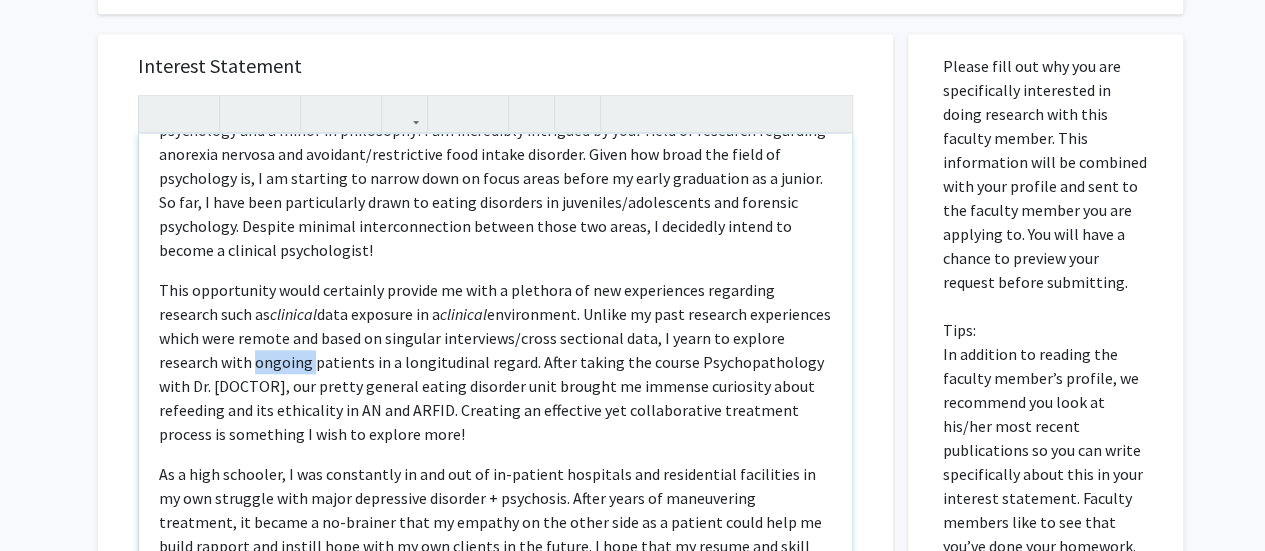 click on "This opportunity would certainly provide me with a plethora of new experiences regarding research such as  clinical  data exposure in a  clinical  environment. Unlike my past research experiences which were remote and based on singular interviews/cross sectional data, I yearn to explore research with ongoing patients in a longitudinal regard. After taking the course Psychopathology with Dr. [DOCTOR], our pretty general eating disorder unit brought me immense curiosity about refeeding and its ethicality in AN and ARFID. Creating an effective yet collaborative treatment process is something I wish to explore more!" at bounding box center (495, 362) 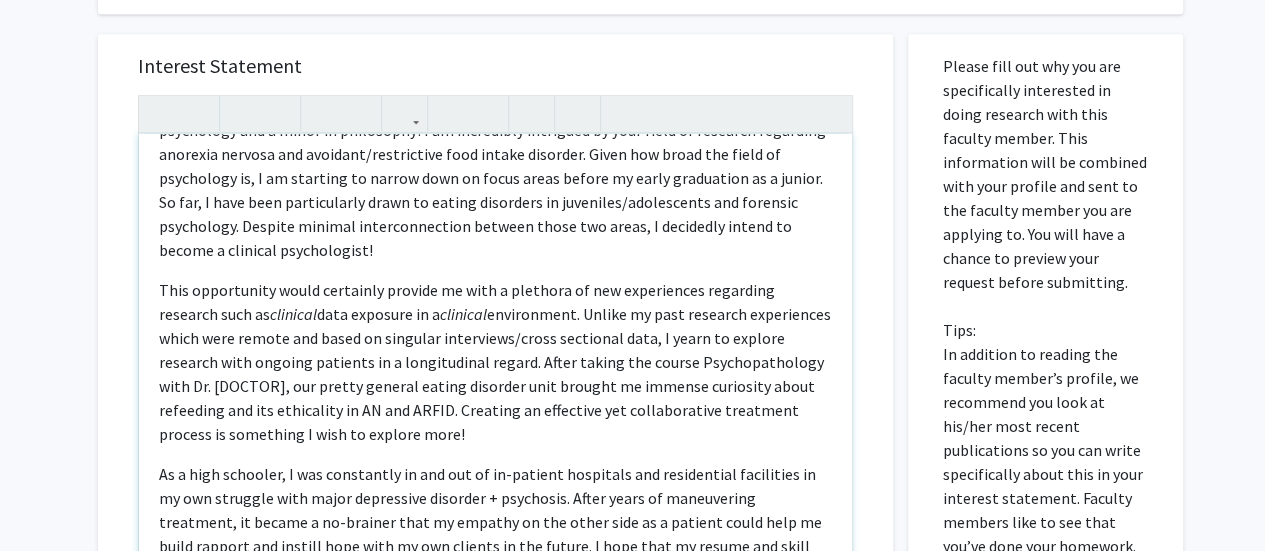 click on "This opportunity would certainly provide me with a plethora of new experiences regarding research such as  clinical  data exposure in a  clinical  environment. Unlike my past research experiences which were remote and based on singular interviews/cross sectional data, I yearn to explore research with ongoing patients in a longitudinal regard. After taking the course Psychopathology with Dr. [DOCTOR], our pretty general eating disorder unit brought me immense curiosity about refeeding and its ethicality in AN and ARFID. Creating an effective yet collaborative treatment process is something I wish to explore more!" at bounding box center (495, 362) 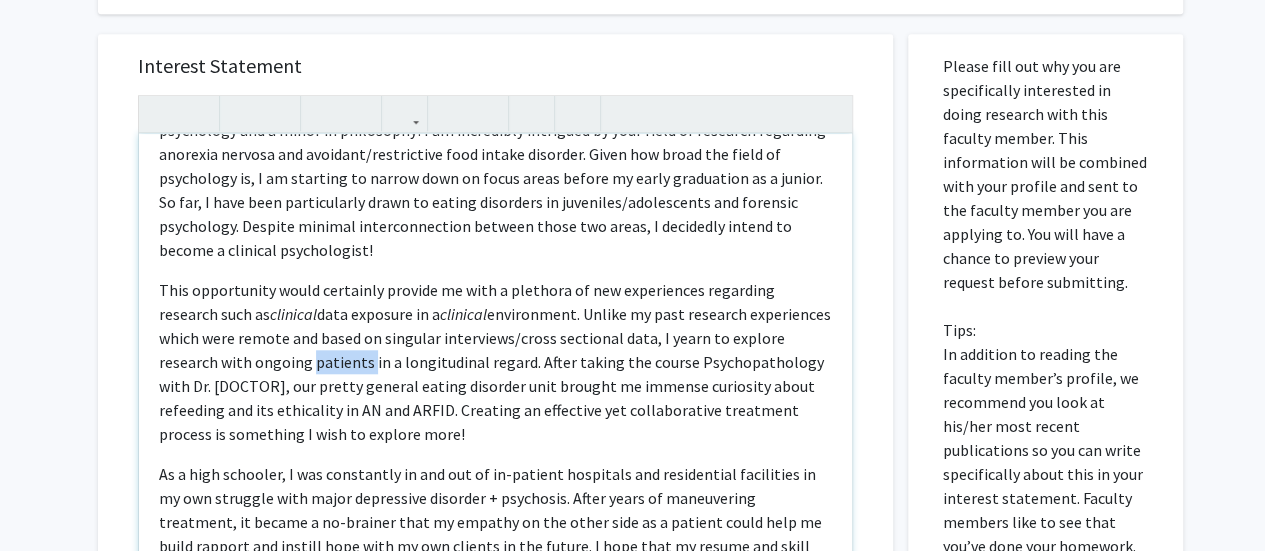 click on "This opportunity would certainly provide me with a plethora of new experiences regarding research such as  clinical  data exposure in a  clinical  environment. Unlike my past research experiences which were remote and based on singular interviews/cross sectional data, I yearn to explore research with ongoing patients in a longitudinal regard. After taking the course Psychopathology with Dr. [DOCTOR], our pretty general eating disorder unit brought me immense curiosity about refeeding and its ethicality in AN and ARFID. Creating an effective yet collaborative treatment process is something I wish to explore more!" at bounding box center [495, 362] 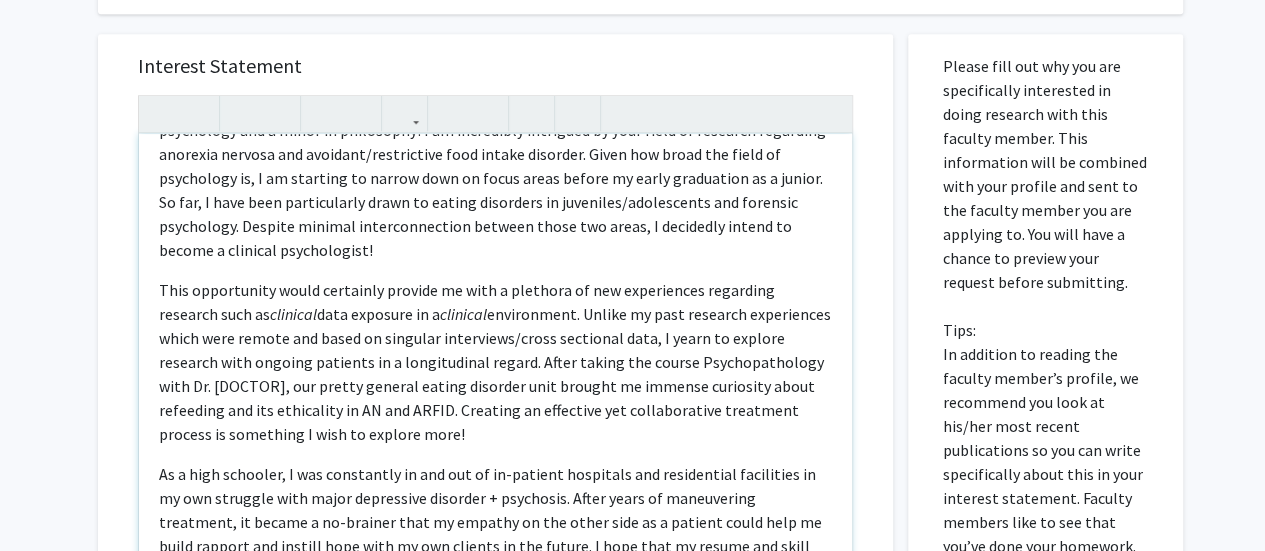 click on "This opportunity would certainly provide me with a plethora of new experiences regarding research such as  clinical  data exposure in a  clinical  environment. Unlike my past research experiences which were remote and based on singular interviews/cross sectional data, I yearn to explore research with ongoing patients in a longitudinal regard. After taking the course Psychopathology with Dr. [DOCTOR], our pretty general eating disorder unit brought me immense curiosity about refeeding and its ethicality in AN and ARFID. Creating an effective yet collaborative treatment process is something I wish to explore more!" at bounding box center (495, 362) 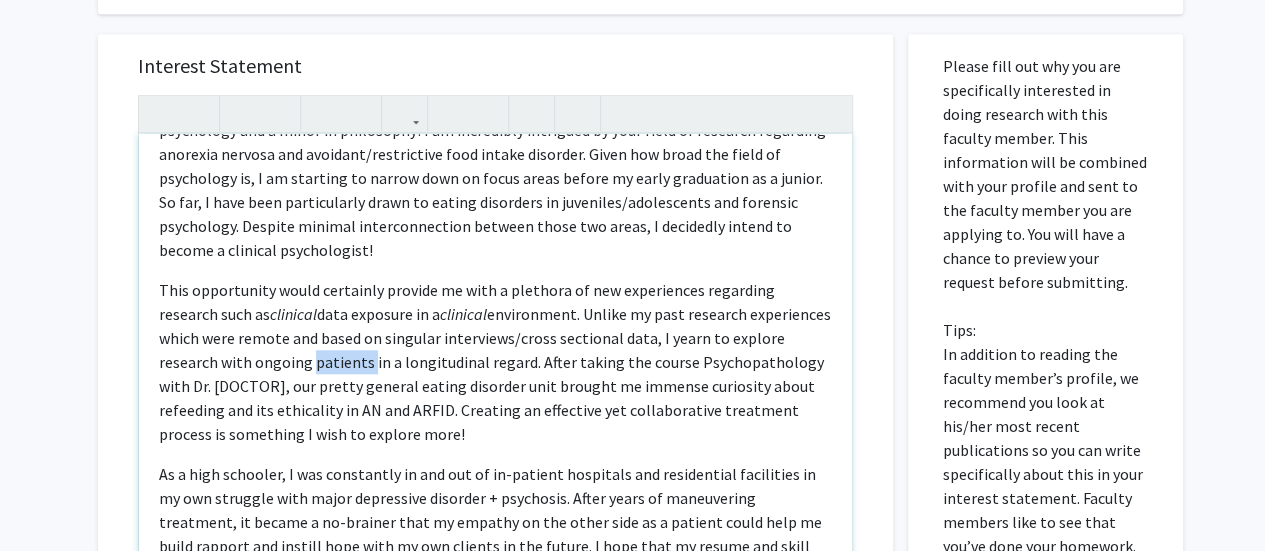 click on "This opportunity would certainly provide me with a plethora of new experiences regarding research such as  clinical  data exposure in a  clinical  environment. Unlike my past research experiences which were remote and based on singular interviews/cross sectional data, I yearn to explore research with ongoing patients in a longitudinal regard. After taking the course Psychopathology with Dr. [DOCTOR], our pretty general eating disorder unit brought me immense curiosity about refeeding and its ethicality in AN and ARFID. Creating an effective yet collaborative treatment process is something I wish to explore more!" at bounding box center [495, 362] 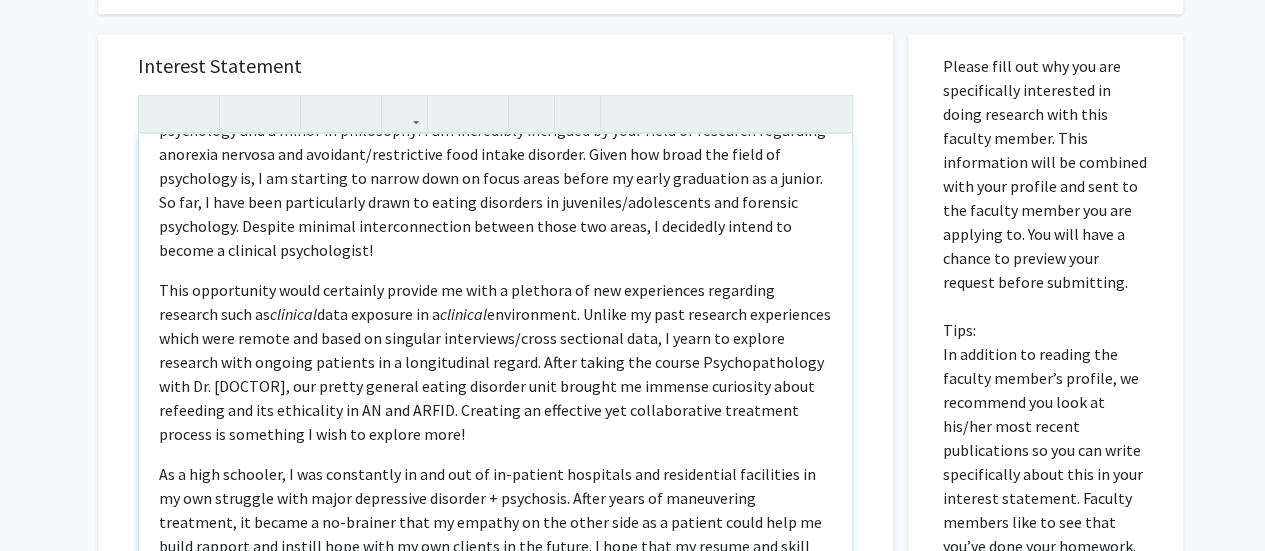 click on "This opportunity would certainly provide me with a plethora of new experiences regarding research such as  clinical  data exposure in a  clinical  environment. Unlike my past research experiences which were remote and based on singular interviews/cross sectional data, I yearn to explore research with ongoing patients in a longitudinal regard. After taking the course Psychopathology with Dr. [DOCTOR], our pretty general eating disorder unit brought me immense curiosity about refeeding and its ethicality in AN and ARFID. Creating an effective yet collaborative treatment process is something I wish to explore more!" at bounding box center (495, 362) 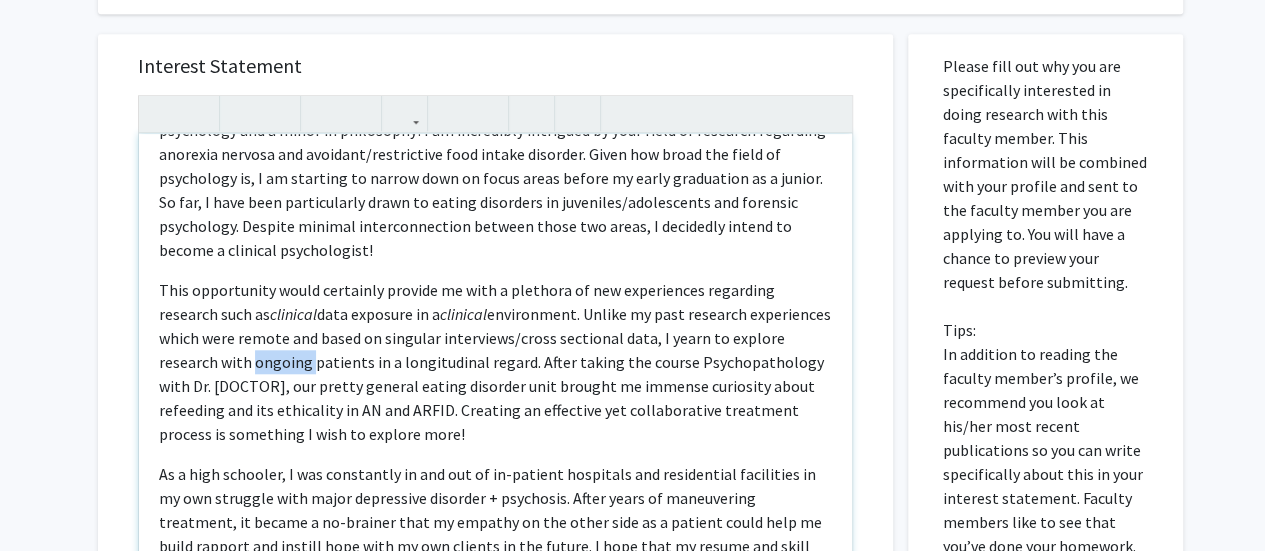 click on "This opportunity would certainly provide me with a plethora of new experiences regarding research such as  clinical  data exposure in a  clinical  environment. Unlike my past research experiences which were remote and based on singular interviews/cross sectional data, I yearn to explore research with ongoing patients in a longitudinal regard. After taking the course Psychopathology with Dr. [DOCTOR], our pretty general eating disorder unit brought me immense curiosity about refeeding and its ethicality in AN and ARFID. Creating an effective yet collaborative treatment process is something I wish to explore more!" at bounding box center [495, 362] 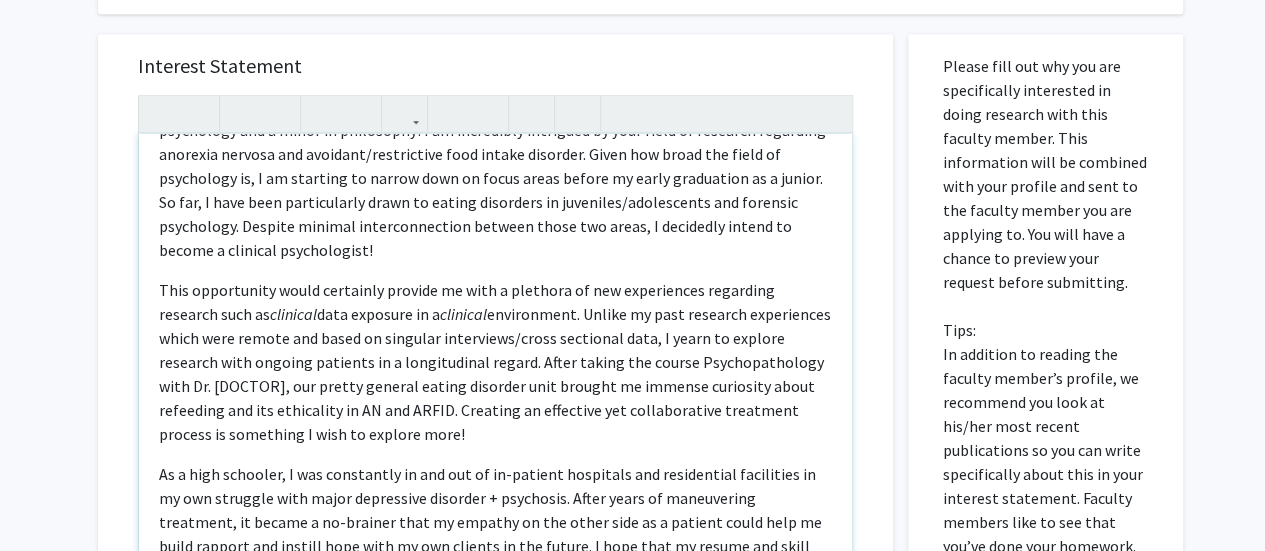 click on "This opportunity would certainly provide me with a plethora of new experiences regarding research such as  clinical  data exposure in a  clinical  environment. Unlike my past research experiences which were remote and based on singular interviews/cross sectional data, I yearn to explore research with ongoing patients in a longitudinal regard. After taking the course Psychopathology with Dr. [DOCTOR], our pretty general eating disorder unit brought me immense curiosity about refeeding and its ethicality in AN and ARFID. Creating an effective yet collaborative treatment process is something I wish to explore more!" at bounding box center (495, 362) 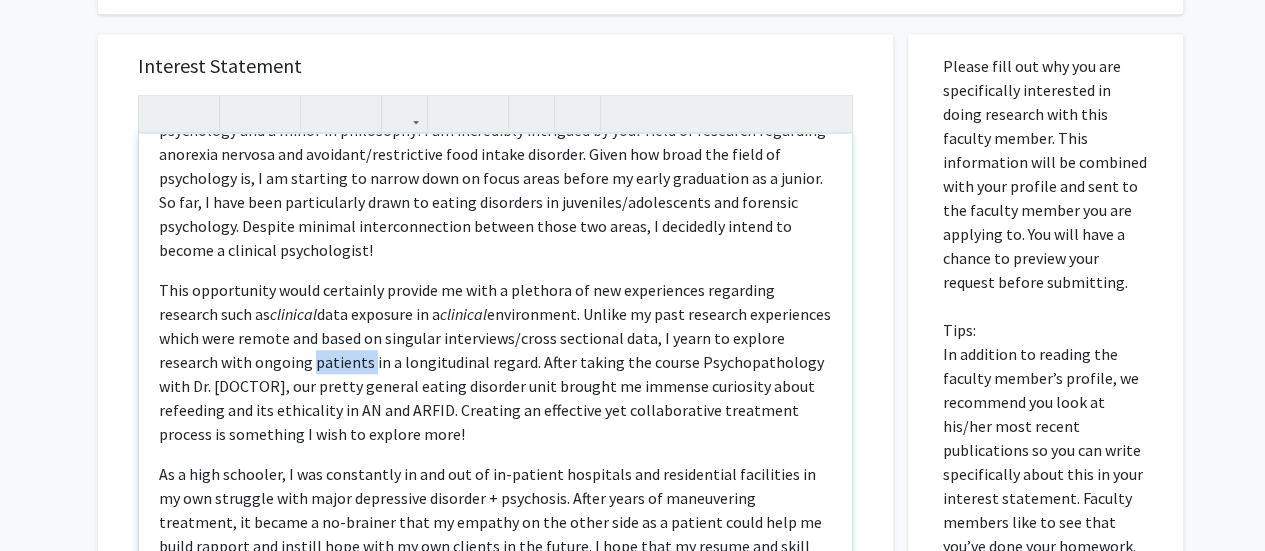 click on "This opportunity would certainly provide me with a plethora of new experiences regarding research such as  clinical  data exposure in a  clinical  environment. Unlike my past research experiences which were remote and based on singular interviews/cross sectional data, I yearn to explore research with ongoing patients in a longitudinal regard. After taking the course Psychopathology with Dr. [DOCTOR], our pretty general eating disorder unit brought me immense curiosity about refeeding and its ethicality in AN and ARFID. Creating an effective yet collaborative treatment process is something I wish to explore more!" at bounding box center (495, 362) 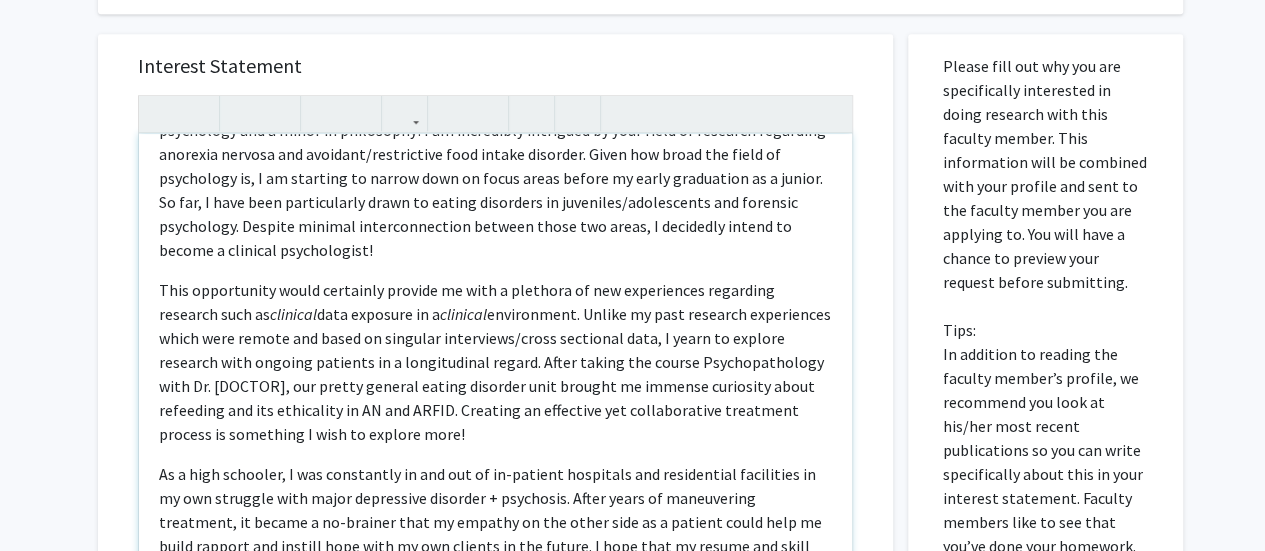 click on "This opportunity would certainly provide me with a plethora of new experiences regarding research such as  clinical  data exposure in a  clinical  environment. Unlike my past research experiences which were remote and based on singular interviews/cross sectional data, I yearn to explore research with ongoing patients in a longitudinal regard. After taking the course Psychopathology with Dr. [DOCTOR], our pretty general eating disorder unit brought me immense curiosity about refeeding and its ethicality in AN and ARFID. Creating an effective yet collaborative treatment process is something I wish to explore more!" at bounding box center [495, 362] 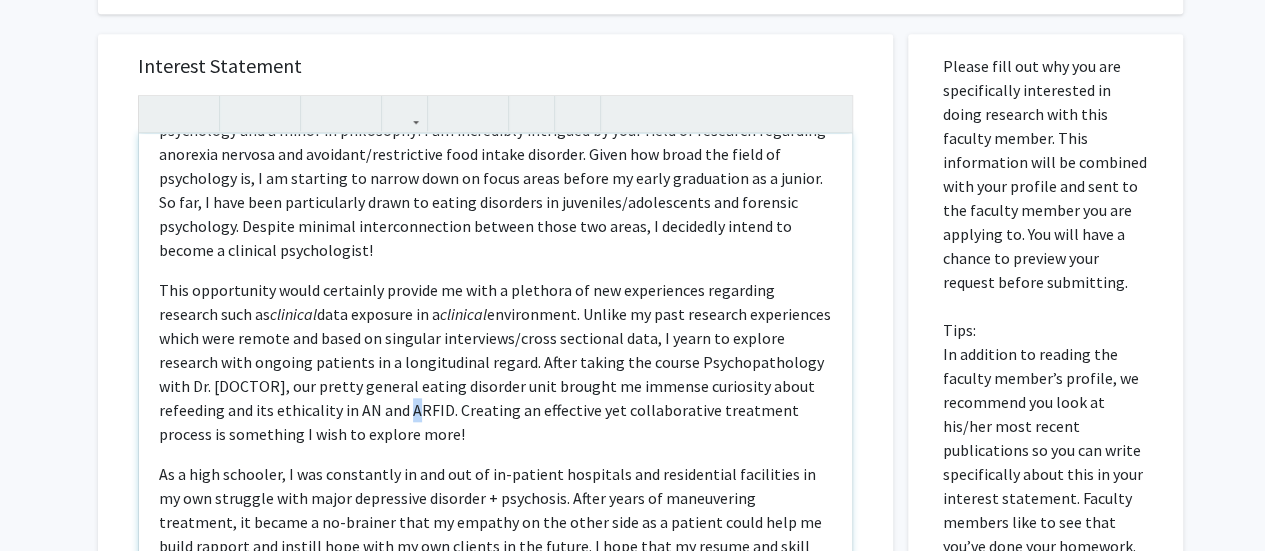 click on "This opportunity would certainly provide me with a plethora of new experiences regarding research such as  clinical  data exposure in a  clinical  environment. Unlike my past research experiences which were remote and based on singular interviews/cross sectional data, I yearn to explore research with ongoing patients in a longitudinal regard. After taking the course Psychopathology with Dr. [DOCTOR], our pretty general eating disorder unit brought me immense curiosity about refeeding and its ethicality in AN and ARFID. Creating an effective yet collaborative treatment process is something I wish to explore more!" at bounding box center (495, 362) 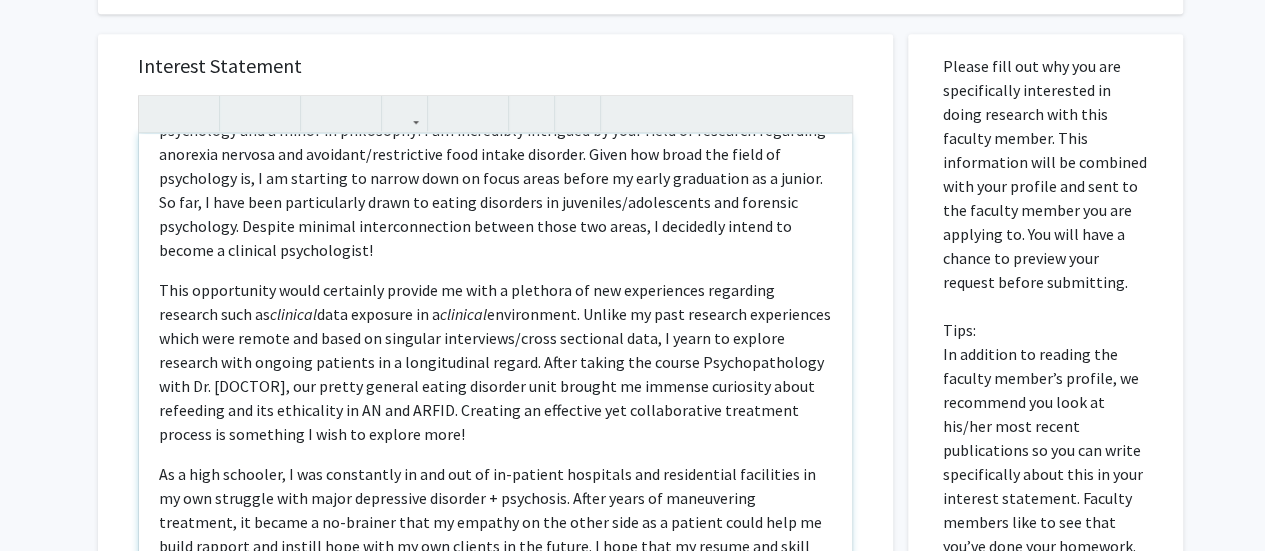 click on "This opportunity would certainly provide me with a plethora of new experiences regarding research such as  clinical  data exposure in a  clinical  environment. Unlike my past research experiences which were remote and based on singular interviews/cross sectional data, I yearn to explore research with ongoing patients in a longitudinal regard. After taking the course Psychopathology with Dr. [DOCTOR], our pretty general eating disorder unit brought me immense curiosity about refeeding and its ethicality in AN and ARFID. Creating an effective yet collaborative treatment process is something I wish to explore more!" at bounding box center [495, 362] 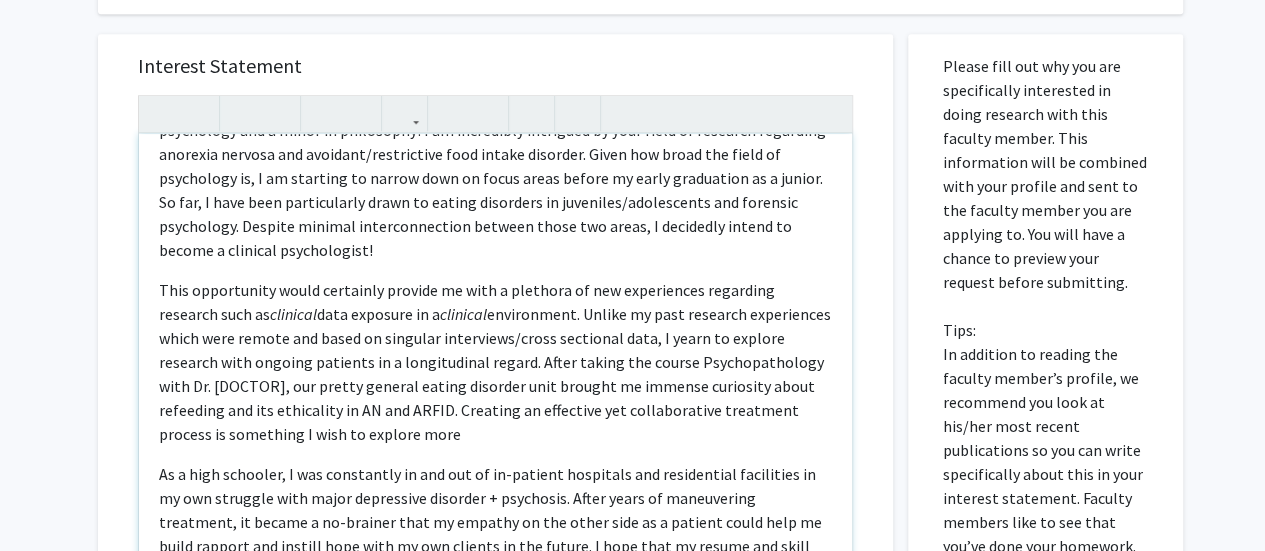 click on "This opportunity would certainly provide me with a plethora of new experiences regarding research such as  clinical  data exposure in a  clinical  environment. Unlike my past research experiences which were remote and based on singular interviews/cross sectional data, I yearn to explore research with ongoing patients in a longitudinal regard. After taking the course Psychopathology with Dr. [LAST NAME], our pretty general eating disorder unit brought me immense curiosity about refeeding and its ethicality in AN and ARFID. Creating an effective yet collaborative treatment process is something I wish to explore more" at bounding box center [495, 362] 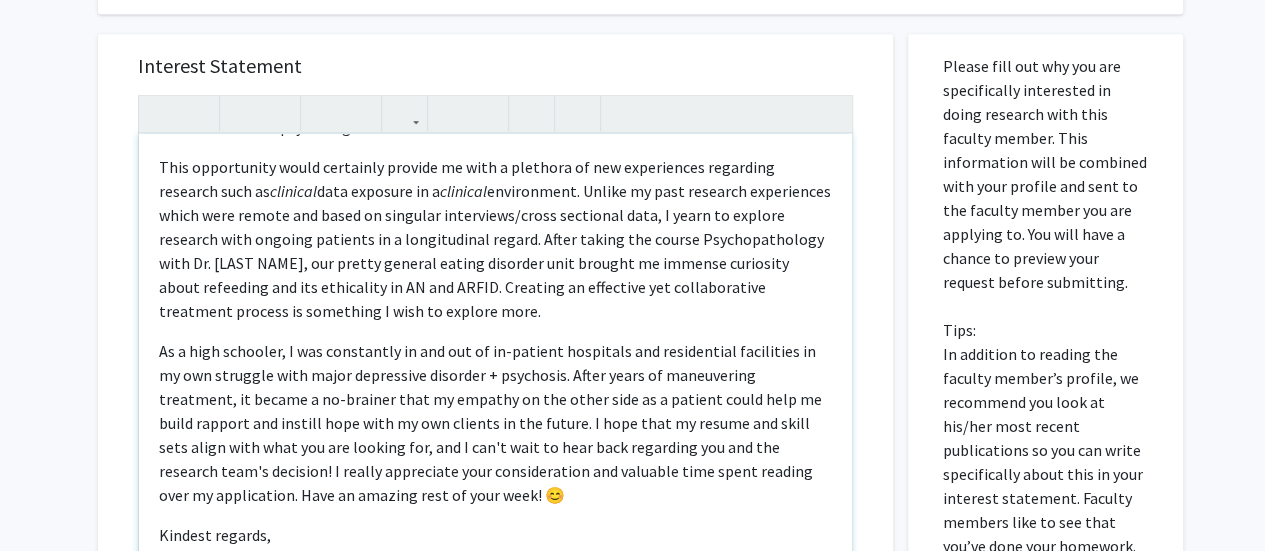 scroll, scrollTop: 253, scrollLeft: 0, axis: vertical 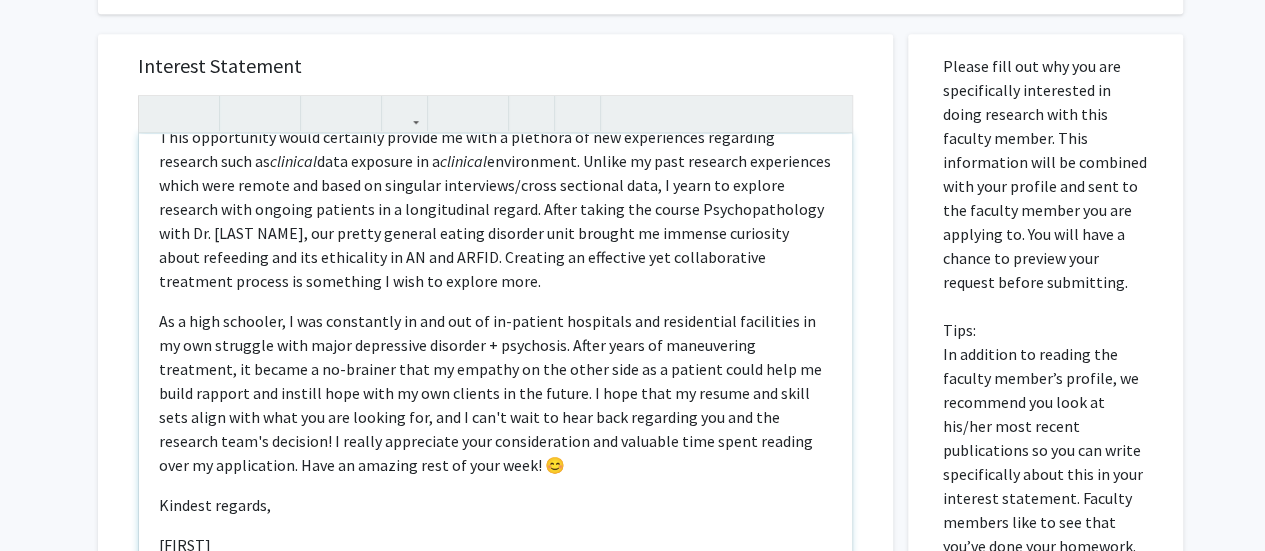 click on "As a high schooler, I was constantly in and out of in-patient hospitals and residential facilities in my own struggle with major depressive disorder + psychosis. After years of maneuvering treatment, it became a no-brainer that my empathy on the other side as a patient could help me build rapport and instill hope with my own clients in the future. I hope that my resume and skill sets align with what you are looking for, and I can't wait to hear back regarding you and the research team's decision! I really appreciate your consideration and valuable time spent reading over my application. Have an amazing rest of your week! 😊" at bounding box center (495, 393) 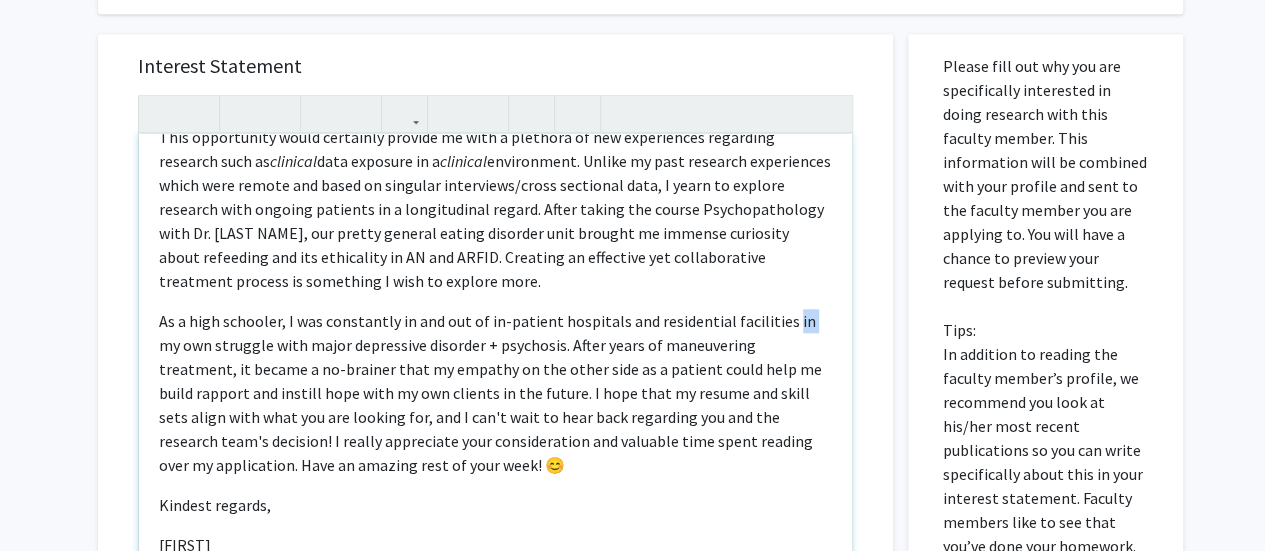 click on "As a high schooler, I was constantly in and out of in-patient hospitals and residential facilities in my own struggle with major depressive disorder + psychosis. After years of maneuvering treatment, it became a no-brainer that my empathy on the other side as a patient could help me build rapport and instill hope with my own clients in the future. I hope that my resume and skill sets align with what you are looking for, and I can't wait to hear back regarding you and the research team's decision! I really appreciate your consideration and valuable time spent reading over my application. Have an amazing rest of your week! 😊" at bounding box center [495, 393] 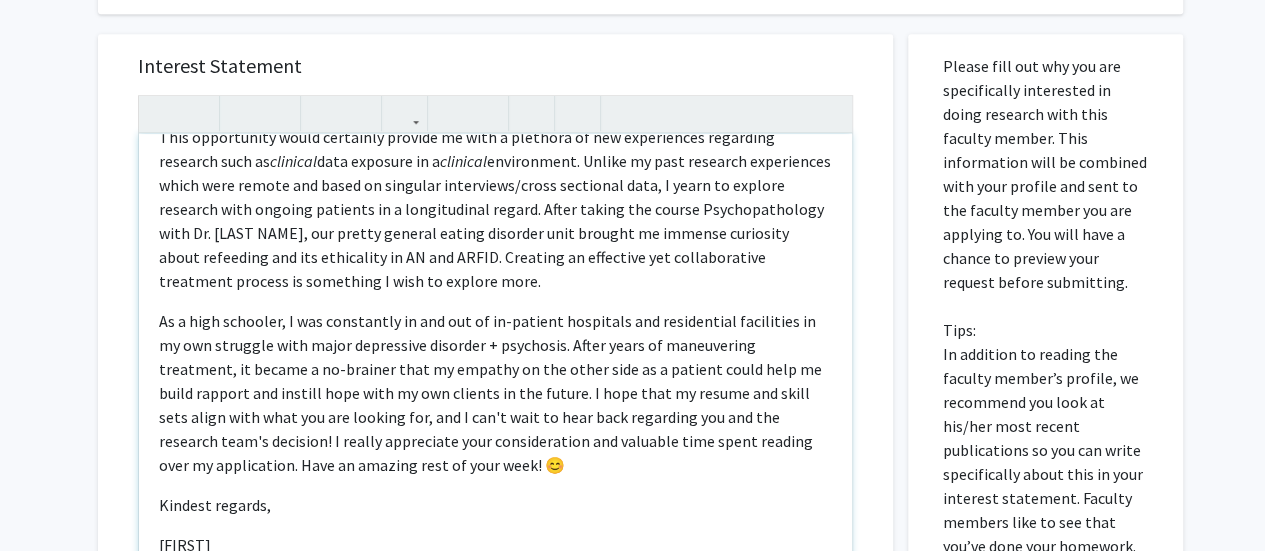 click on "As a high schooler, I was constantly in and out of in-patient hospitals and residential facilities in my own struggle with major depressive disorder + psychosis. After years of maneuvering treatment, it became a no-brainer that my empathy on the other side as a patient could help me build rapport and instill hope with my own clients in the future. I hope that my resume and skill sets align with what you are looking for, and I can't wait to hear back regarding you and the research team's decision! I really appreciate your consideration and valuable time spent reading over my application. Have an amazing rest of your week! 😊" at bounding box center [495, 393] 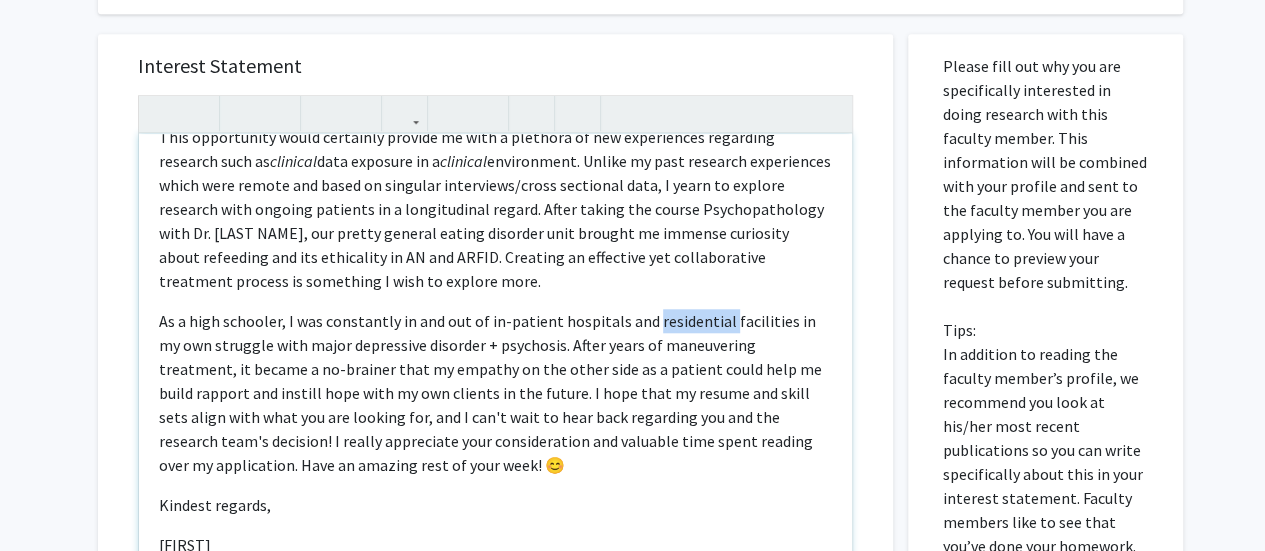 click on "As a high schooler, I was constantly in and out of in-patient hospitals and residential facilities in my own struggle with major depressive disorder + psychosis. After years of maneuvering treatment, it became a no-brainer that my empathy on the other side as a patient could help me build rapport and instill hope with my own clients in the future. I hope that my resume and skill sets align with what you are looking for, and I can't wait to hear back regarding you and the research team's decision! I really appreciate your consideration and valuable time spent reading over my application. Have an amazing rest of your week! 😊" at bounding box center (495, 393) 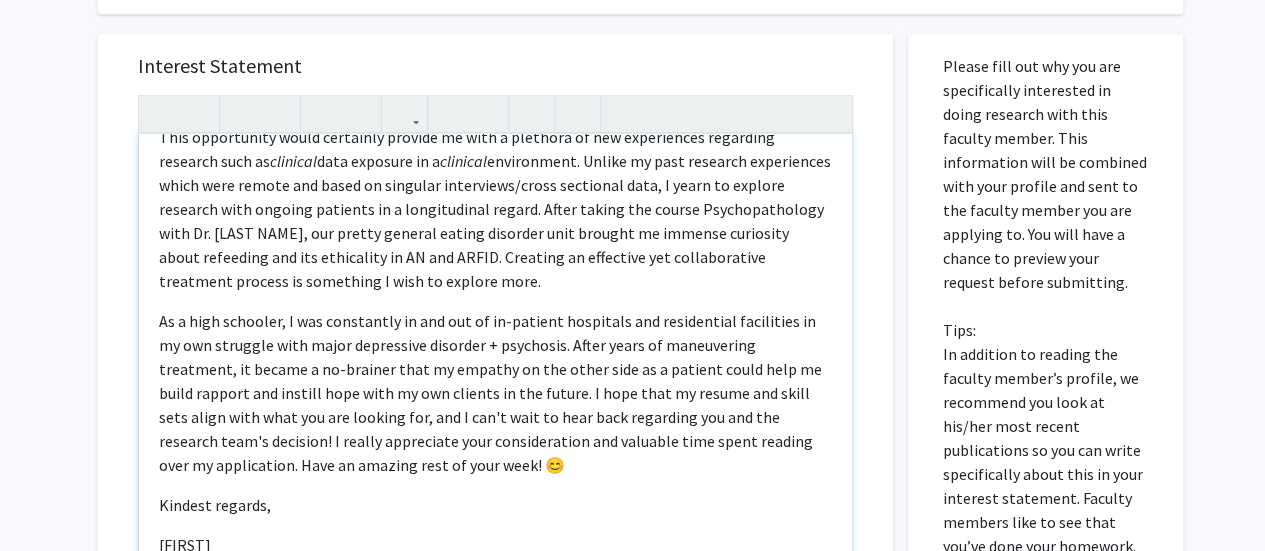 click on "As a high schooler, I was constantly in and out of in-patient hospitals and residential facilities in my own struggle with major depressive disorder + psychosis. After years of maneuvering treatment, it became a no-brainer that my empathy on the other side as a patient could help me build rapport and instill hope with my own clients in the future. I hope that my resume and skill sets align with what you are looking for, and I can't wait to hear back regarding you and the research team's decision! I really appreciate your consideration and valuable time spent reading over my application. Have an amazing rest of your week! 😊" at bounding box center [495, 393] 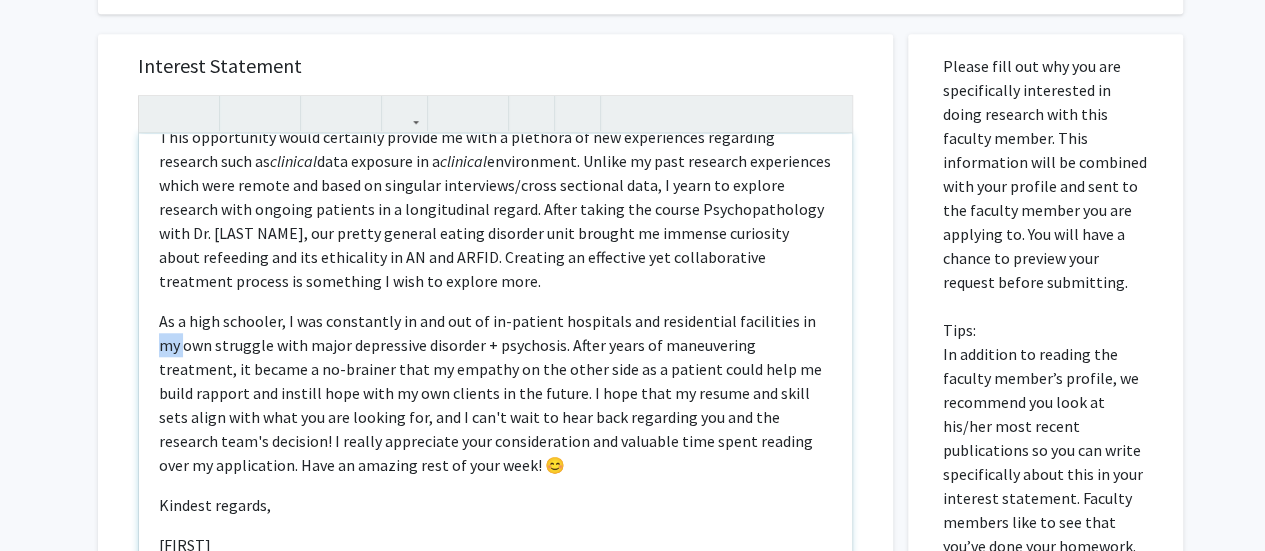 click on "As a high schooler, I was constantly in and out of in-patient hospitals and residential facilities in my own struggle with major depressive disorder + psychosis. After years of maneuvering treatment, it became a no-brainer that my empathy on the other side as a patient could help me build rapport and instill hope with my own clients in the future. I hope that my resume and skill sets align with what you are looking for, and I can't wait to hear back regarding you and the research team's decision! I really appreciate your consideration and valuable time spent reading over my application. Have an amazing rest of your week! 😊" at bounding box center [495, 393] 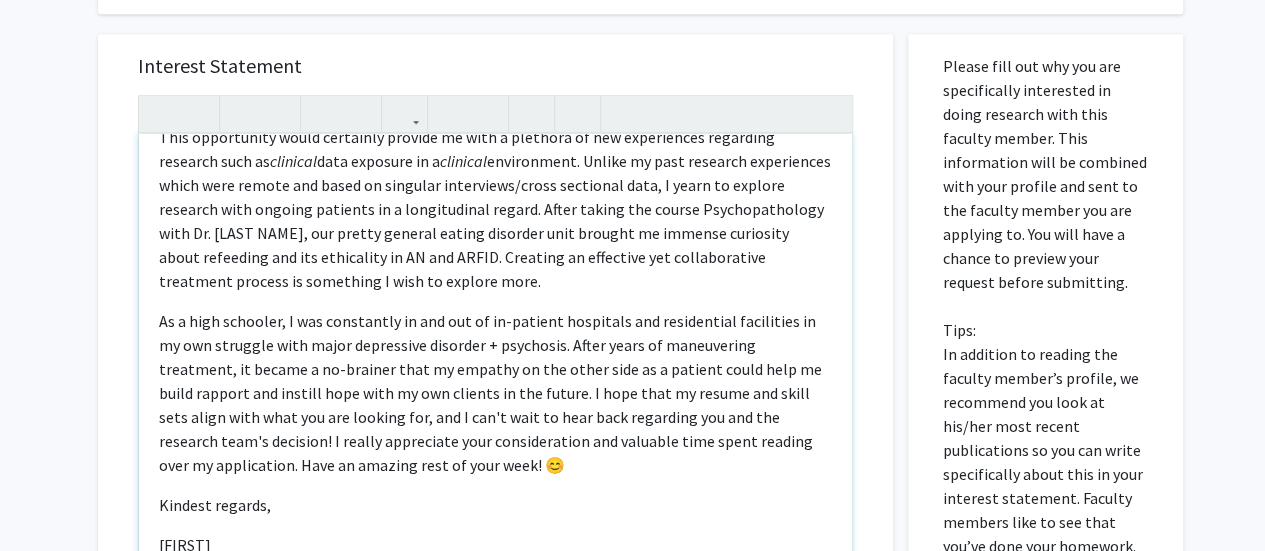 click on "As a high schooler, I was constantly in and out of in-patient hospitals and residential facilities in my own struggle with major depressive disorder + psychosis. After years of maneuvering treatment, it became a no-brainer that my empathy on the other side as a patient could help me build rapport and instill hope with my own clients in the future. I hope that my resume and skill sets align with what you are looking for, and I can't wait to hear back regarding you and the research team's decision! I really appreciate your consideration and valuable time spent reading over my application. Have an amazing rest of your week! 😊" at bounding box center (495, 393) 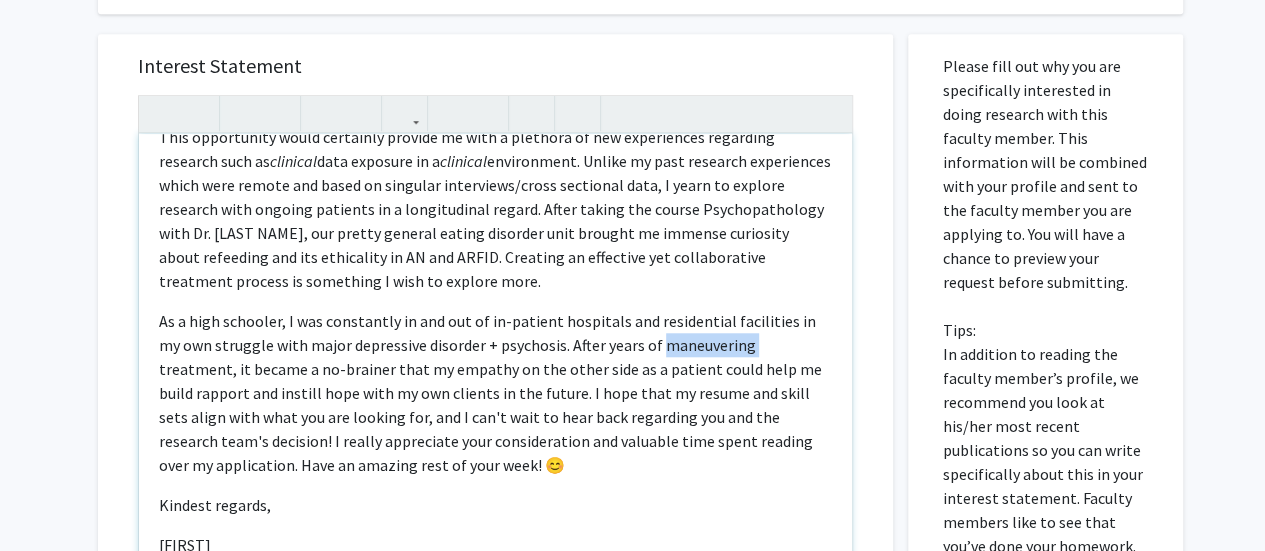click on "As a high schooler, I was constantly in and out of in-patient hospitals and residential facilities in my own struggle with major depressive disorder + psychosis. After years of maneuvering treatment, it became a no-brainer that my empathy on the other side as a patient could help me build rapport and instill hope with my own clients in the future. I hope that my resume and skill sets align with what you are looking for, and I can't wait to hear back regarding you and the research team's decision! I really appreciate your consideration and valuable time spent reading over my application. Have an amazing rest of your week! 😊" at bounding box center [495, 393] 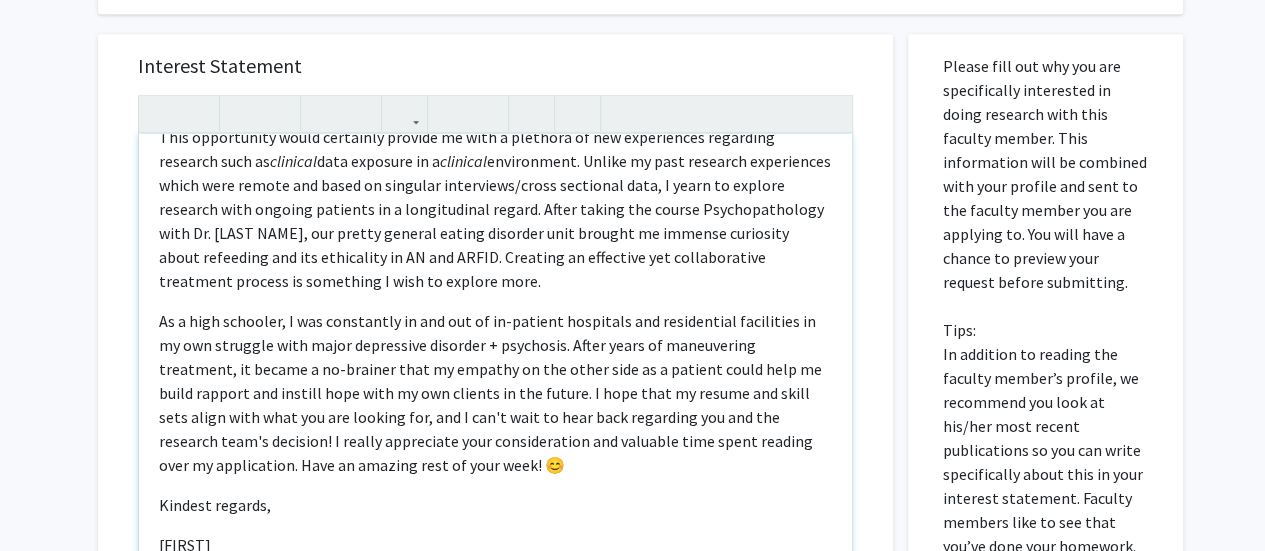 click on "As a high schooler, I was constantly in and out of in-patient hospitals and residential facilities in my own struggle with major depressive disorder + psychosis. After years of maneuvering treatment, it became a no-brainer that my empathy on the other side as a patient could help me build rapport and instill hope with my own clients in the future. I hope that my resume and skill sets align with what you are looking for, and I can't wait to hear back regarding you and the research team's decision! I really appreciate your consideration and valuable time spent reading over my application. Have an amazing rest of your week! 😊" at bounding box center [495, 393] 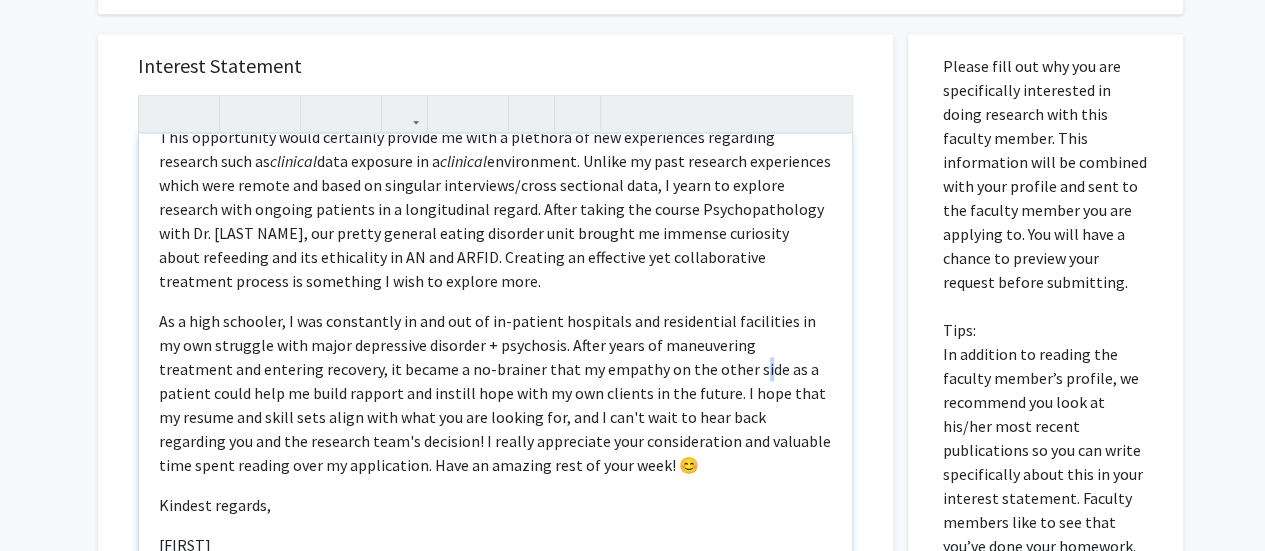 click on "As a high schooler, I was constantly in and out of in-patient hospitals and residential facilities in my own struggle with major depressive disorder + psychosis. After years of maneuvering treatment and entering recovery, it became a no-brainer that my empathy on the other side as a patient could help me build rapport and instill hope with my own clients in the future. I hope that my resume and skill sets align with what you are looking for, and I can't wait to hear back regarding you and the research team's decision! I really appreciate your consideration and valuable time spent reading over my application. Have an amazing rest of your week! 😊" at bounding box center [495, 393] 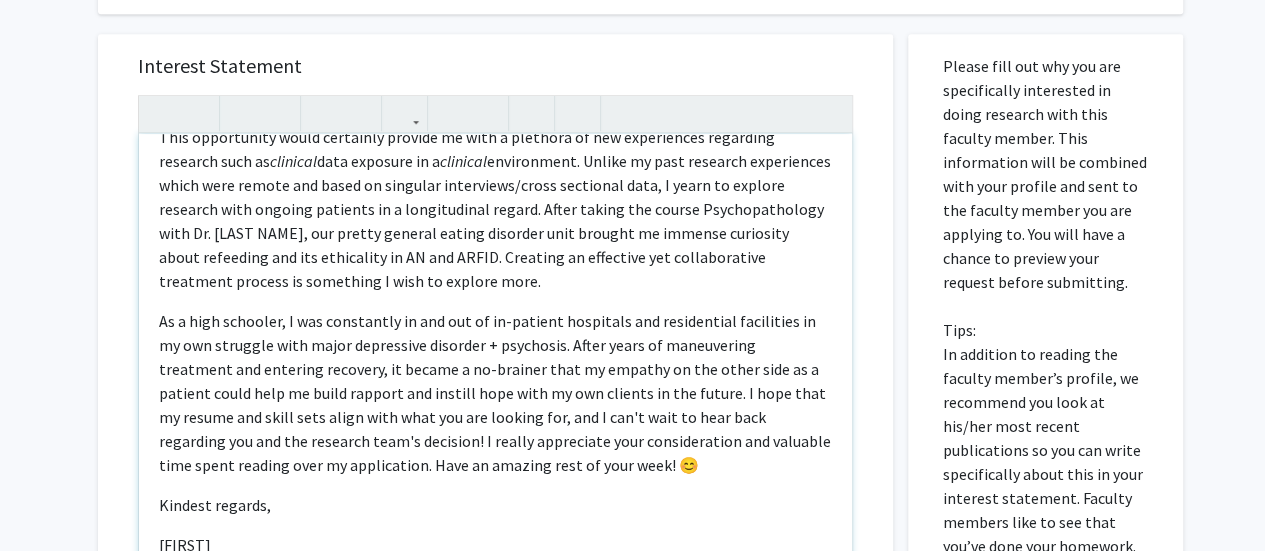 click on "As a high schooler, I was constantly in and out of in-patient hospitals and residential facilities in my own struggle with major depressive disorder + psychosis. After years of maneuvering treatment and entering recovery, it became a no-brainer that my empathy on the other side as a patient could help me build rapport and instill hope with my own clients in the future. I hope that my resume and skill sets align with what you are looking for, and I can't wait to hear back regarding you and the research team's decision! I really appreciate your consideration and valuable time spent reading over my application. Have an amazing rest of your week! 😊" at bounding box center (495, 393) 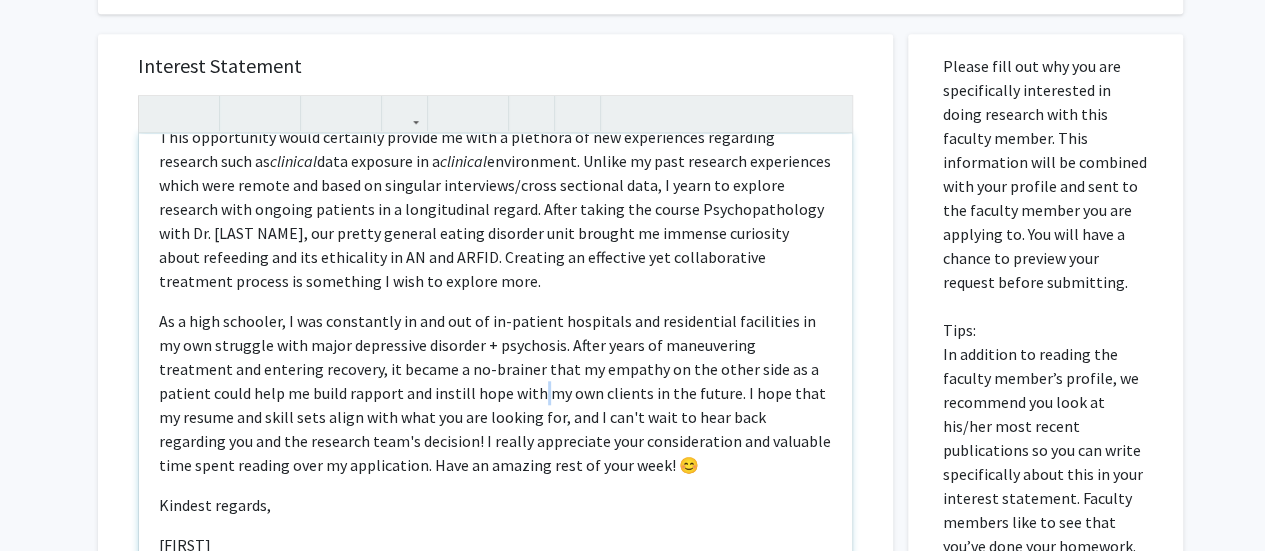 click on "As a high schooler, I was constantly in and out of in-patient hospitals and residential facilities in my own struggle with major depressive disorder + psychosis. After years of maneuvering treatment and entering recovery, it became a no-brainer that my empathy on the other side as a patient could help me build rapport and instill hope with my own clients in the future. I hope that my resume and skill sets align with what you are looking for, and I can't wait to hear back regarding you and the research team's decision! I really appreciate your consideration and valuable time spent reading over my application. Have an amazing rest of your week! 😊" at bounding box center [495, 393] 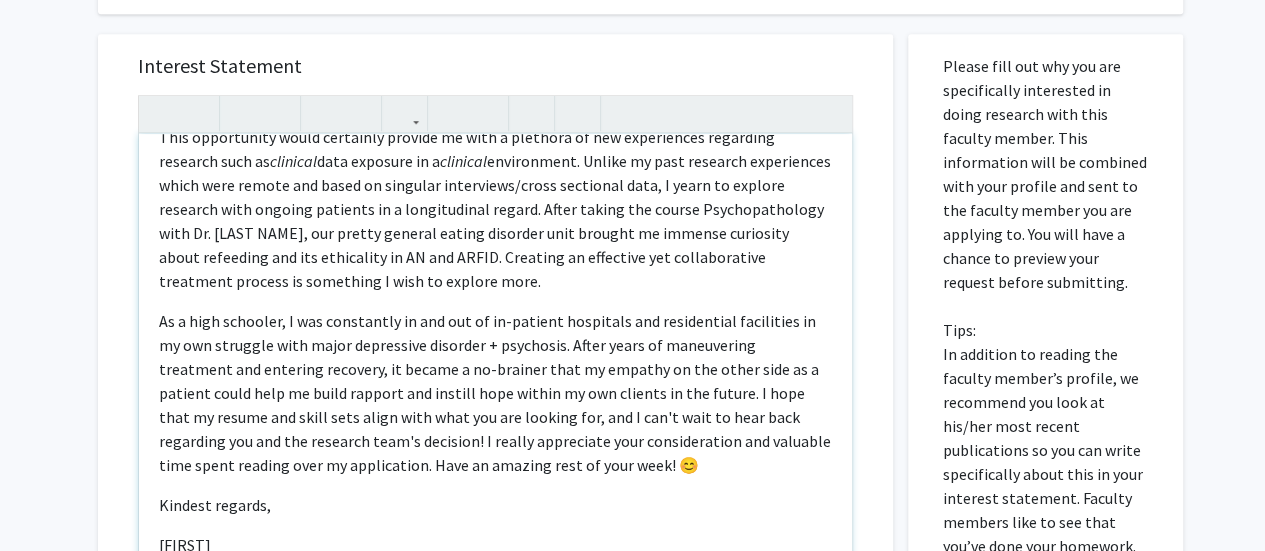 click on "As a high schooler, I was constantly in and out of in-patient hospitals and residential facilities in my own struggle with major depressive disorder + psychosis. After years of maneuvering treatment and entering recovery, it became a no-brainer that my empathy on the other side as a patient could help me build rapport and instill hope within my own clients in the future. I hope that my resume and skill sets align with what you are looking for, and I can't wait to hear back regarding you and the research team's decision! I really appreciate your consideration and valuable time spent reading over my application. Have an amazing rest of your week! 😊" at bounding box center (495, 393) 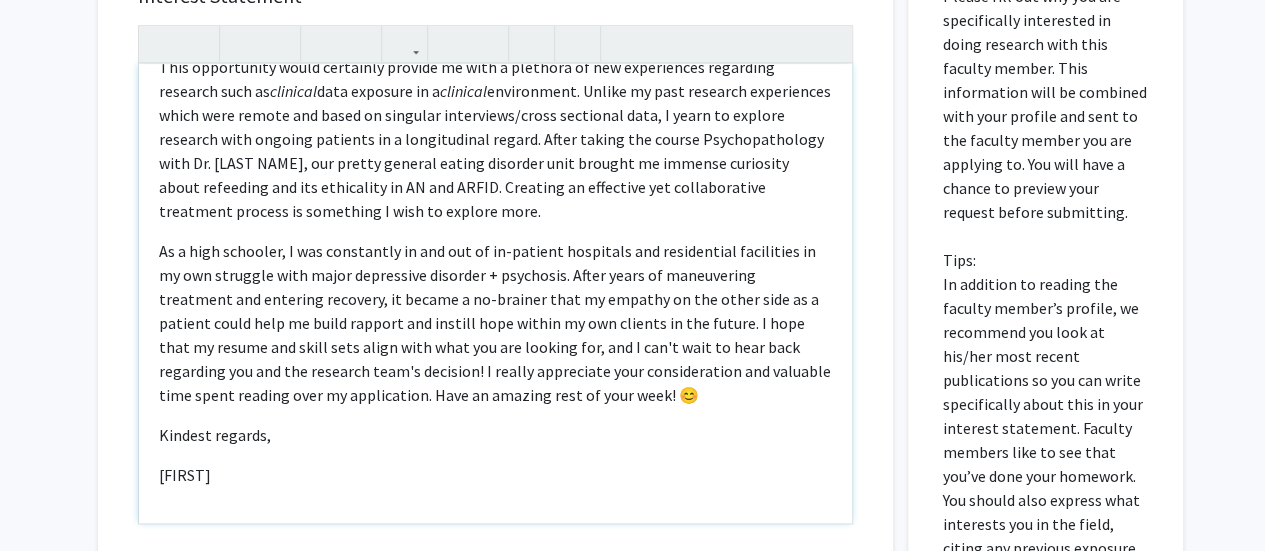 scroll, scrollTop: 900, scrollLeft: 0, axis: vertical 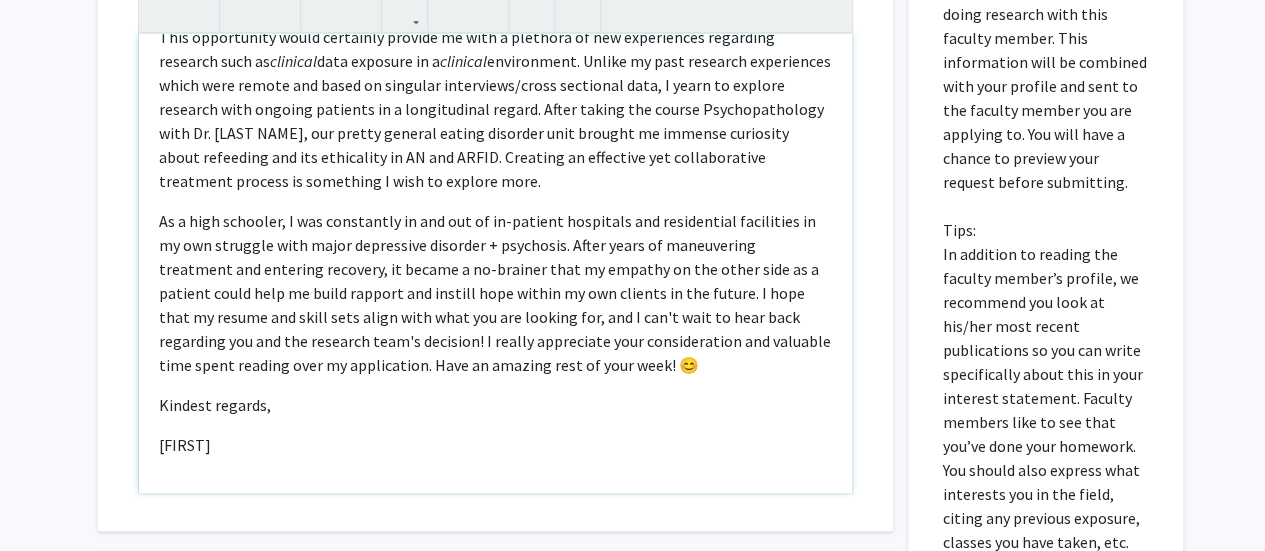 click on "[FIRST]" at bounding box center [495, 445] 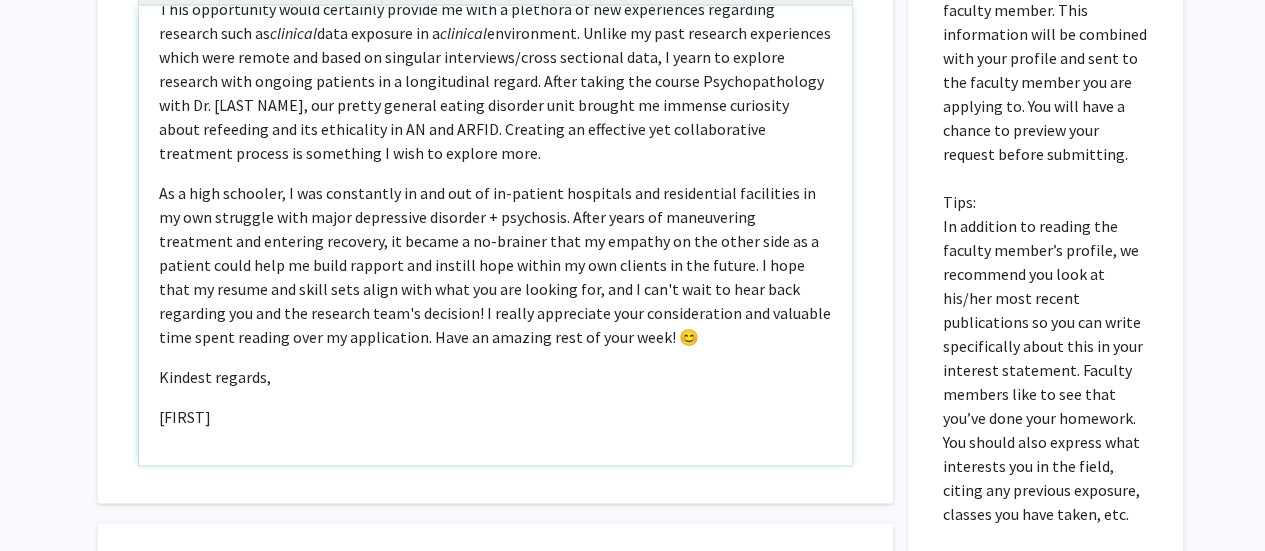 scroll, scrollTop: 1000, scrollLeft: 0, axis: vertical 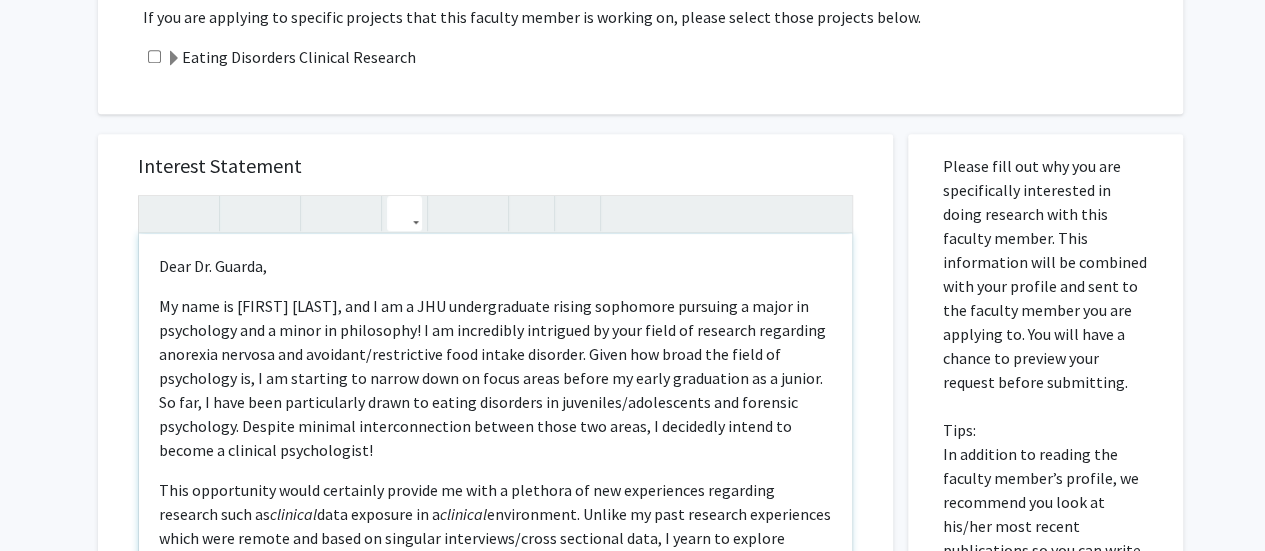 click 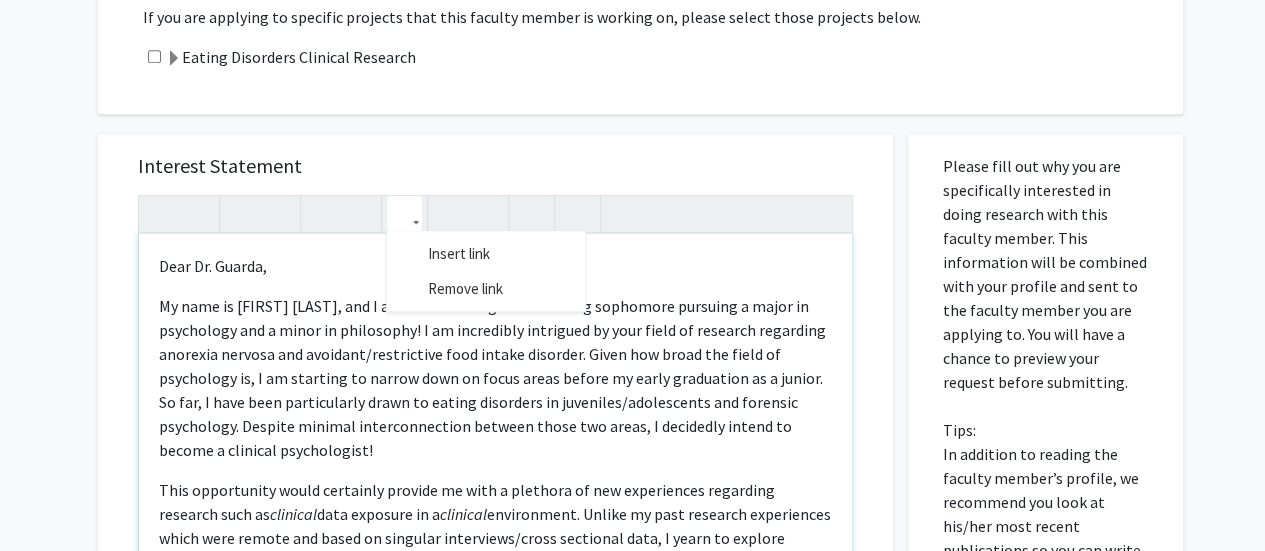 click on "My name is [FIRST] [LAST], and I am a JHU undergraduate rising sophomore pursuing a major in psychology and a minor in philosophy! I am incredibly intrigued by your field of research regarding anorexia nervosa and avoidant/restrictive food intake disorder. Given how broad the field of psychology is, I am starting to narrow down on focus areas before my early graduation as a junior. So far, I have been particularly drawn to eating disorders in juveniles/adolescents and forensic psychology. Despite minimal interconnection between those two areas, I decidedly intend to become a clinical psychologist!" at bounding box center (495, 378) 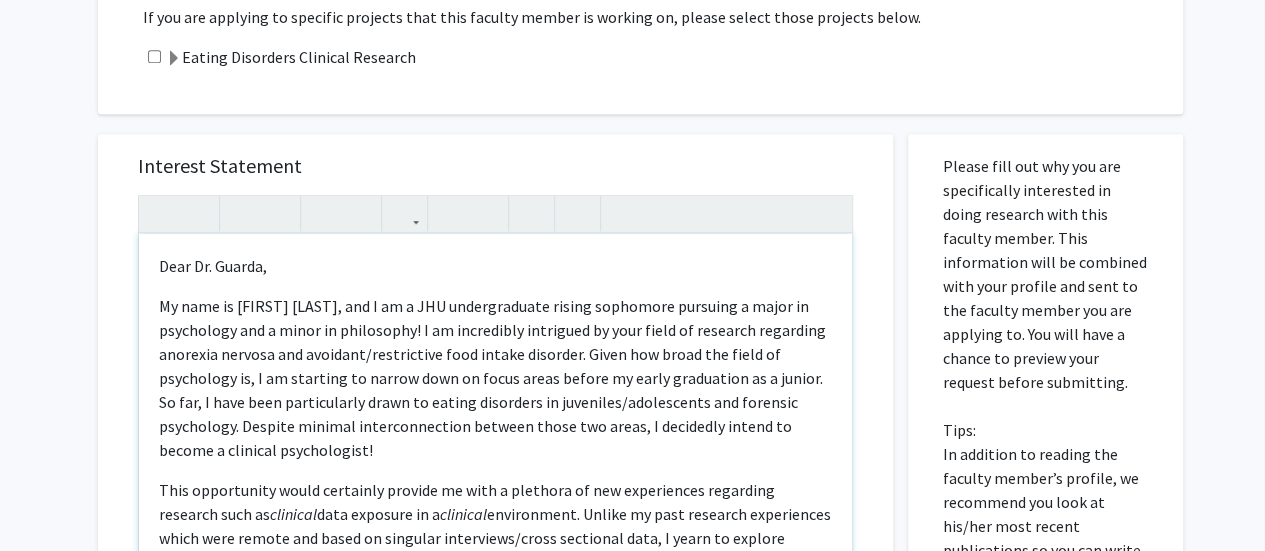 scroll, scrollTop: 253, scrollLeft: 0, axis: vertical 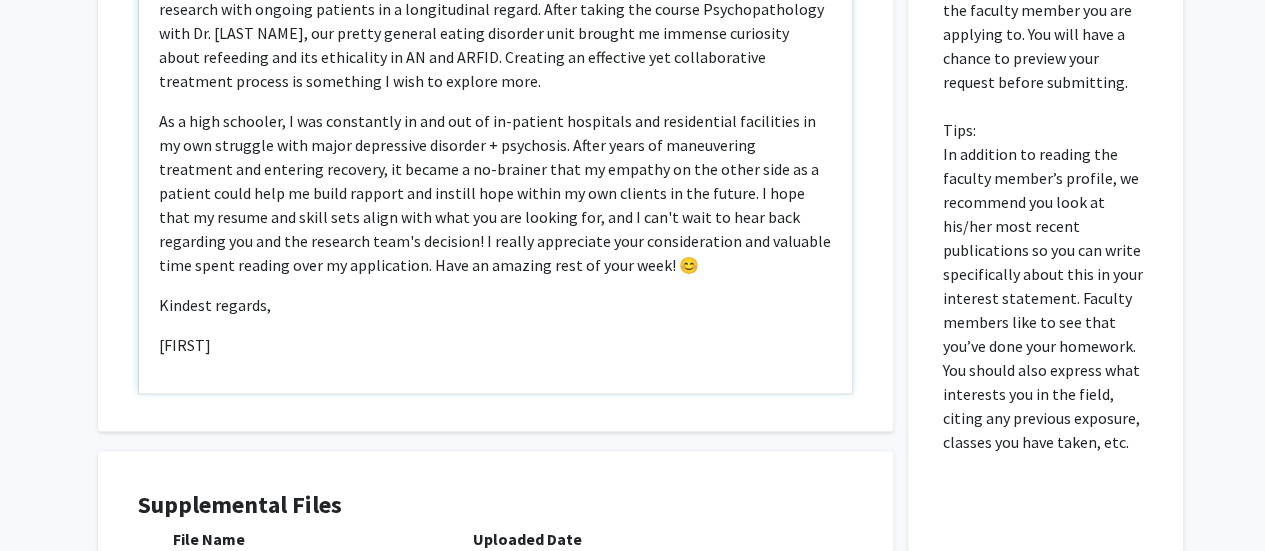 click on "Dear Dr. [LAST],  My name is [FIRST] [LAST], and I am a JHU undergraduate rising sophomore pursuing a major in psychology and a minor in philosophy! I am incredibly intrigued by your field of research regarding anorexia nervosa and avoidant/restrictive food intake disorder. Given how broad the field of psychology is, I am starting to narrow down on focus areas before my early graduation as a junior. So far, I have been particularly drawn to eating disorders in juveniles/adolescents and forensic psychology. Despite minimal interconnection between those two areas, I decidedly intend to become a clinical psychologist!  This opportunity would certainly provide me with a plethora of new experiences regarding research such as  clinical  data exposure in a  clinical  Kindest regards, [FIRST]" at bounding box center [495, 163] 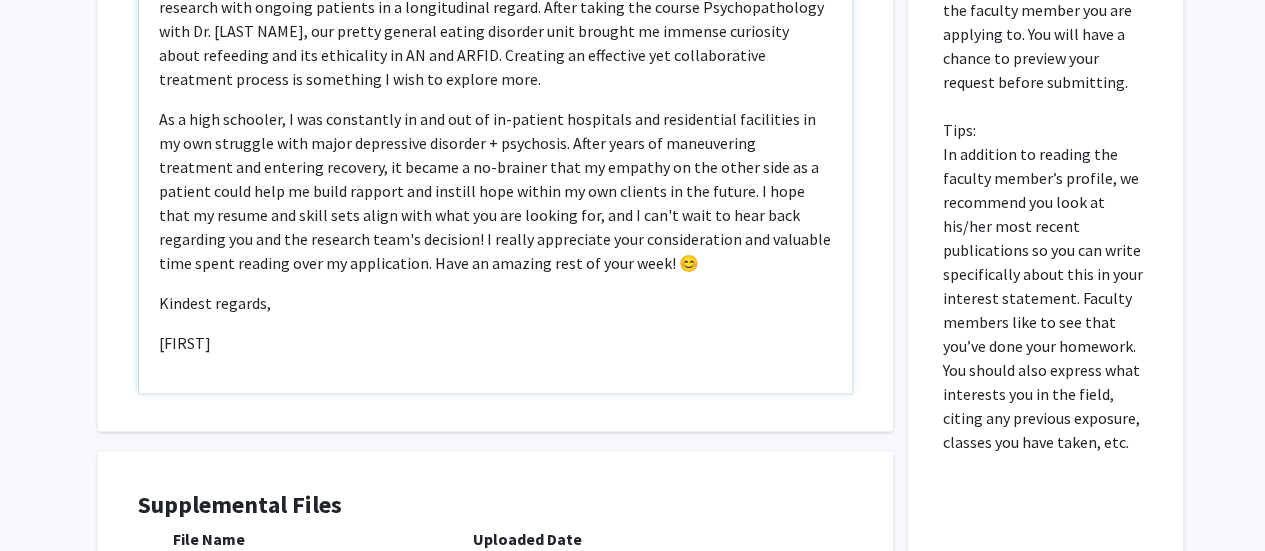 scroll, scrollTop: 295, scrollLeft: 0, axis: vertical 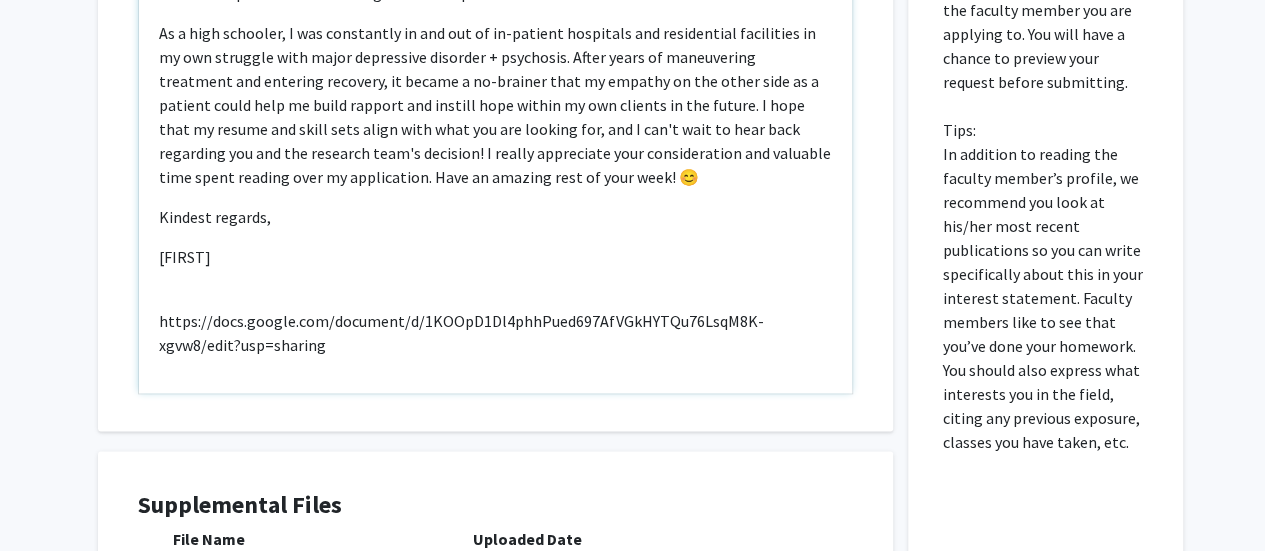 click on "Dear Dr. [LAST NAME],  My name is [FIRST] [LAST], and I am a JHU undergraduate rising sophomore pursuing a major in psychology and a minor in philosophy! I am incredibly intrigued by your field of research regarding anorexia nervosa and avoidant/restrictive food intake disorder. Given how broad the field of psychology is, I am starting to narrow down on focus areas before my early graduation as a junior. So far, I have been particularly drawn to eating disorders in juveniles/adolescents and forensic psychology. Despite minimal interconnection between those two areas, I decidedly intend to become a clinical psychologist!  This opportunity would certainly provide me with a plethora of new experiences regarding research such as  clinical  data exposure in a  clinical  Kindest regards, [FIRST] [LAST] https://docs.google.com/document/d/1KOOpD1Dl4phhPued697AfVGkHYTQu76LsqM8K-xgvw8/edit?usp=sharing" at bounding box center [495, 163] 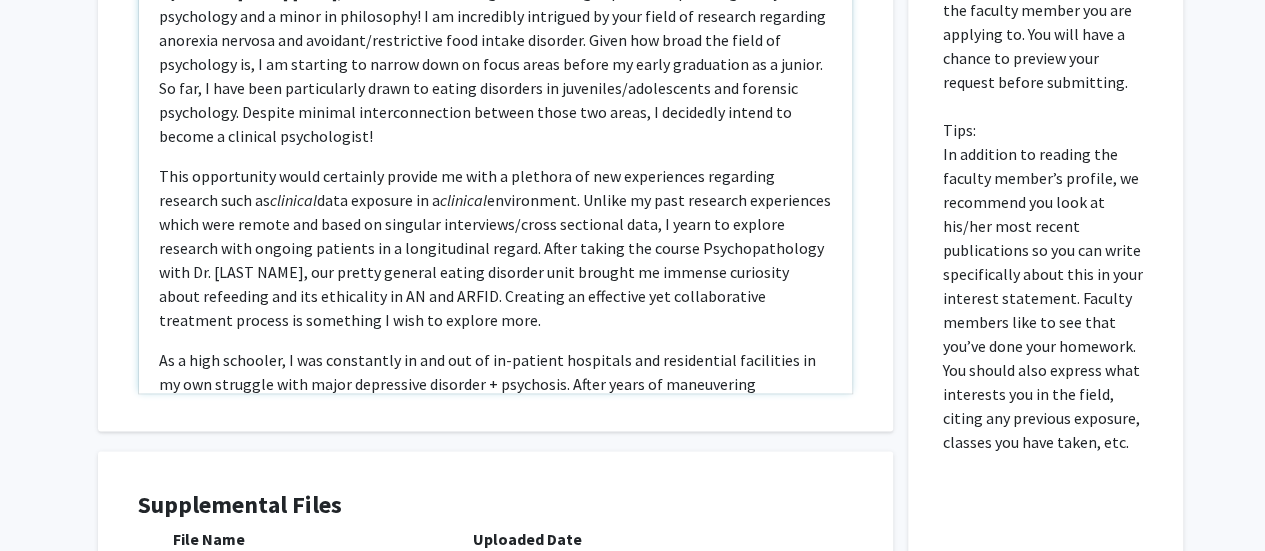scroll, scrollTop: 0, scrollLeft: 0, axis: both 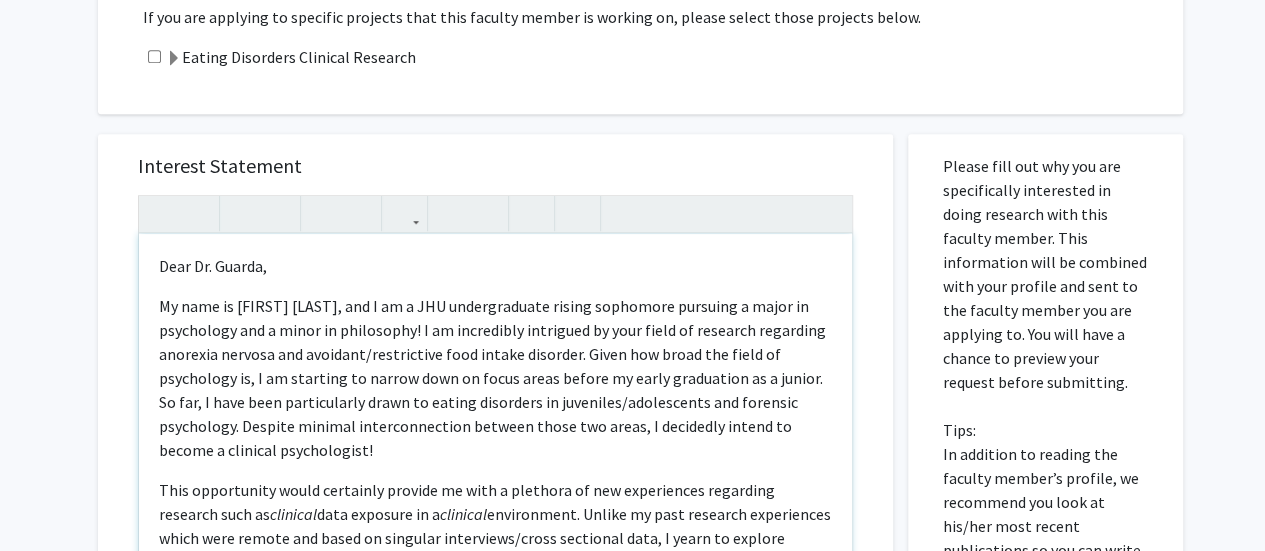 click on "Dear Dr. Guarda," at bounding box center (495, 266) 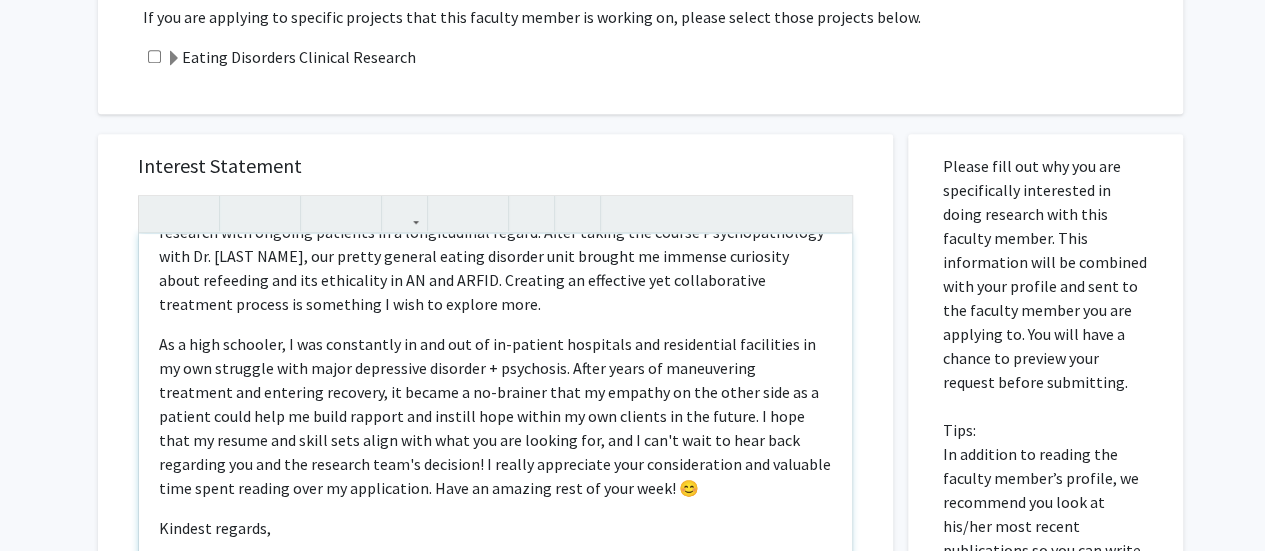 scroll, scrollTop: 341, scrollLeft: 0, axis: vertical 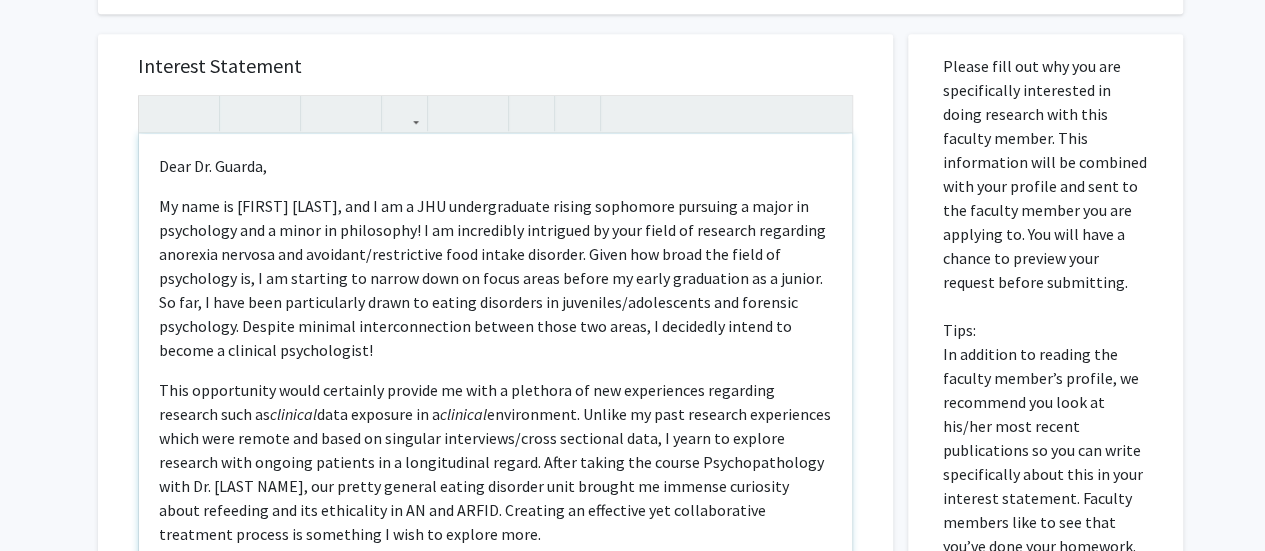 click on "This opportunity would certainly provide me with a plethora of new experiences regarding research such as  clinical  data exposure in a  clinical  environment. Unlike my past research experiences which were remote and based on singular interviews/cross sectional data, I yearn to explore research with ongoing patients in a longitudinal regard. After taking the course Psychopathology with Dr. [DOCTOR], our pretty general eating disorder unit brought me immense curiosity about refeeding and its ethicality in AN and ARFID. Creating an effective yet collaborative treatment process is something I wish to explore more." at bounding box center [495, 462] 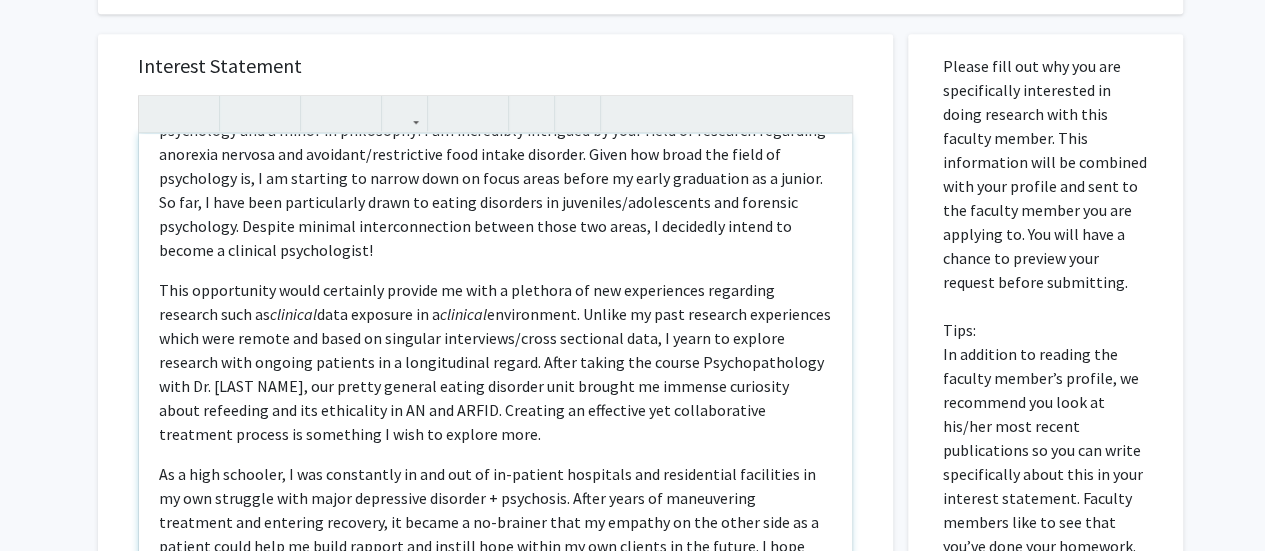 scroll, scrollTop: 341, scrollLeft: 0, axis: vertical 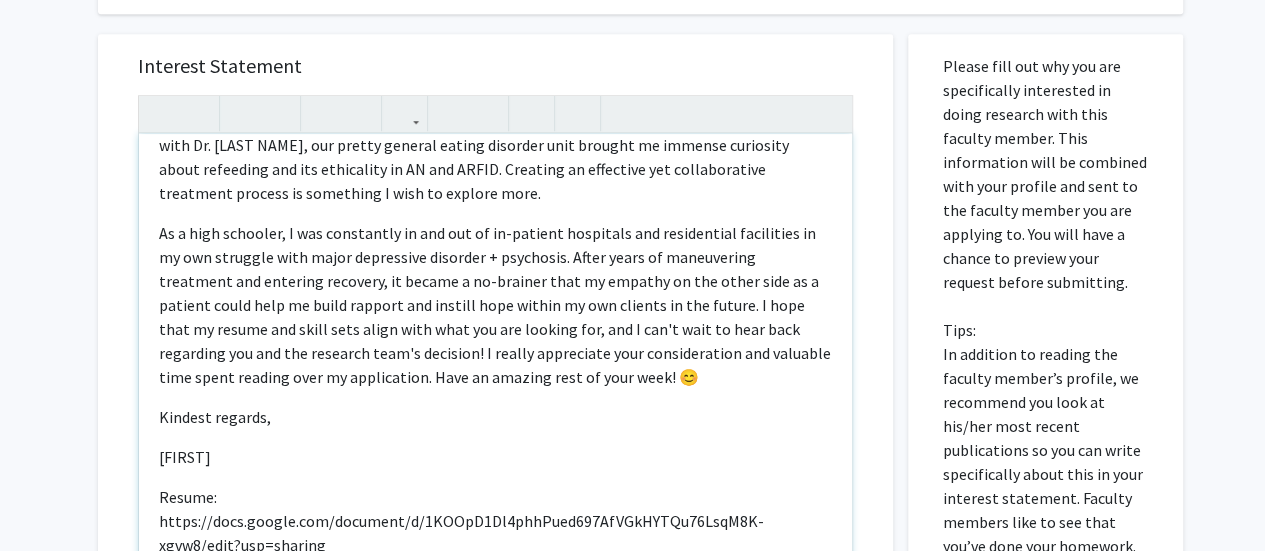 click on "As a high schooler, I was constantly in and out of in-patient hospitals and residential facilities in my own struggle with major depressive disorder + psychosis. After years of maneuvering treatment and entering recovery, it became a no-brainer that my empathy on the other side as a patient could help me build rapport and instill hope within my own clients in the future. I hope that my resume and skill sets align with what you are looking for, and I can't wait to hear back regarding you and the research team's decision! I really appreciate your consideration and valuable time spent reading over my application. Have an amazing rest of your week! 😊" at bounding box center (495, 305) 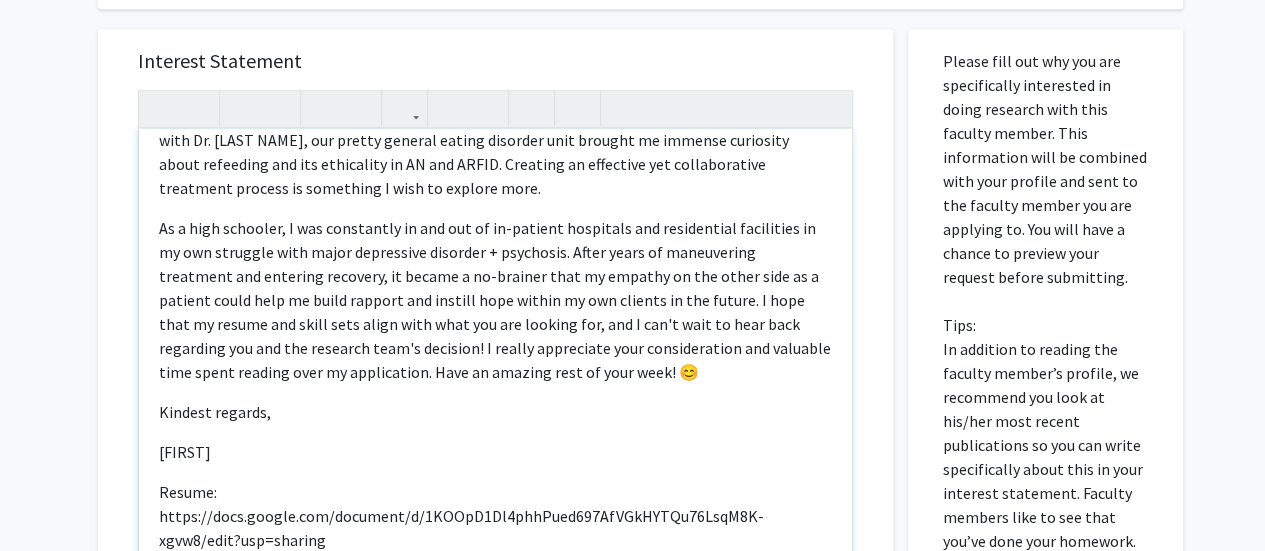 scroll, scrollTop: 800, scrollLeft: 0, axis: vertical 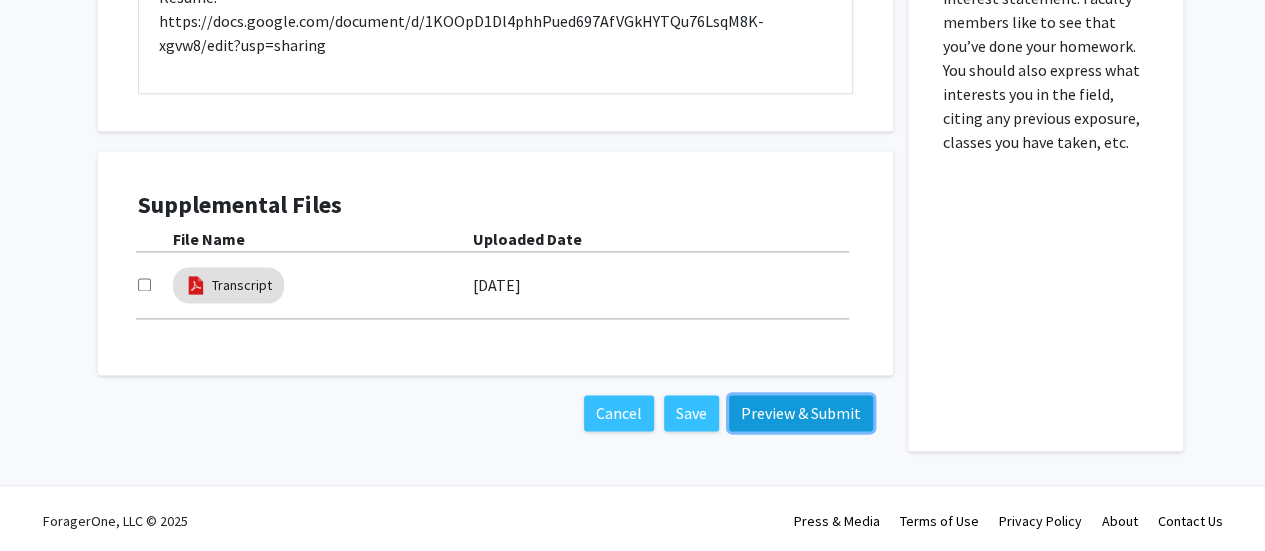 click on "Preview & Submit" at bounding box center (801, 413) 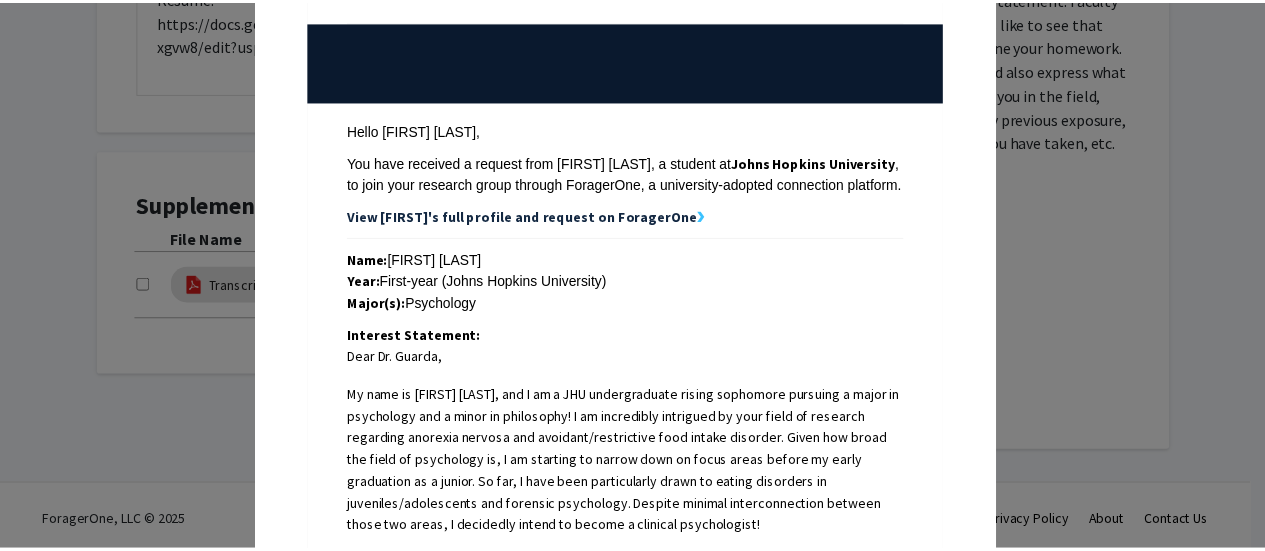 scroll, scrollTop: 300, scrollLeft: 0, axis: vertical 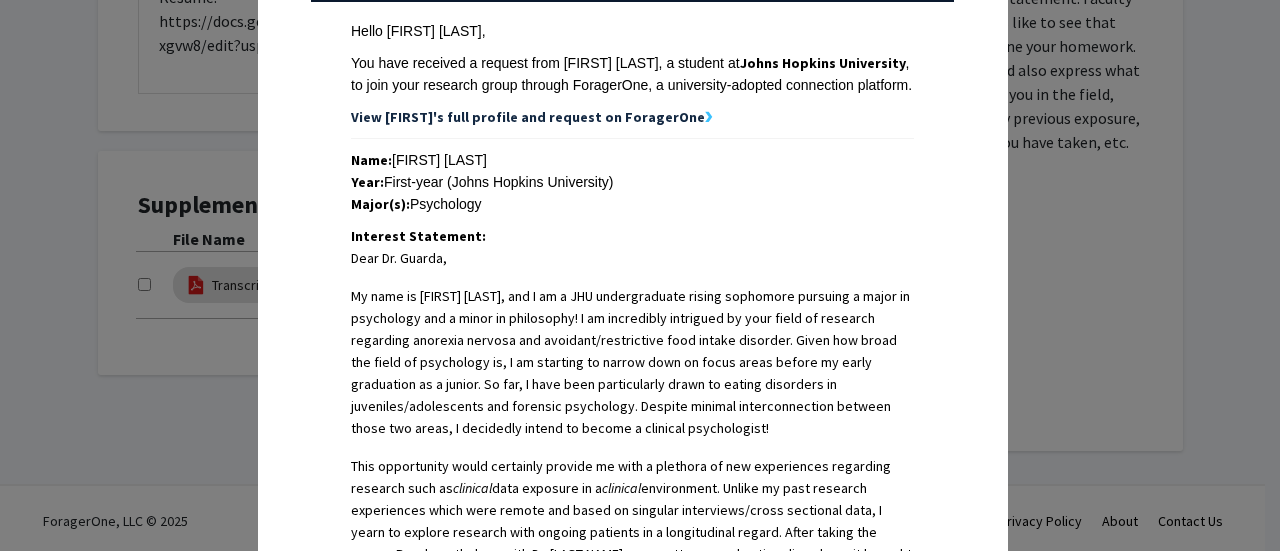 click on "Request Preview ×  Below is a copy of the request that you are submitting to [FIRST] [LAST]. Links have been intentionally deactivated for this preview.   Please submit using the button below the preview.   Hello [FIRST] [LAST],   You have received a request from [FIRST] [LAST], a student at  Johns Hopkins University , to join your research group through ForagerOne, a university-adopted connection platform.  View [FIRST]'s full profile and request on ForagerOne  ❯ Name:  [FIRST] [LAST]  Year:  First-year (Johns Hopkins University)   Major(s):  Psychology  Interest Statement:   Dear Dr. [LAST],
This opportunity would certainly provide me with a plethora of new experiences regarding research such as  clinical  data exposure in a  clinical  Kindest regards,
[FIRST] Resume: https://docs.google.com/document/d/1KOOpD1Dl4phhPued697AfVGkHYTQu76LsqM8K-xgvw8/edit?usp=sharing
View [FIRST]'s relevant experiences and skills  ❯ Sign in  with your university credentials to claim your profile.  Contact Us" at bounding box center (640, 275) 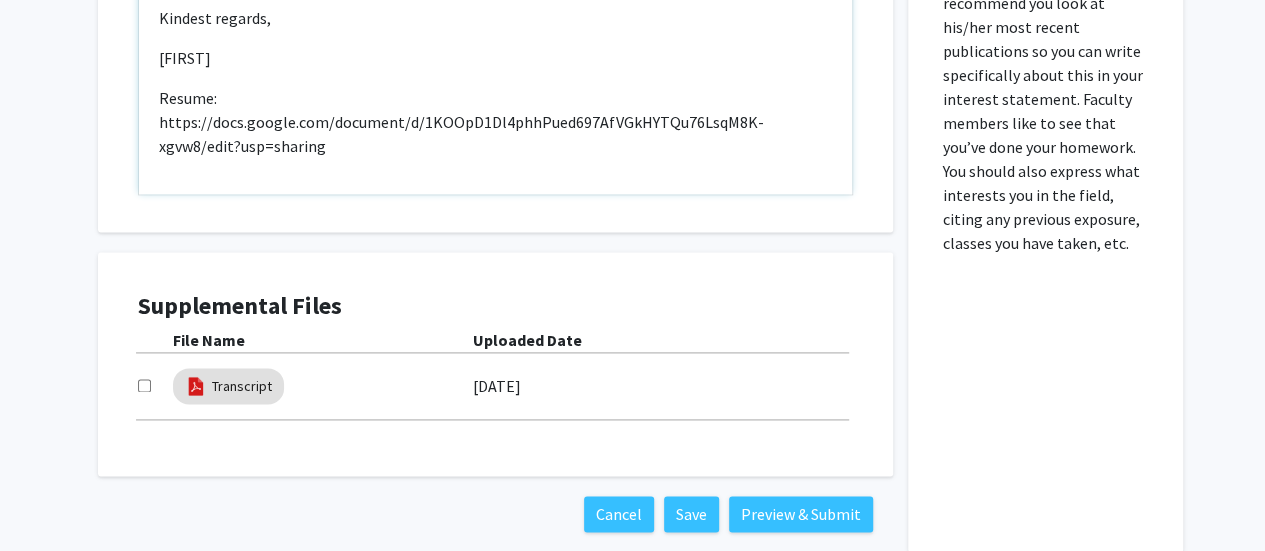 scroll, scrollTop: 1100, scrollLeft: 0, axis: vertical 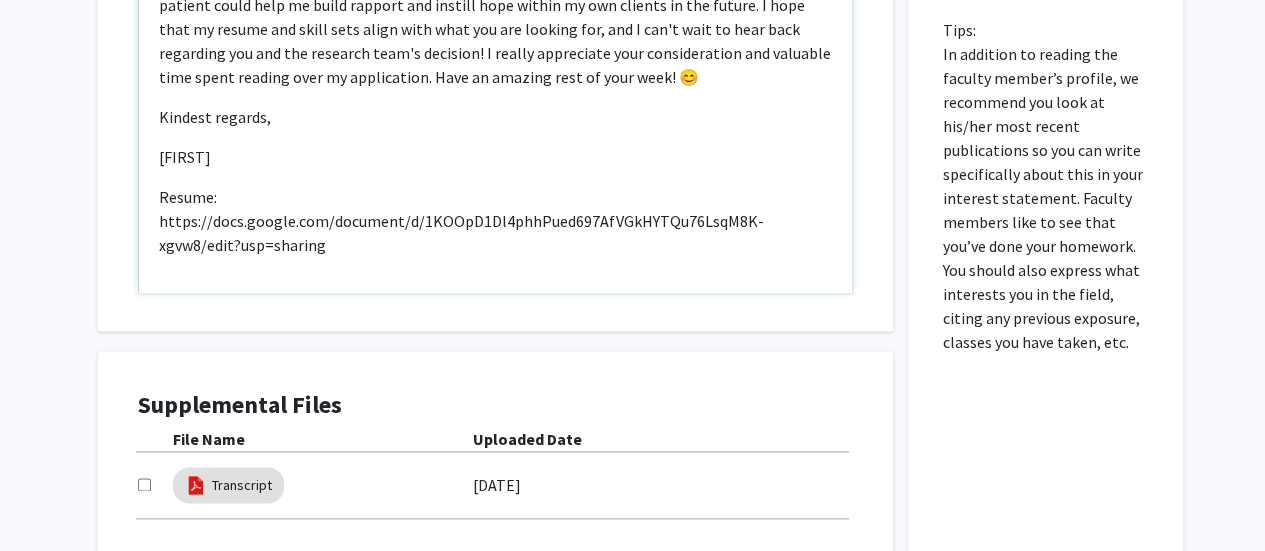 click on "[FIRST]" at bounding box center (495, 157) 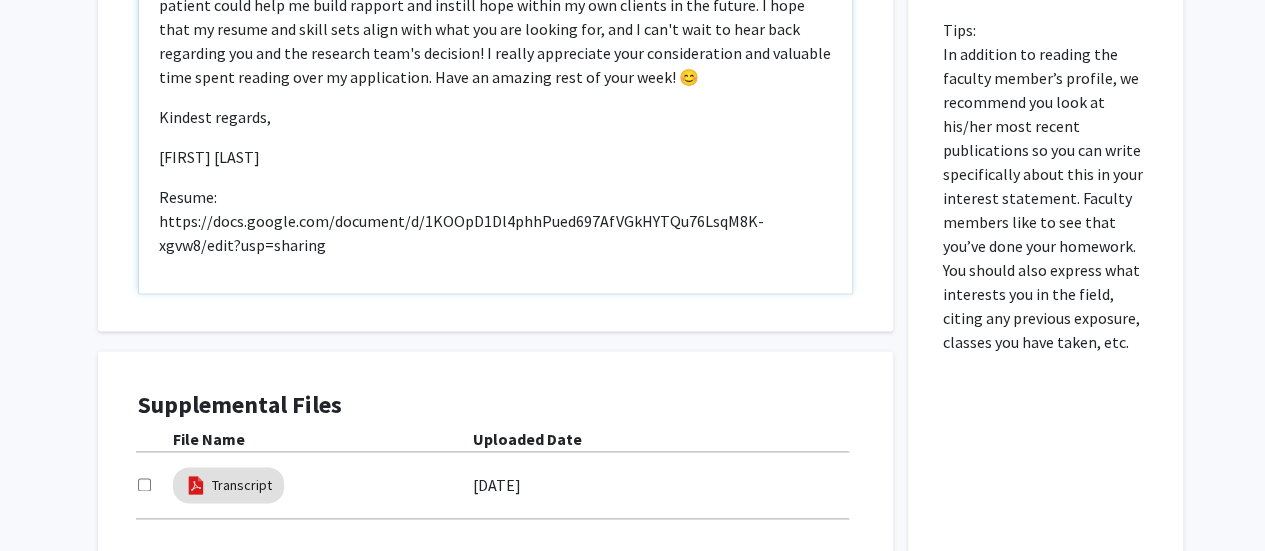 type on "Dear Dr. [LAST],
My name is [FIRST] [LAST], and I am a JHU undergraduate rising sophomore pursuing a major in psychology and a minor in philosophy! I am incredibly intrigued by your field of research regarding anorexia nervosa and avoidant/restrictive food intake disorder. Given how broad the field of psychology is, I am starting to narrow down on focus areas before my early graduation as a junior. So far, I have been particularly drawn to eating disorders in juveniles/adolescents and forensic psychology. Despite minimal interconnection between those two areas, I decidedly intend to become a clinical psychologist!&nbsp;
This opportunity would certainly provide me with a plethora of new experiences regarding research such as <em>clinical </em>data exposure in a <em>clinical </em>environment. Unlike my past research experiences which were remote and based on singular interviews/cross sectional data, I yearn to explore research with ongoing patients in a longitudinal regard. After taking the ..." 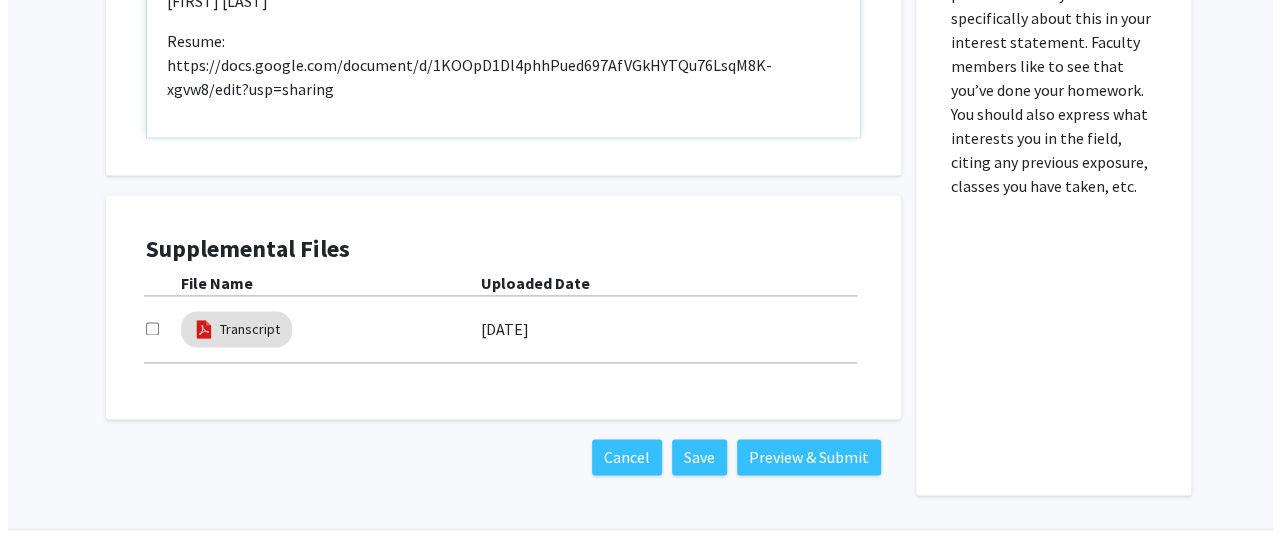 scroll, scrollTop: 1304, scrollLeft: 0, axis: vertical 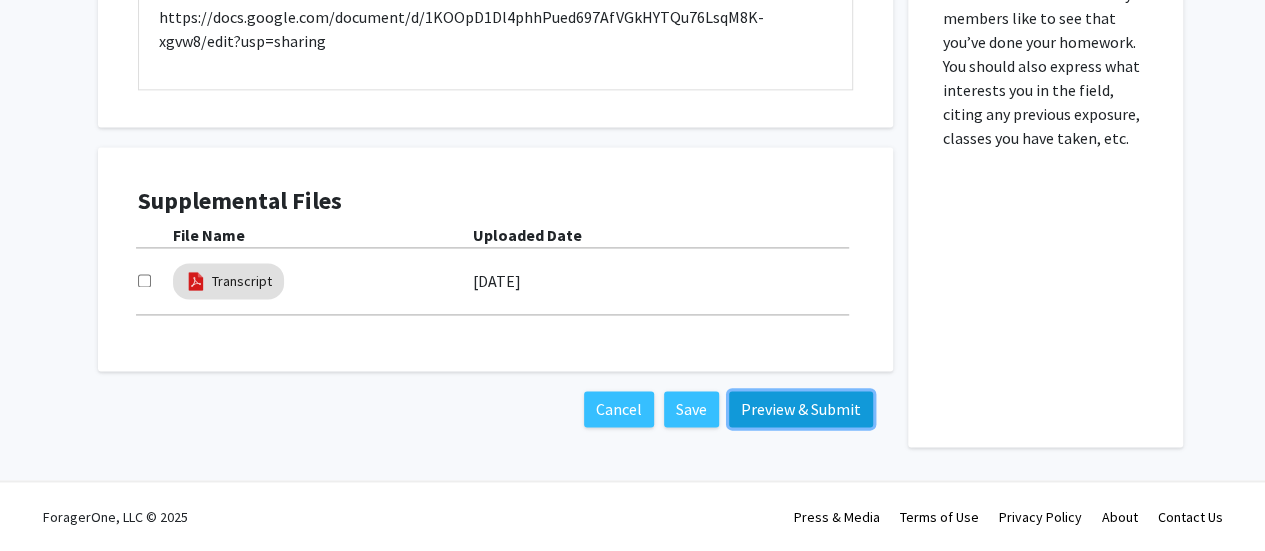 click on "Preview & Submit" at bounding box center [801, 409] 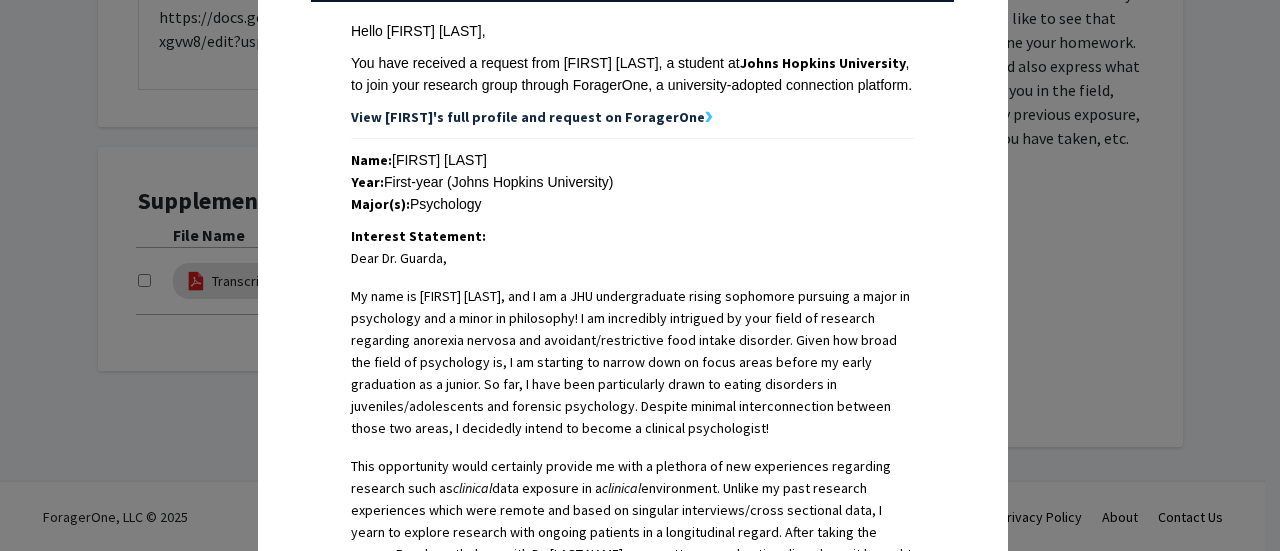 scroll, scrollTop: 0, scrollLeft: 0, axis: both 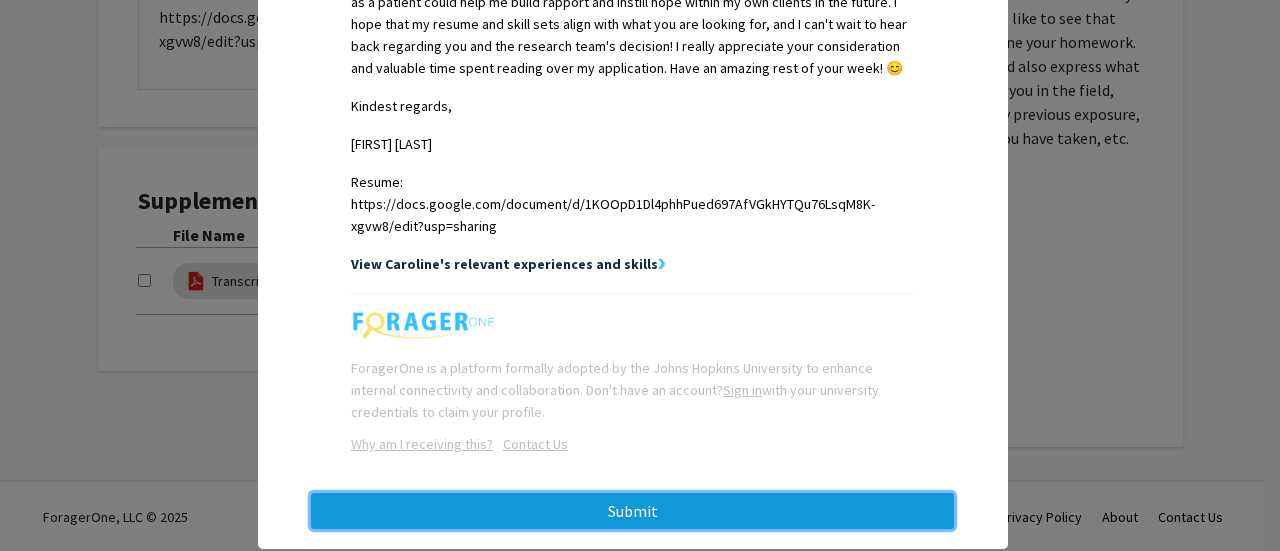 click on "Submit" at bounding box center (632, 511) 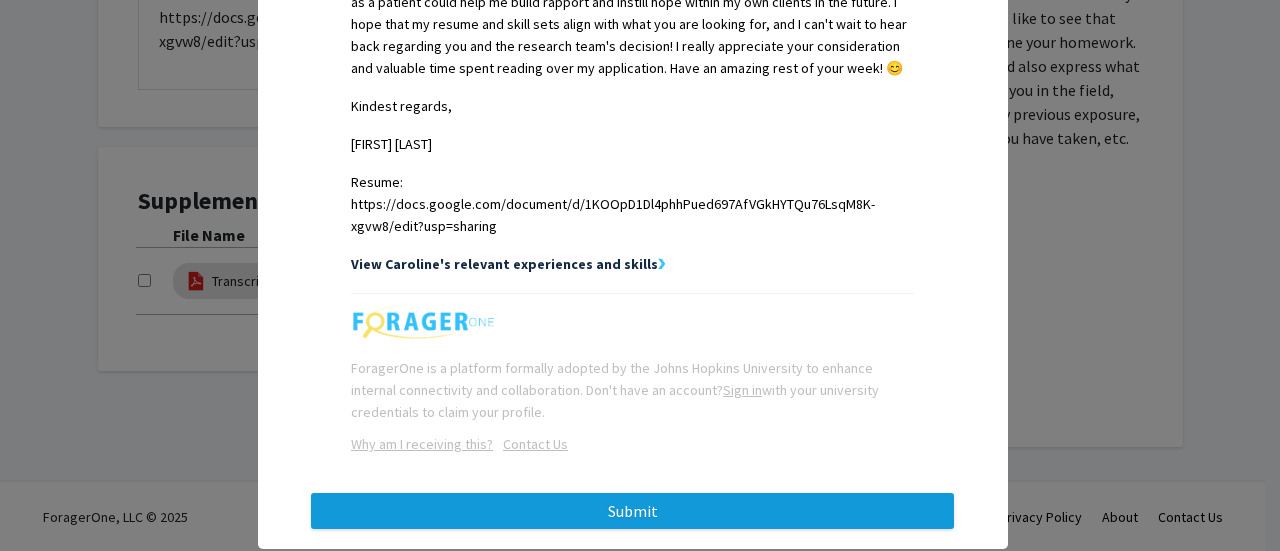 scroll, scrollTop: 0, scrollLeft: 0, axis: both 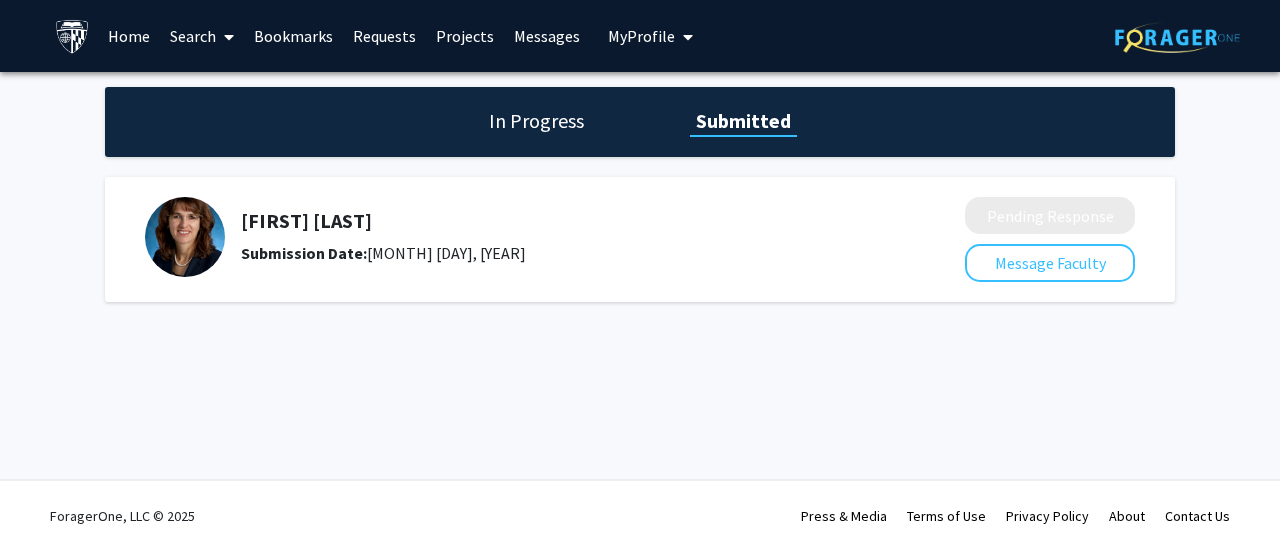 click on "In Progress" 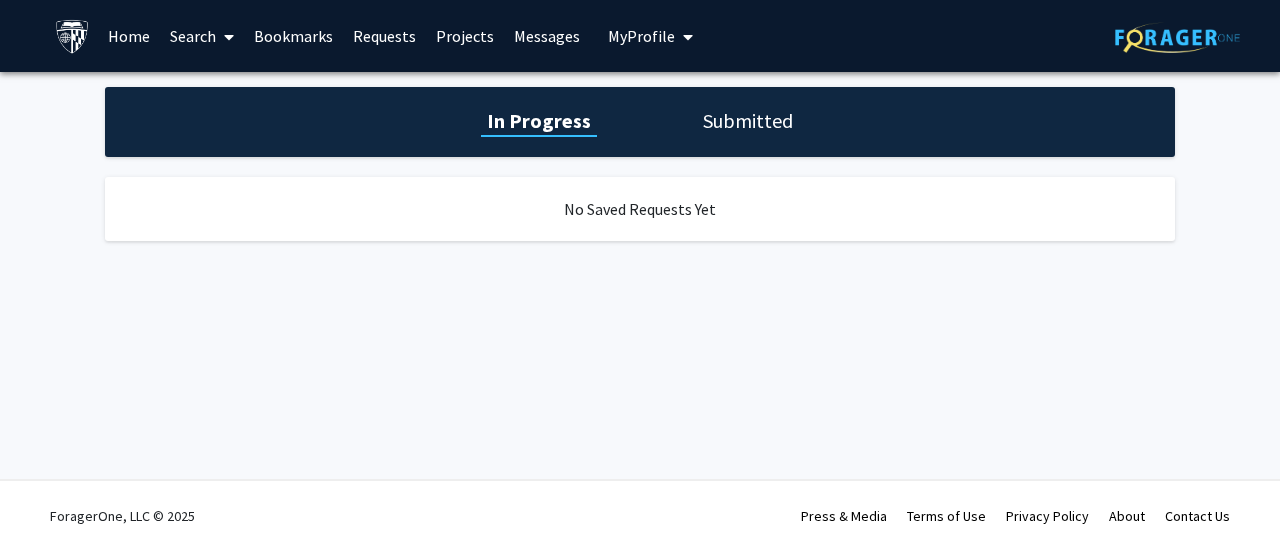click on "Submitted" 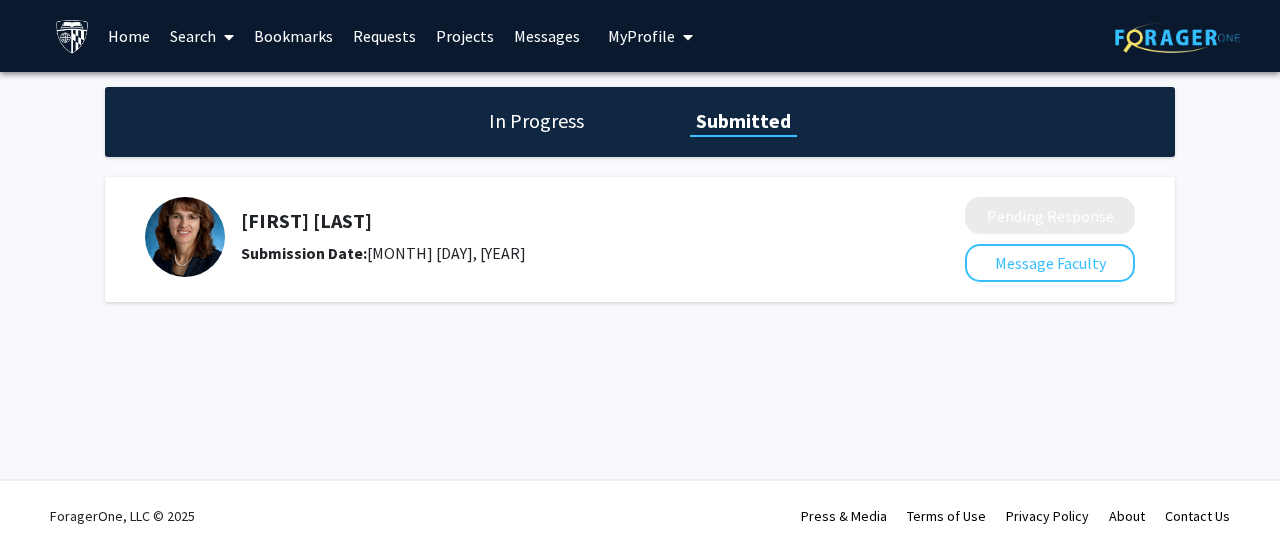 click on "In Progress" 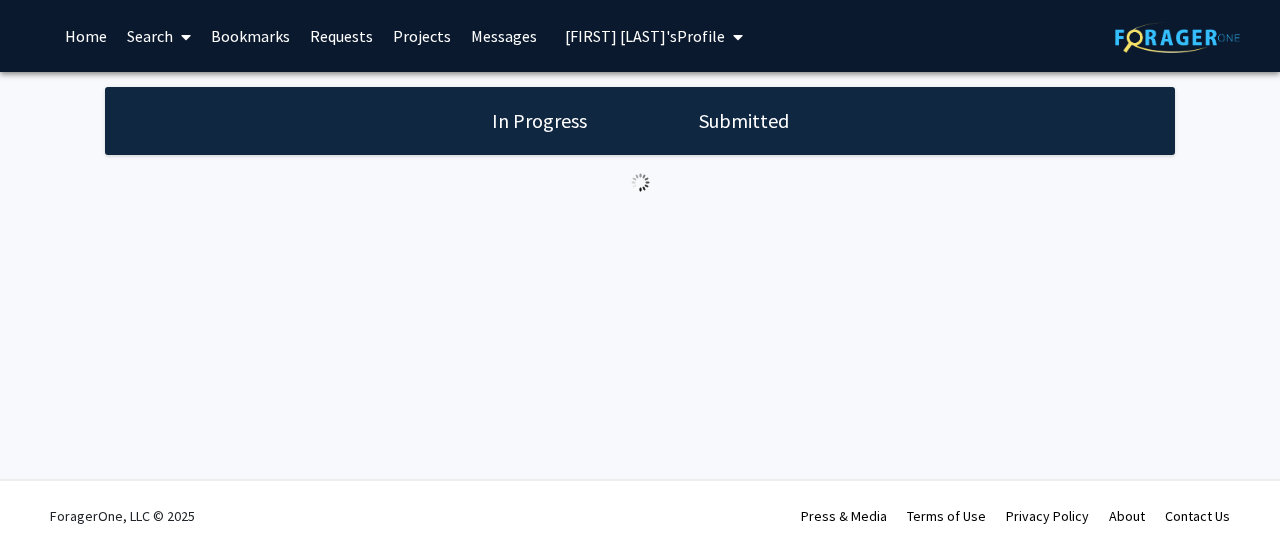 scroll, scrollTop: 0, scrollLeft: 0, axis: both 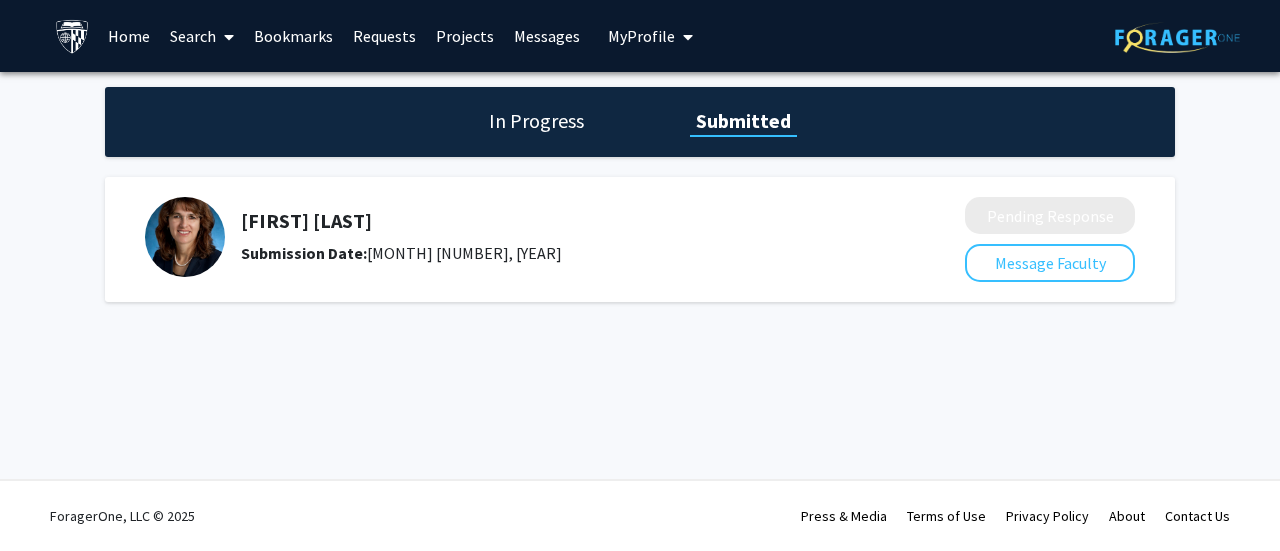 click on "In Progress" 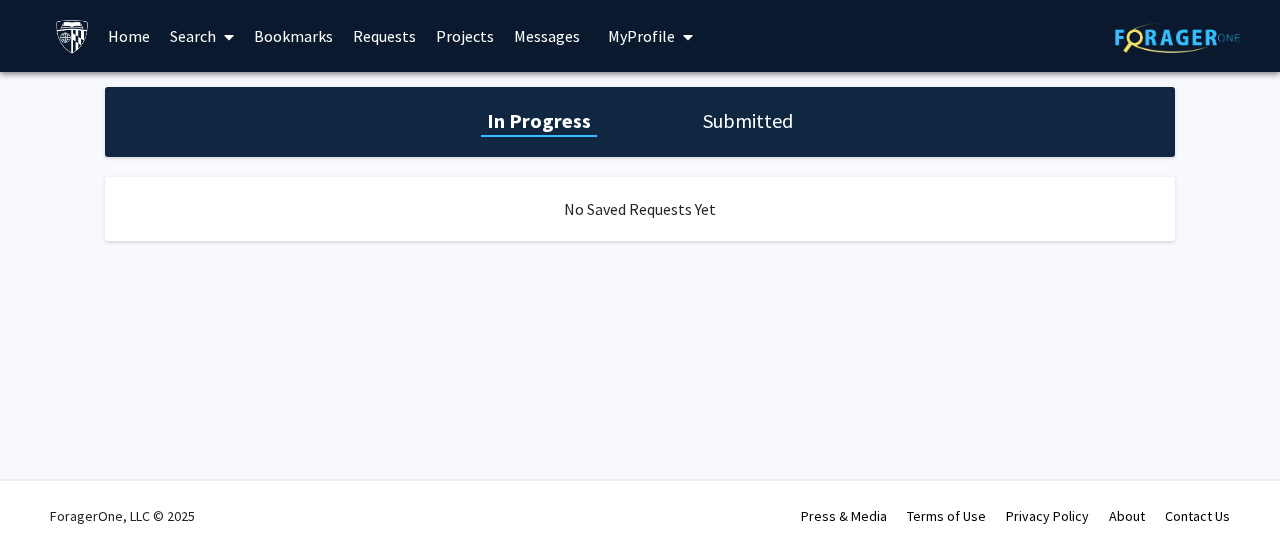 click on "Submitted" 